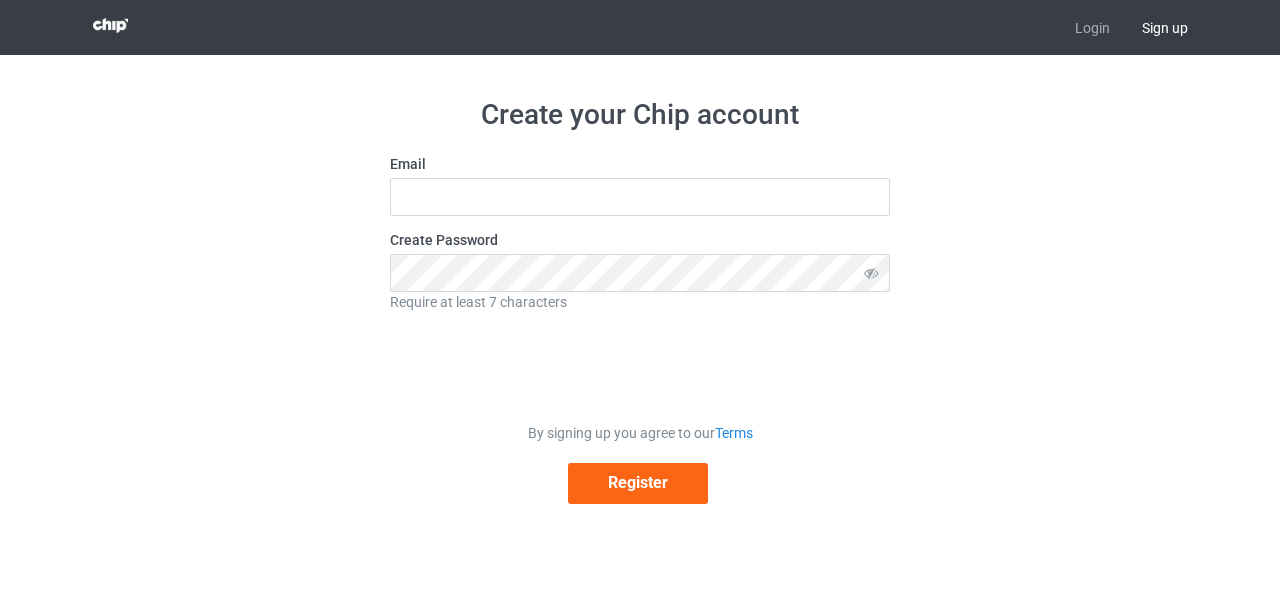 scroll, scrollTop: 0, scrollLeft: 0, axis: both 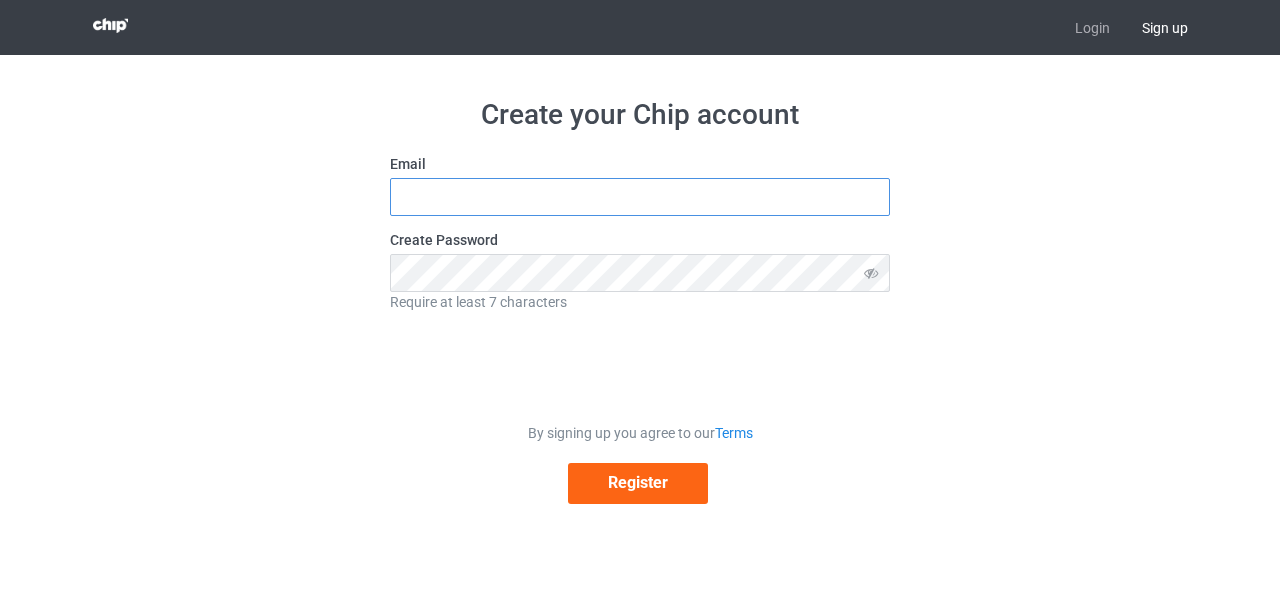 click at bounding box center (640, 197) 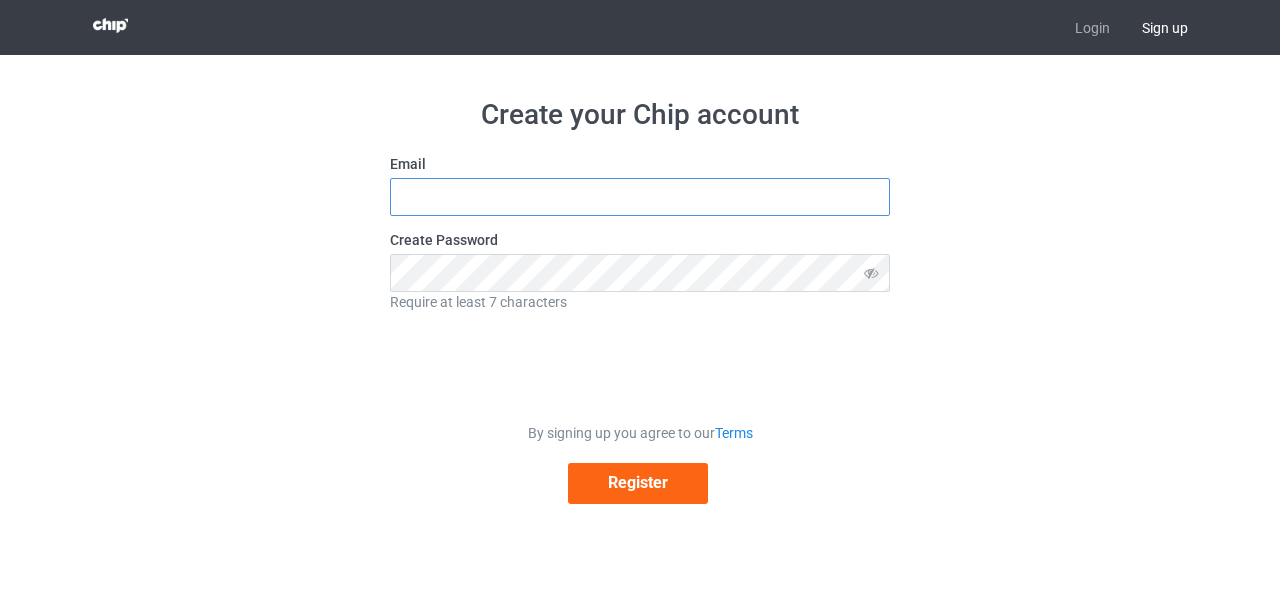 click at bounding box center (640, 197) 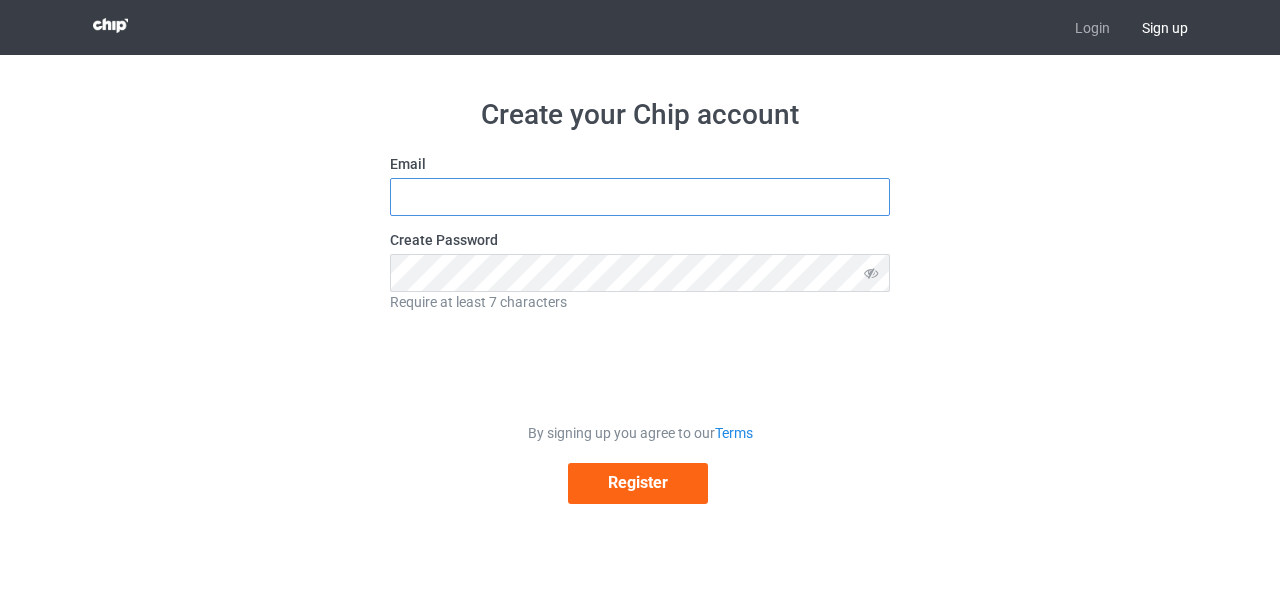 paste on "sadiabot3@gmail.com" 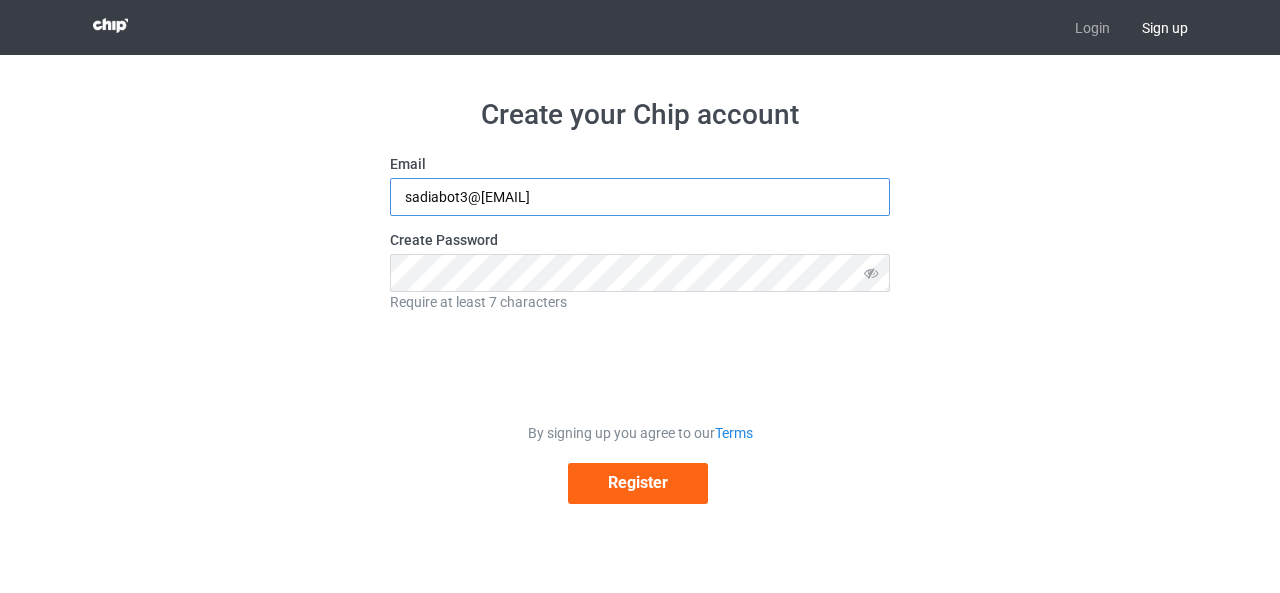 type on "sadiabot3@gmail.com" 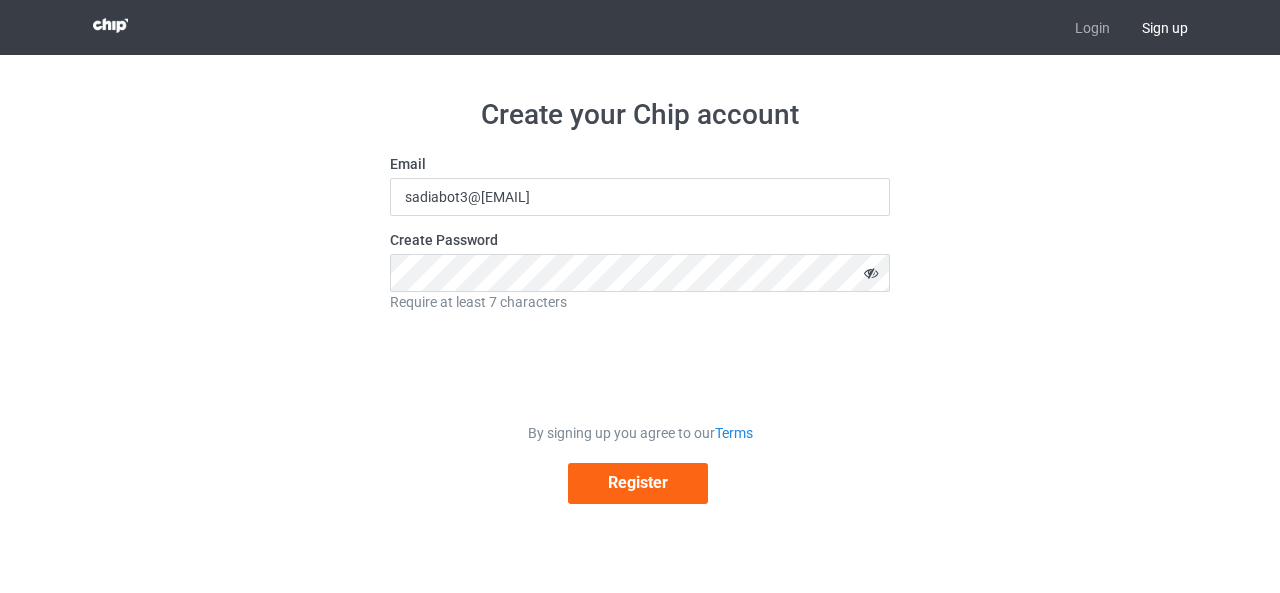 click at bounding box center [871, 272] 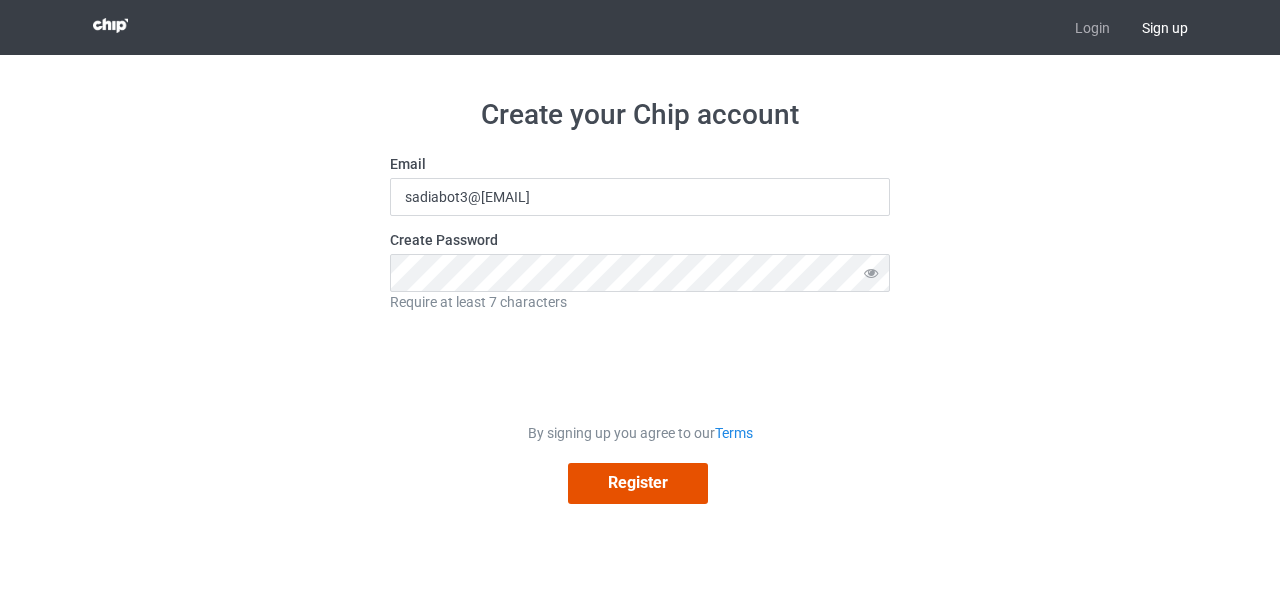 click on "Register" at bounding box center (638, 483) 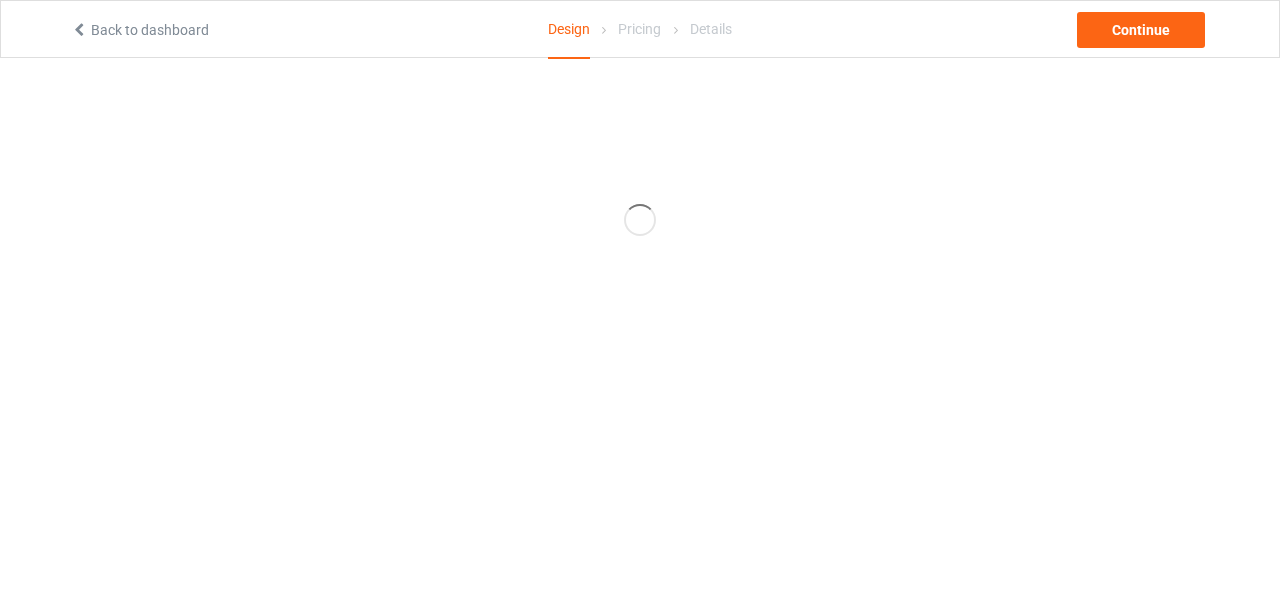 scroll, scrollTop: 0, scrollLeft: 0, axis: both 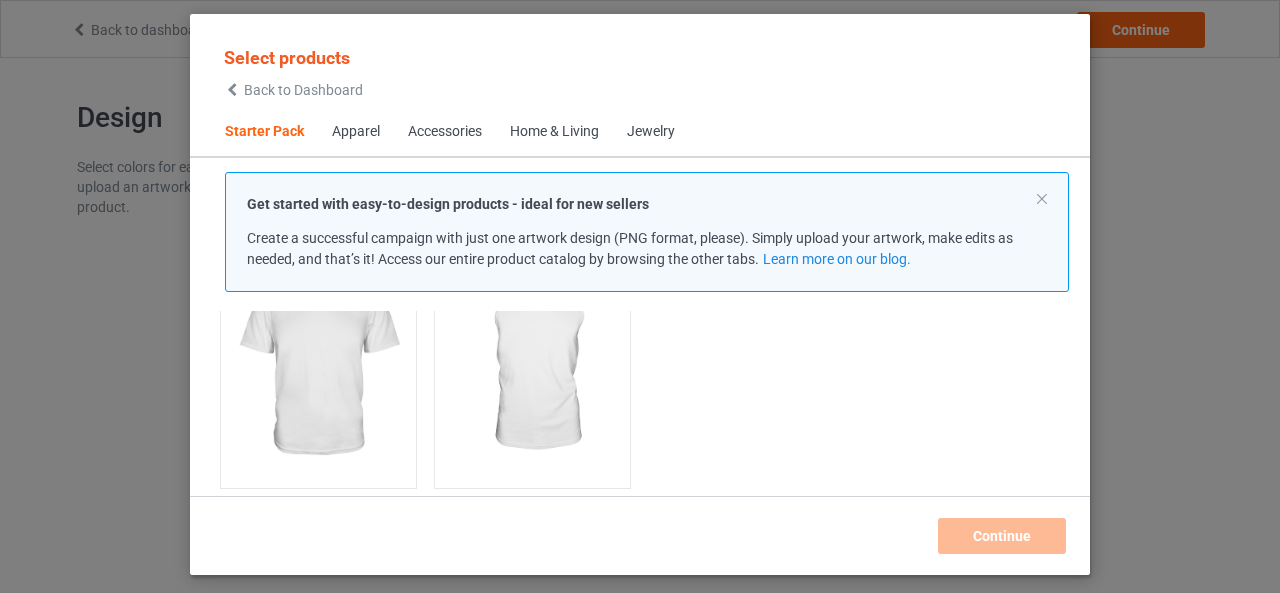 drag, startPoint x: 731, startPoint y: 47, endPoint x: 748, endPoint y: -10, distance: 59.48109 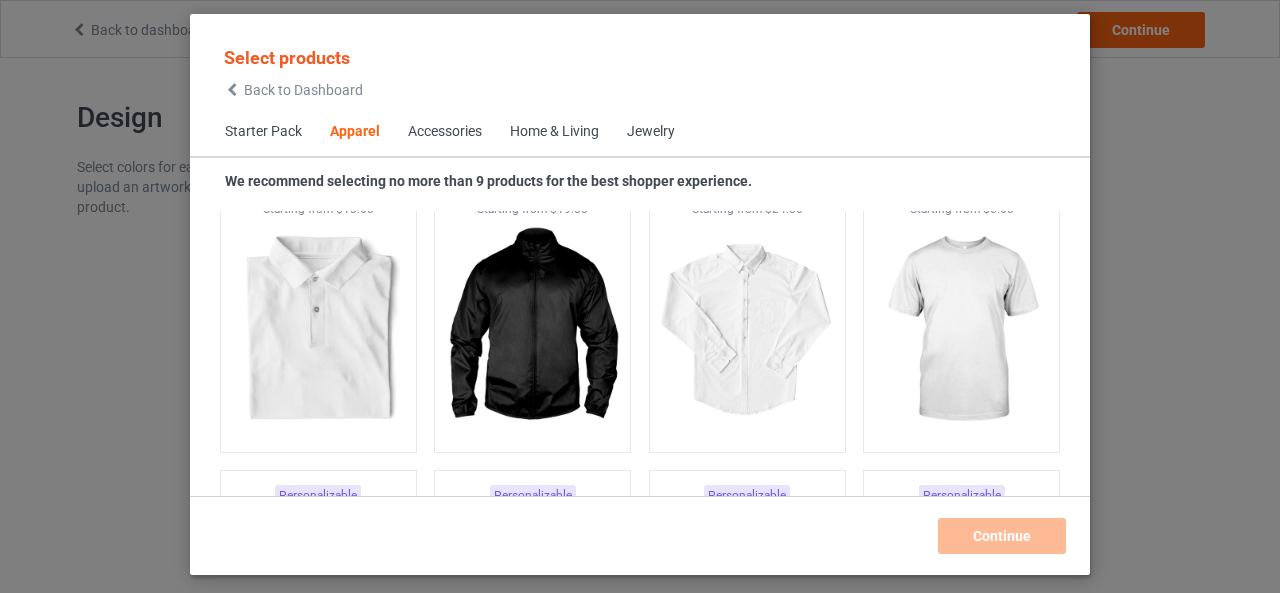 scroll, scrollTop: 825, scrollLeft: 0, axis: vertical 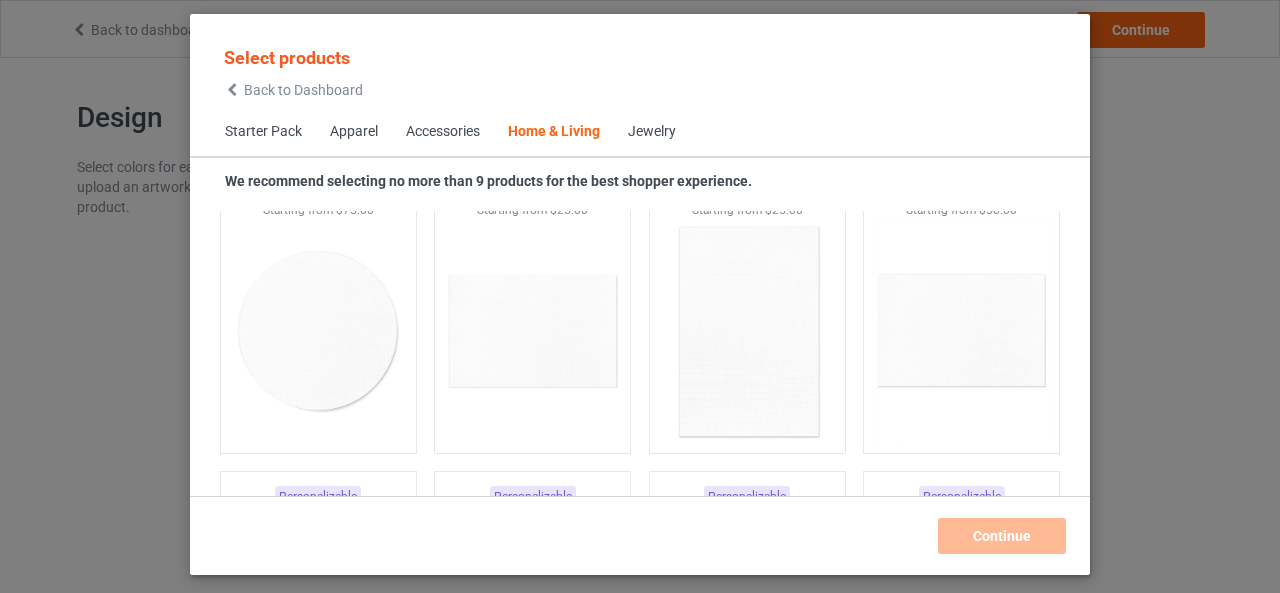 click at bounding box center (747, 331) 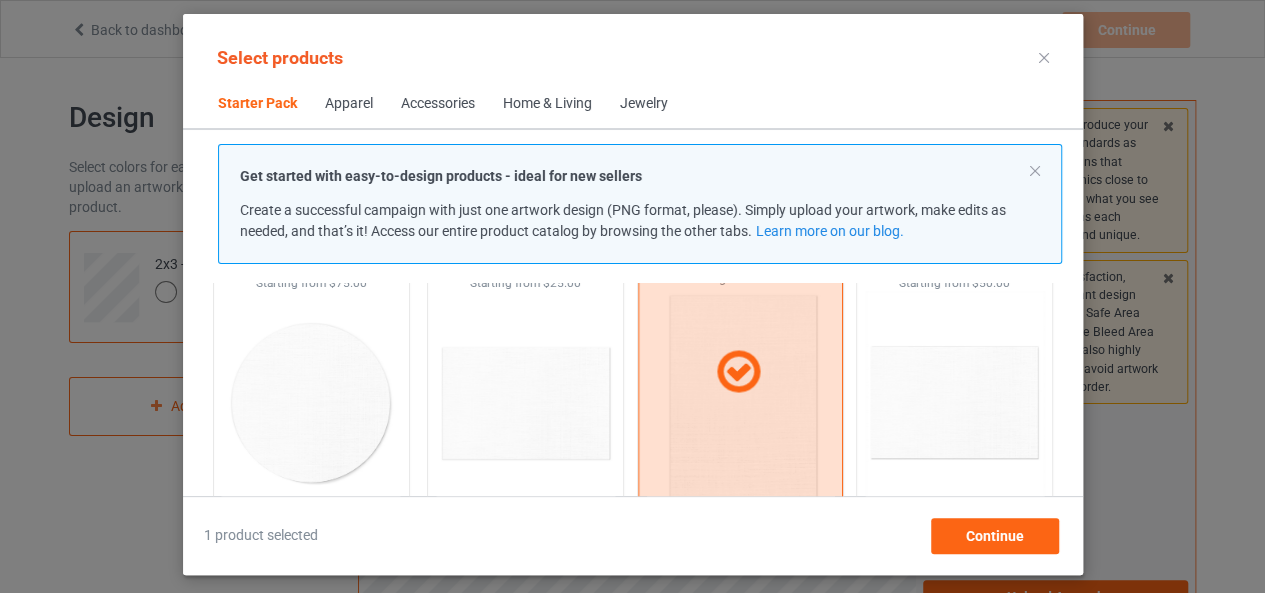 click at bounding box center (739, 372) 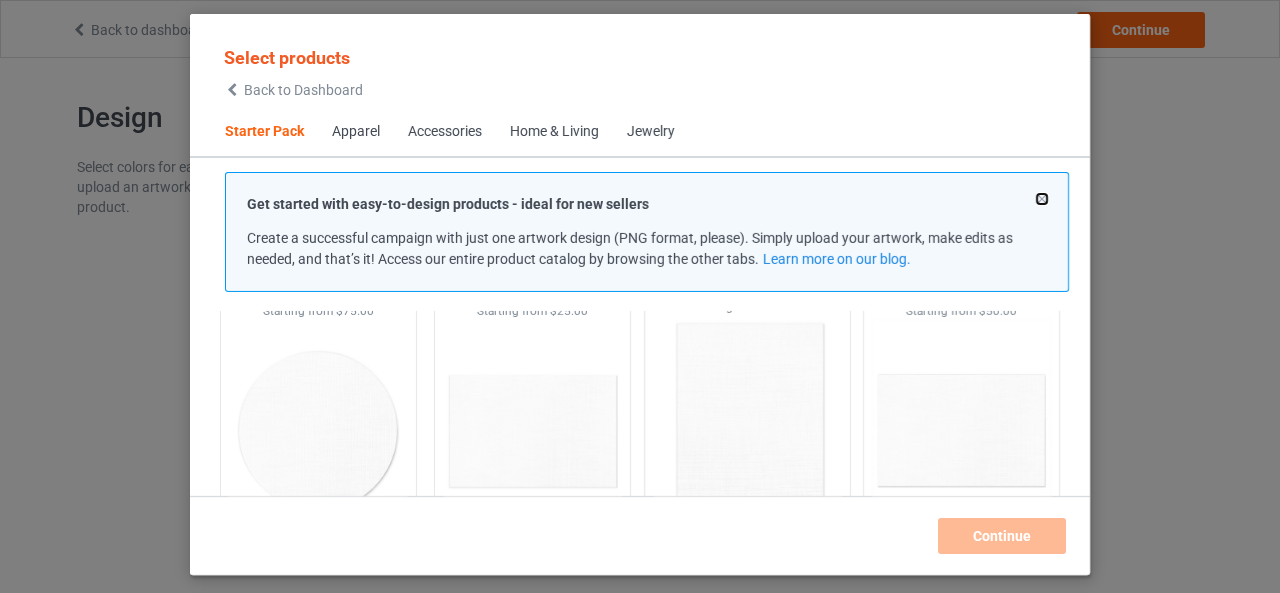 click at bounding box center [1042, 199] 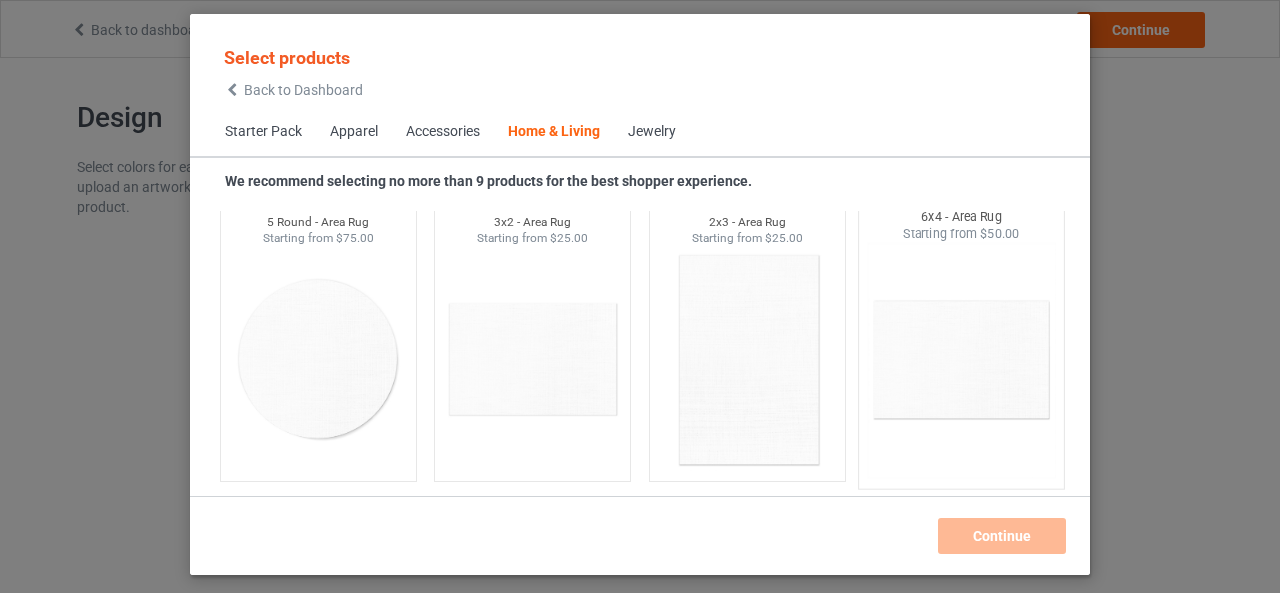 scroll, scrollTop: 11407, scrollLeft: 0, axis: vertical 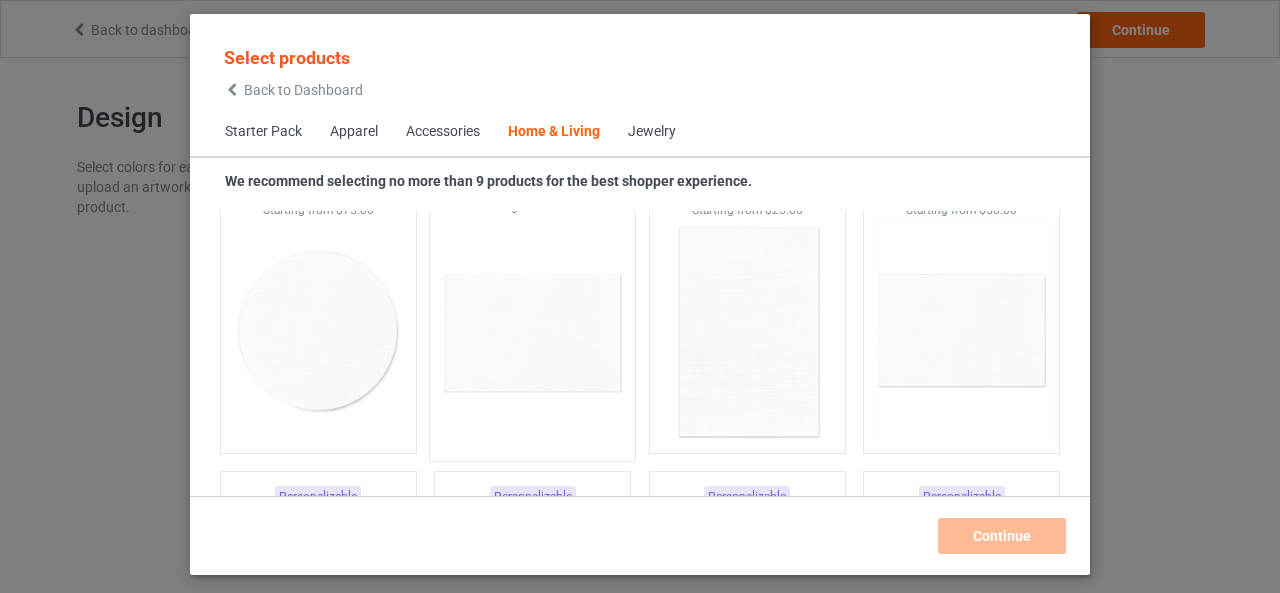 click at bounding box center (533, 332) 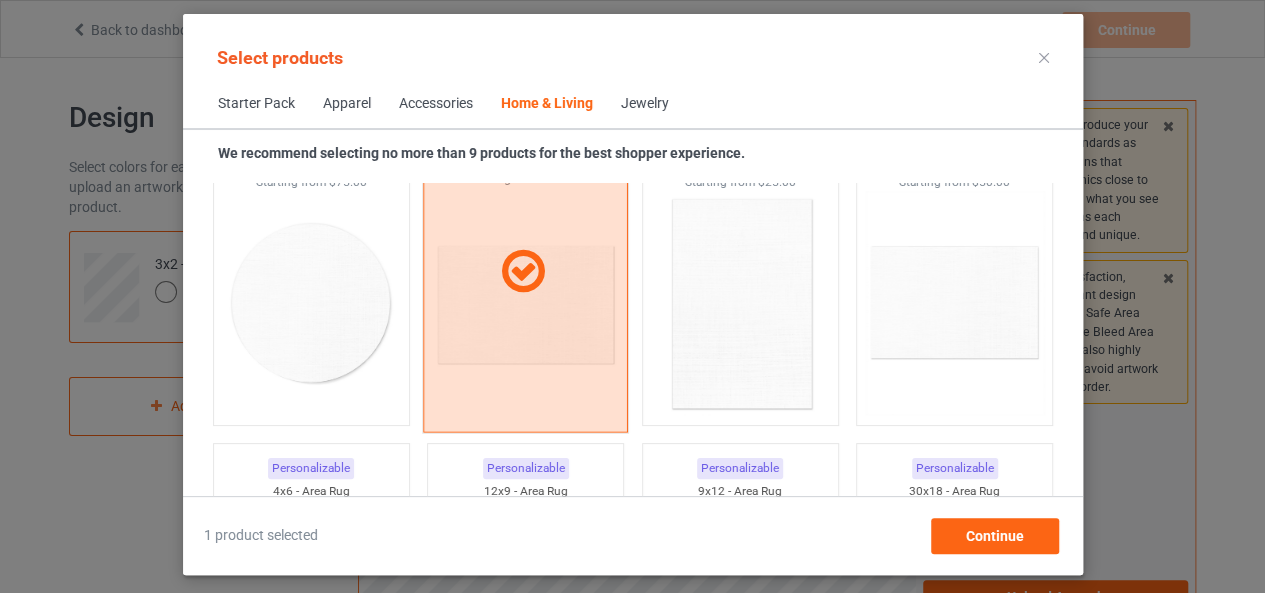 click at bounding box center [525, 271] 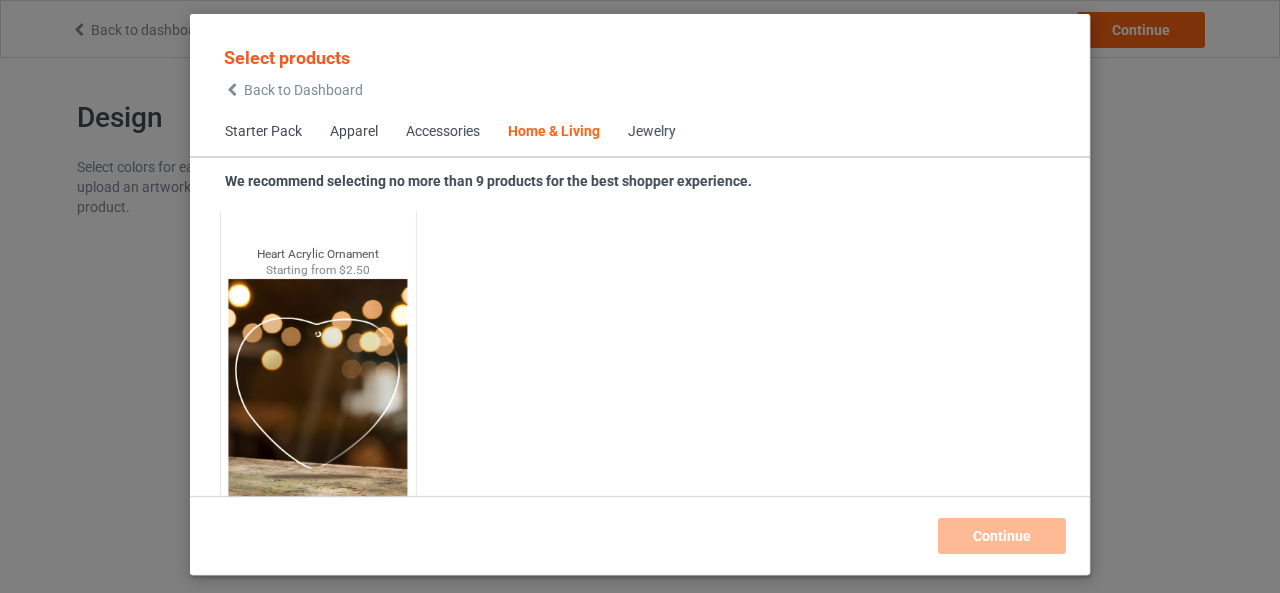 scroll, scrollTop: 21789, scrollLeft: 0, axis: vertical 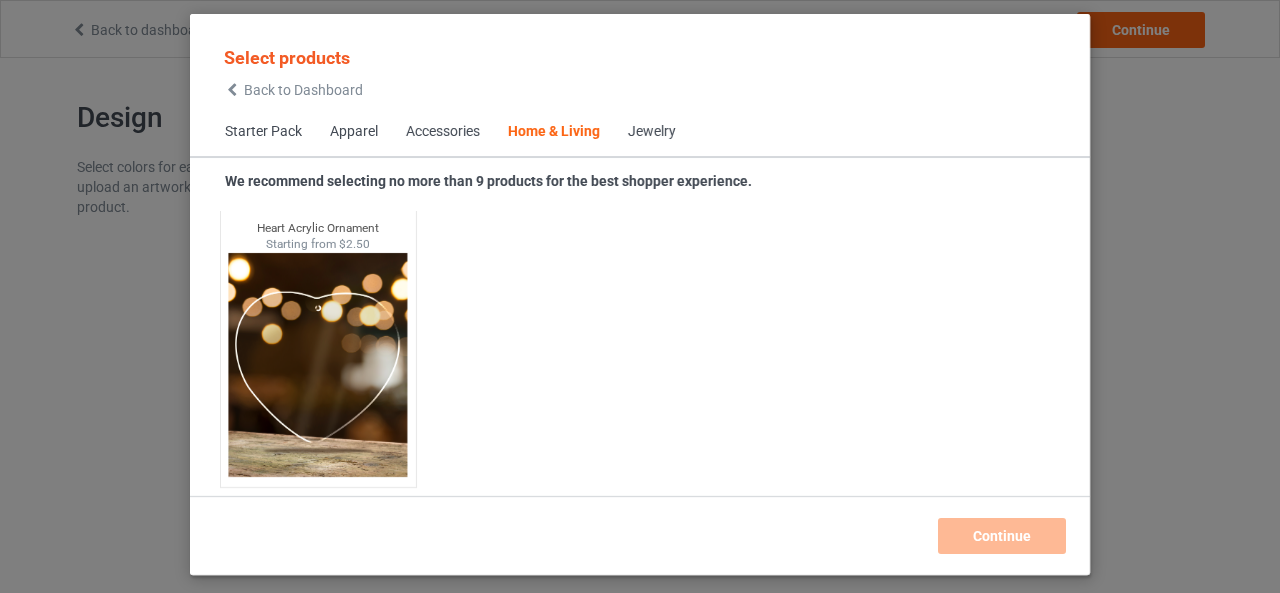 click on "Jewelry" at bounding box center (652, 132) 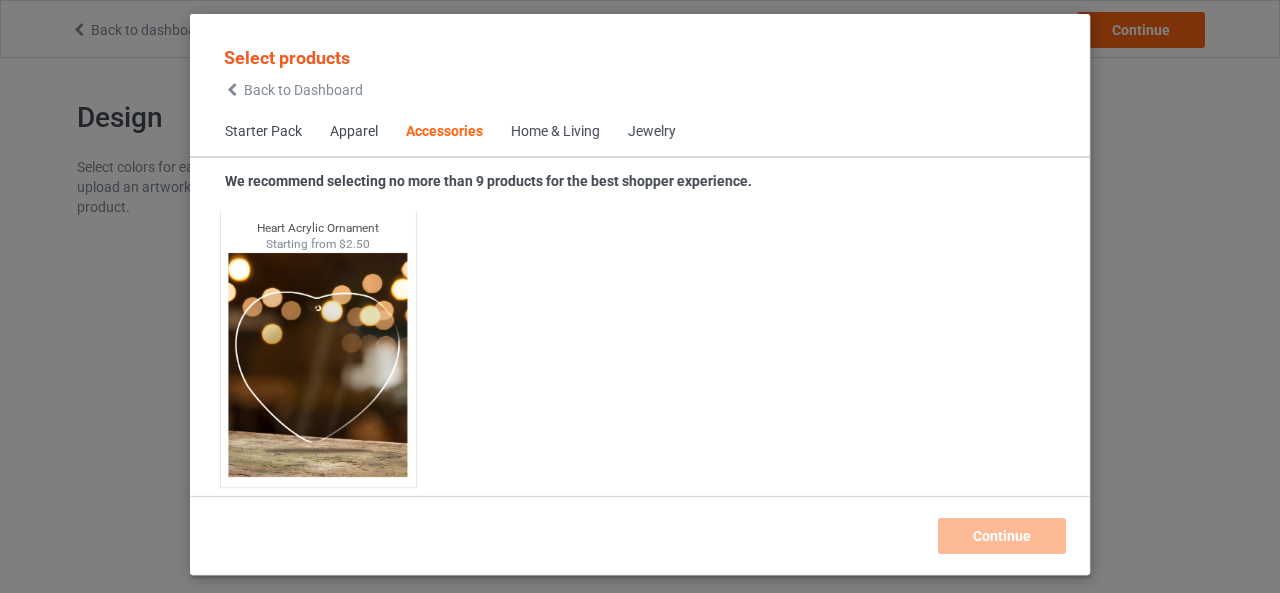 scroll, scrollTop: 4394, scrollLeft: 0, axis: vertical 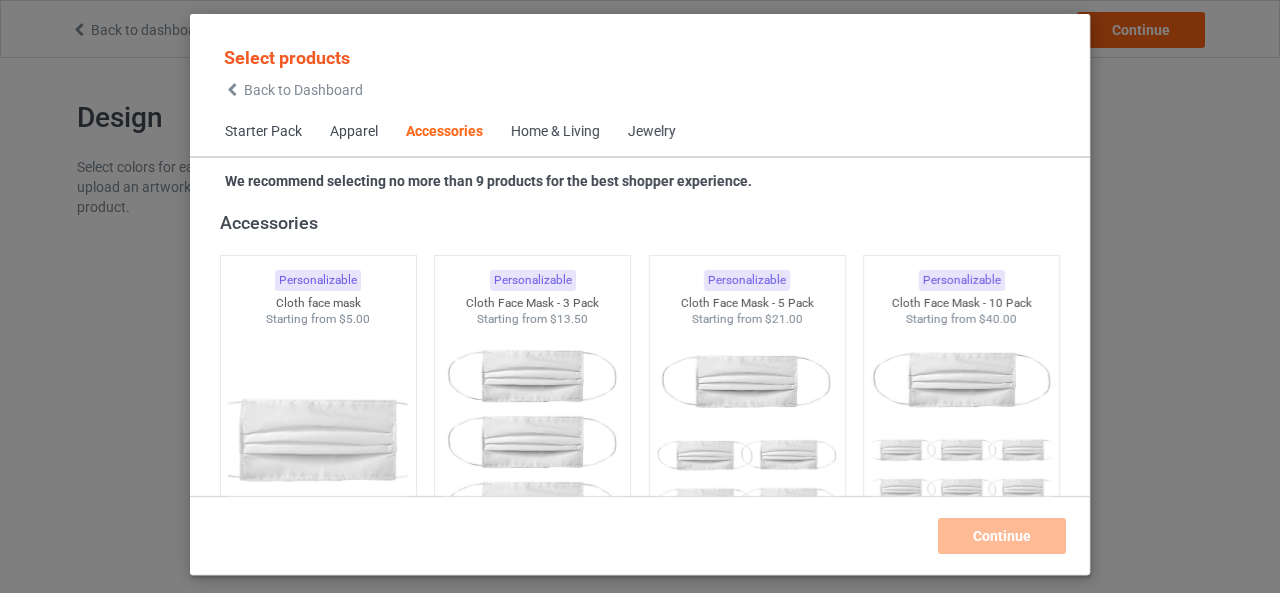 click on "Apparel" at bounding box center (354, 132) 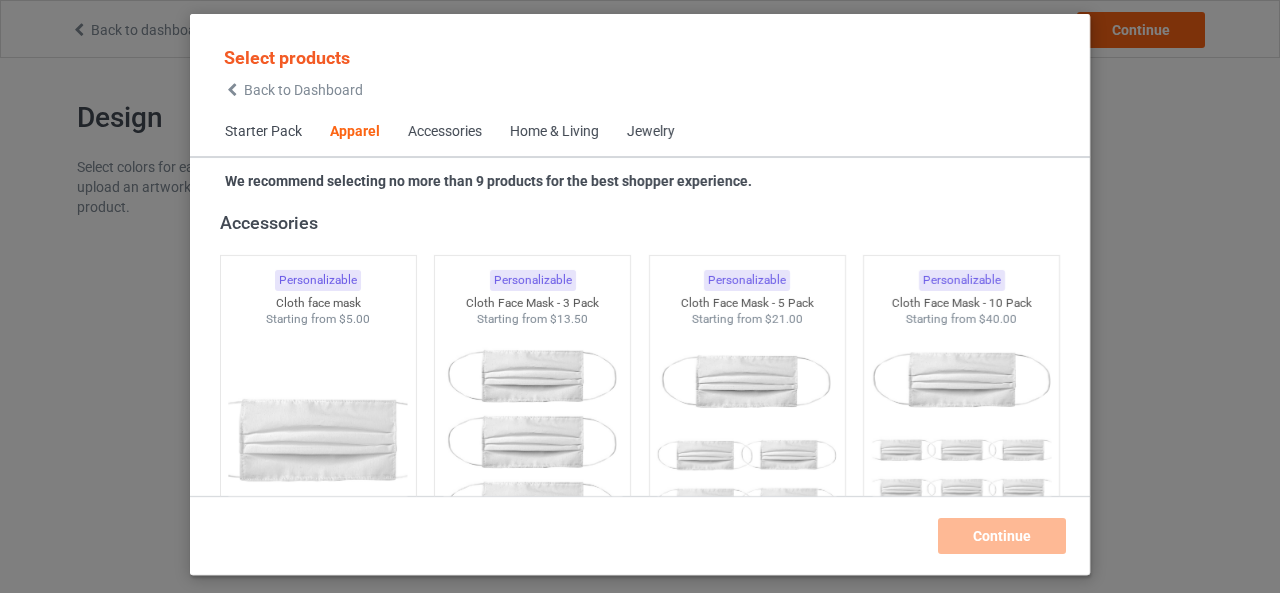 scroll, scrollTop: 745, scrollLeft: 0, axis: vertical 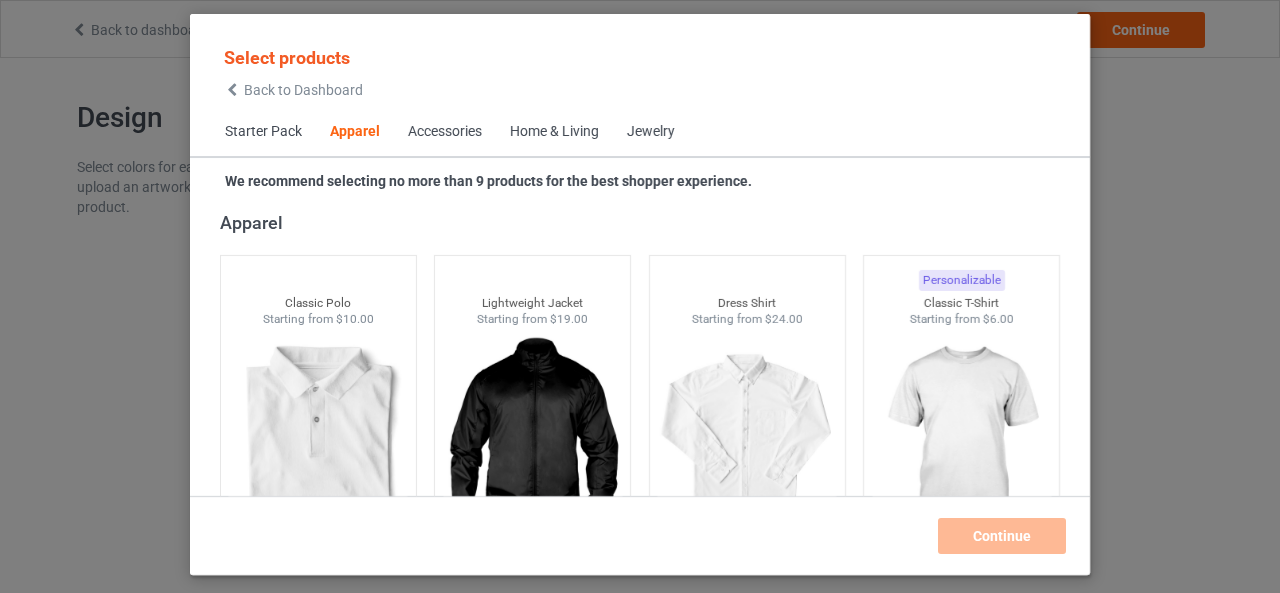 click on "Starter Pack" at bounding box center (263, 132) 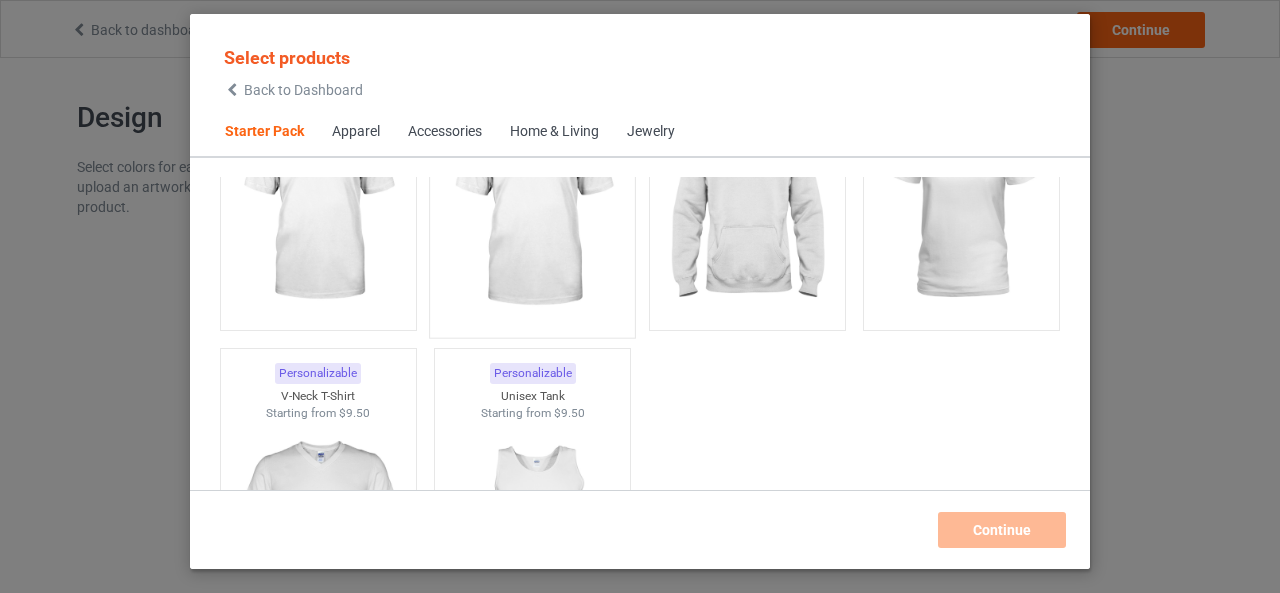 scroll, scrollTop: 0, scrollLeft: 0, axis: both 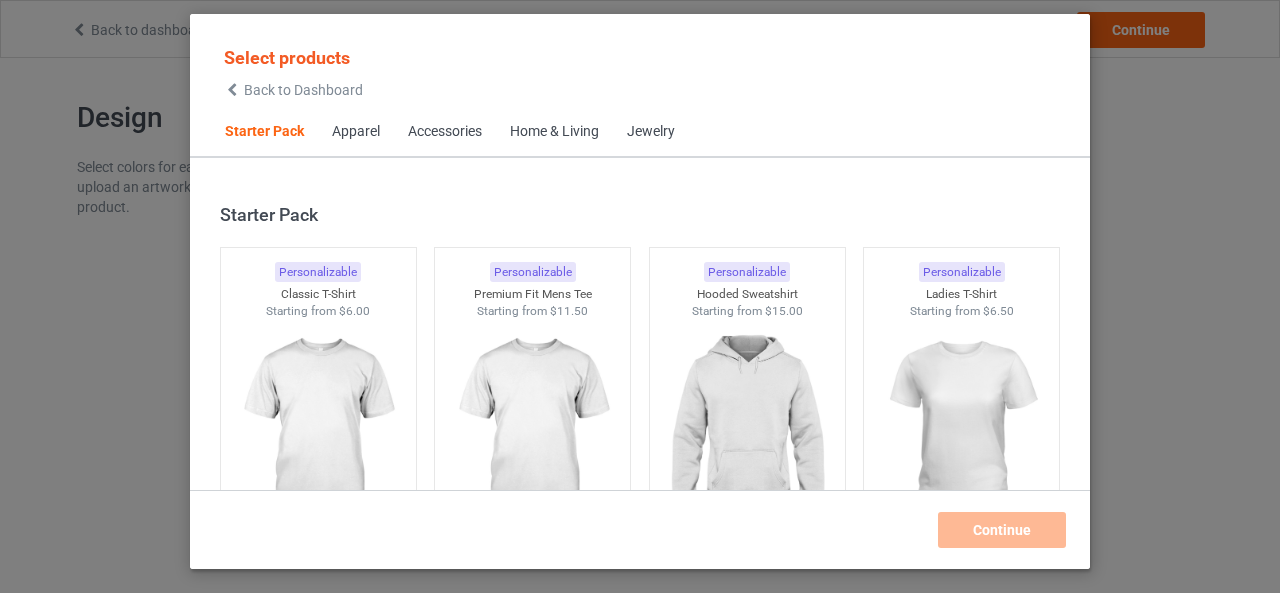 click on "Apparel" at bounding box center [356, 132] 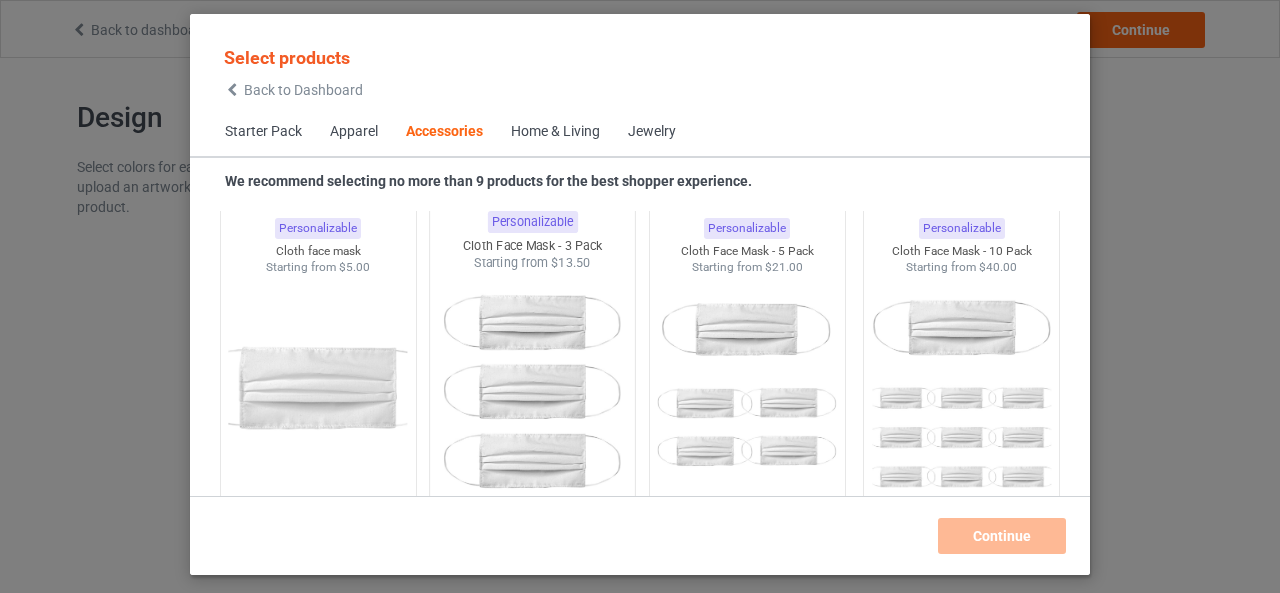 scroll, scrollTop: 4145, scrollLeft: 0, axis: vertical 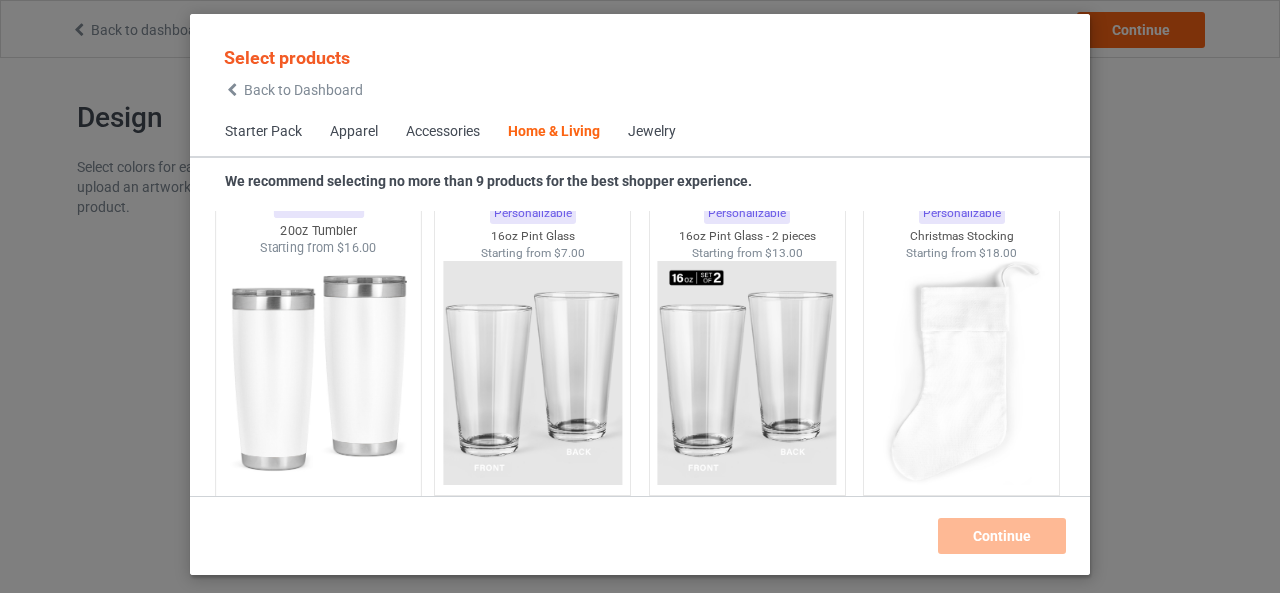 click at bounding box center (318, 374) 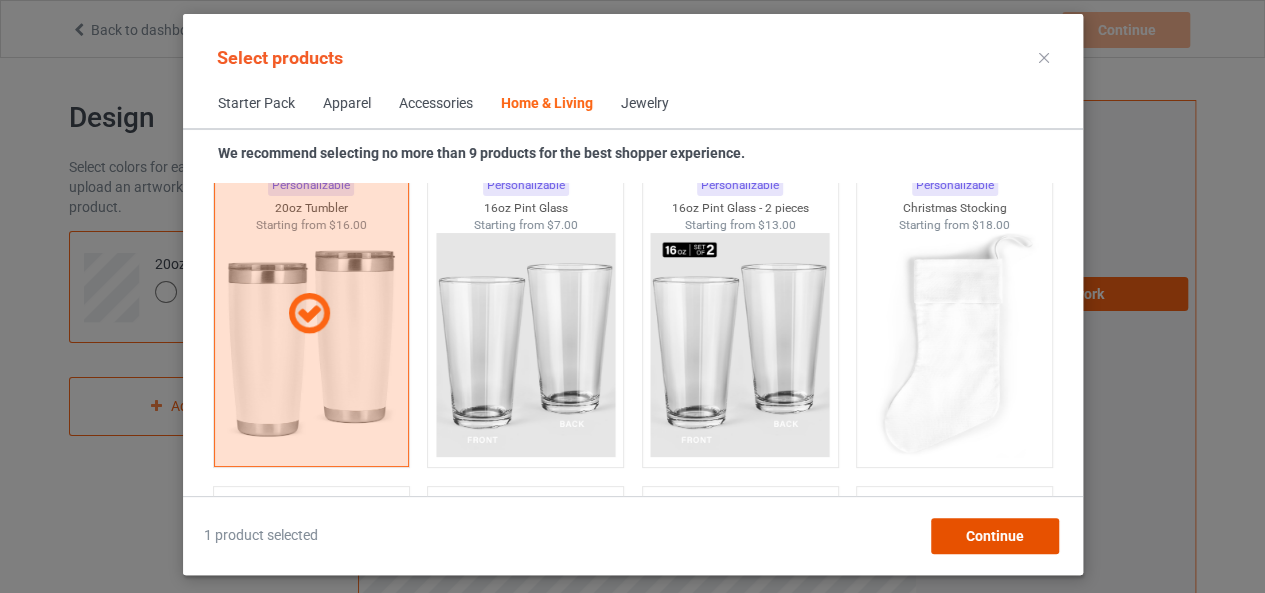 click on "Continue" at bounding box center (994, 536) 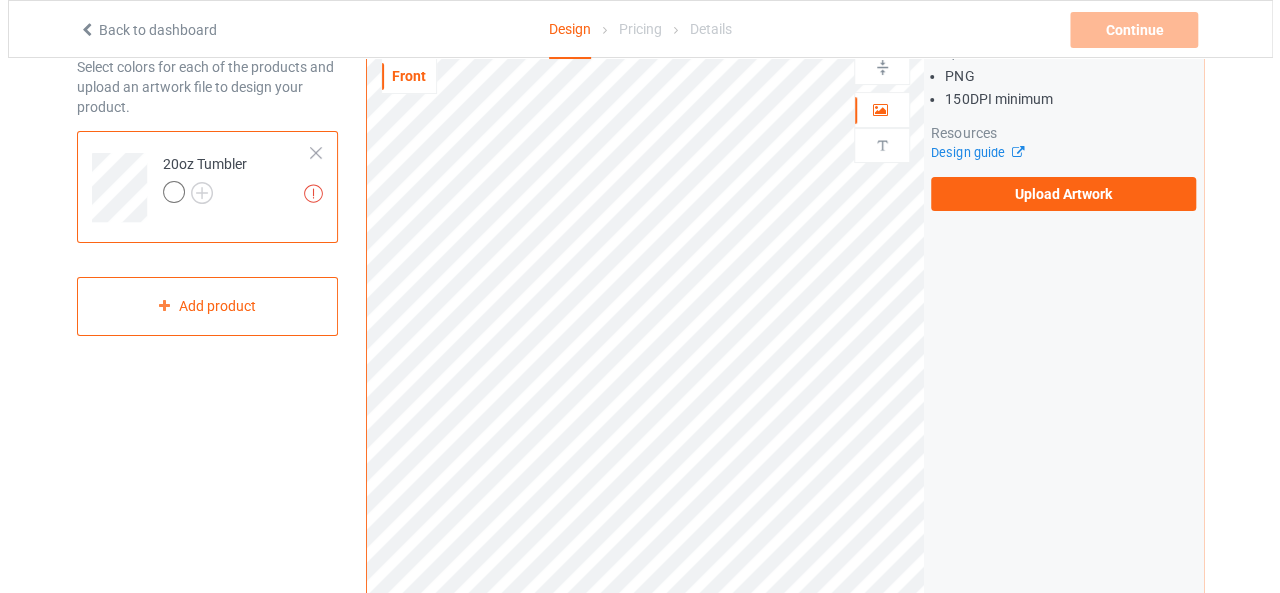 scroll, scrollTop: 0, scrollLeft: 0, axis: both 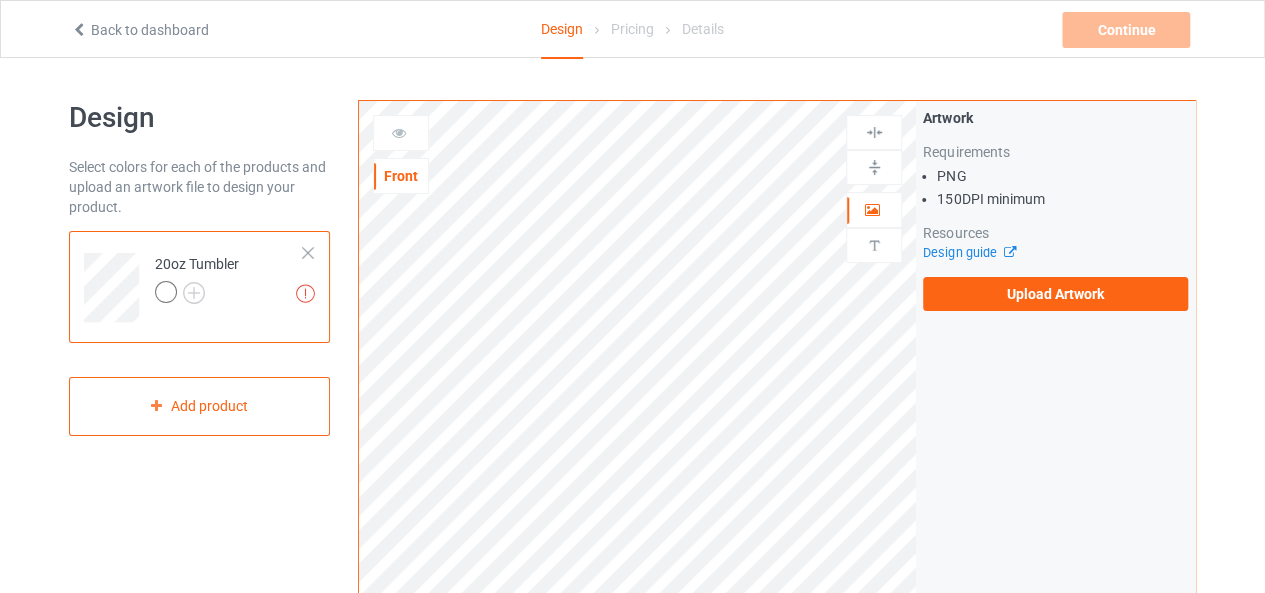 click at bounding box center [399, 130] 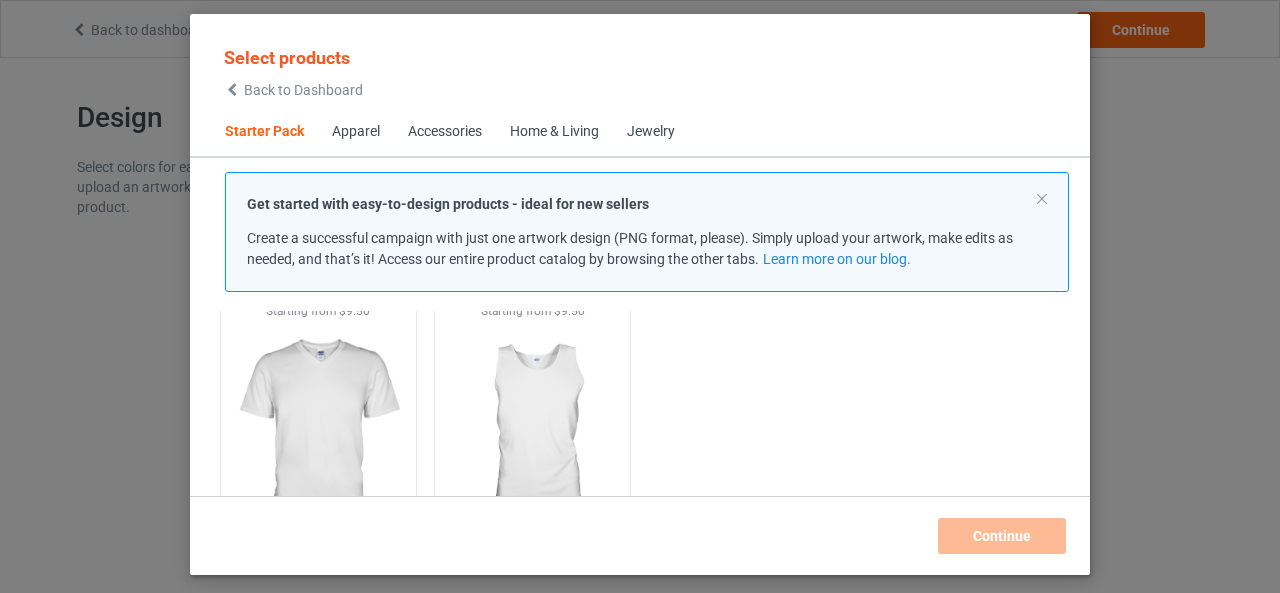 scroll, scrollTop: 600, scrollLeft: 0, axis: vertical 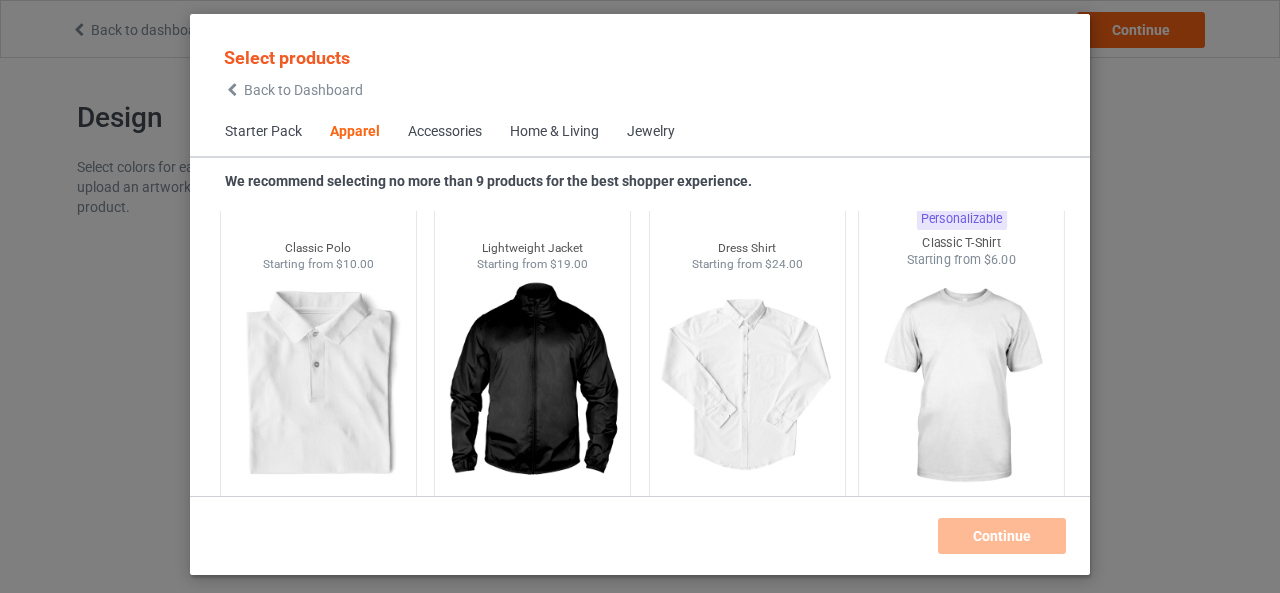 click at bounding box center (962, 386) 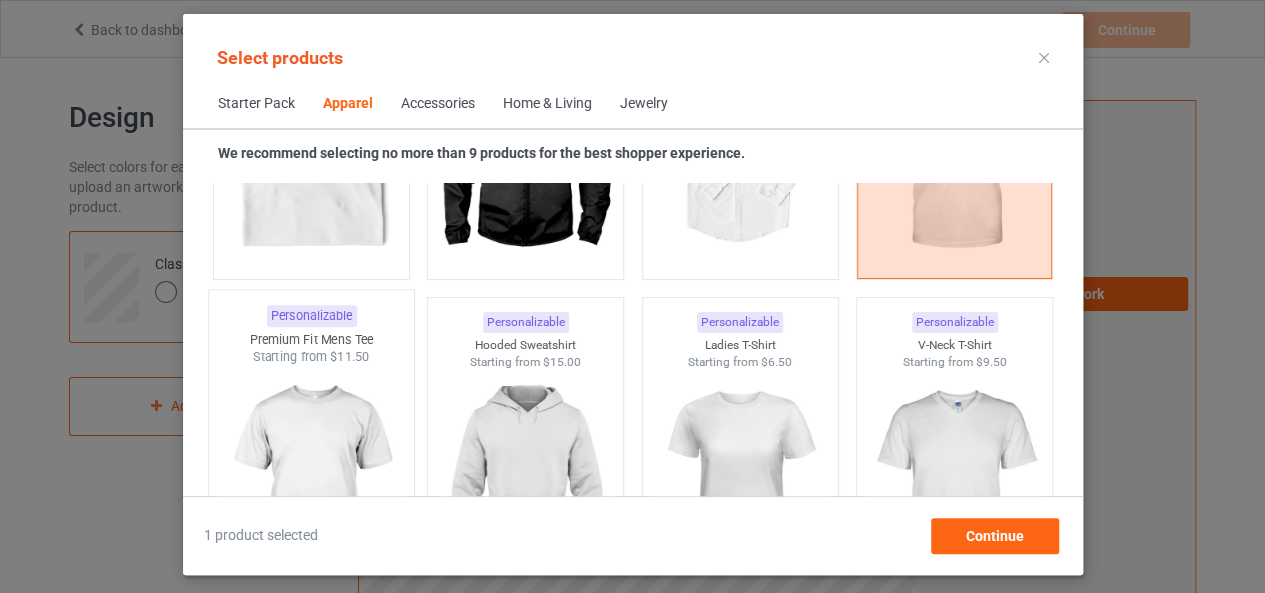scroll, scrollTop: 1100, scrollLeft: 0, axis: vertical 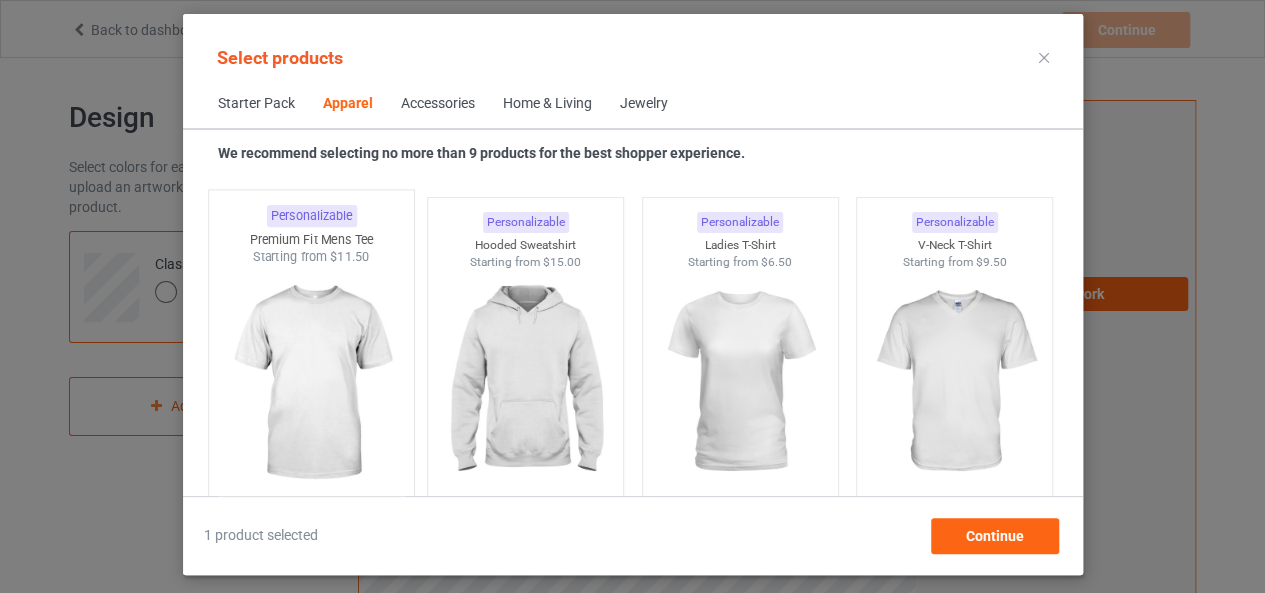 click at bounding box center [311, 383] 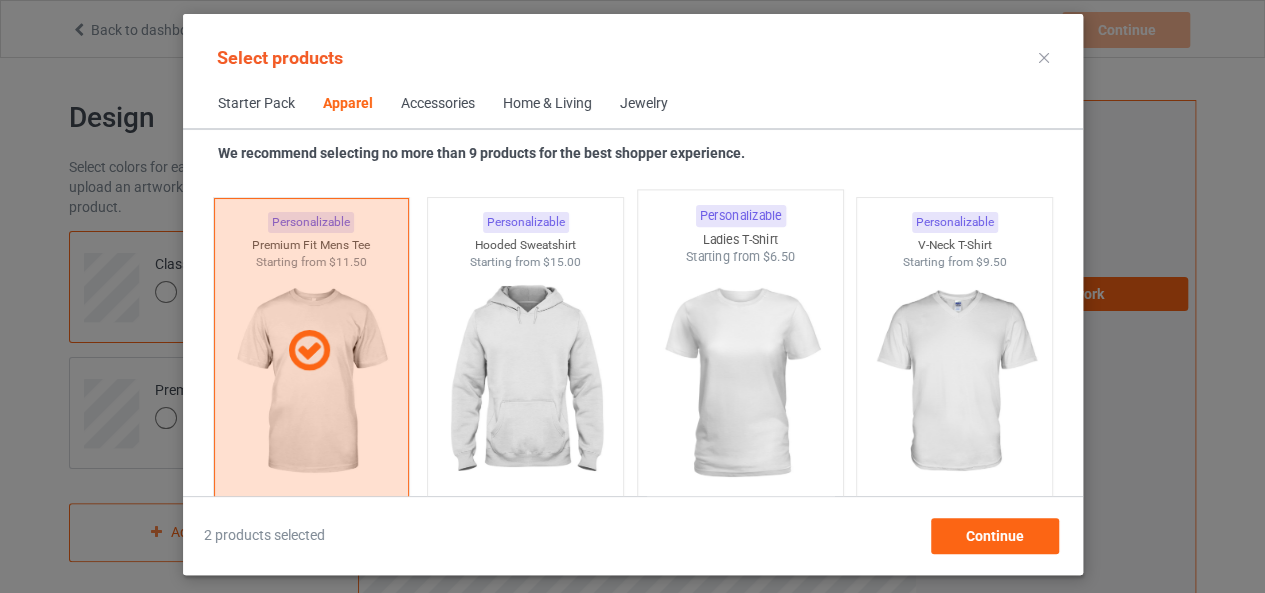 click at bounding box center (740, 383) 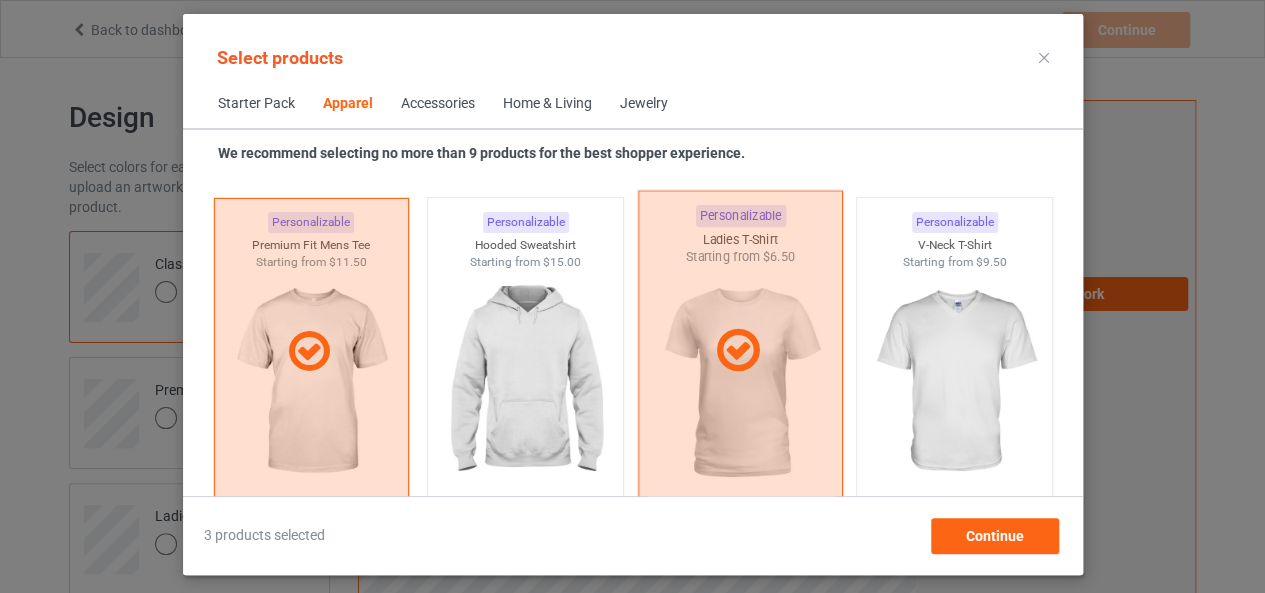 click at bounding box center [739, 351] 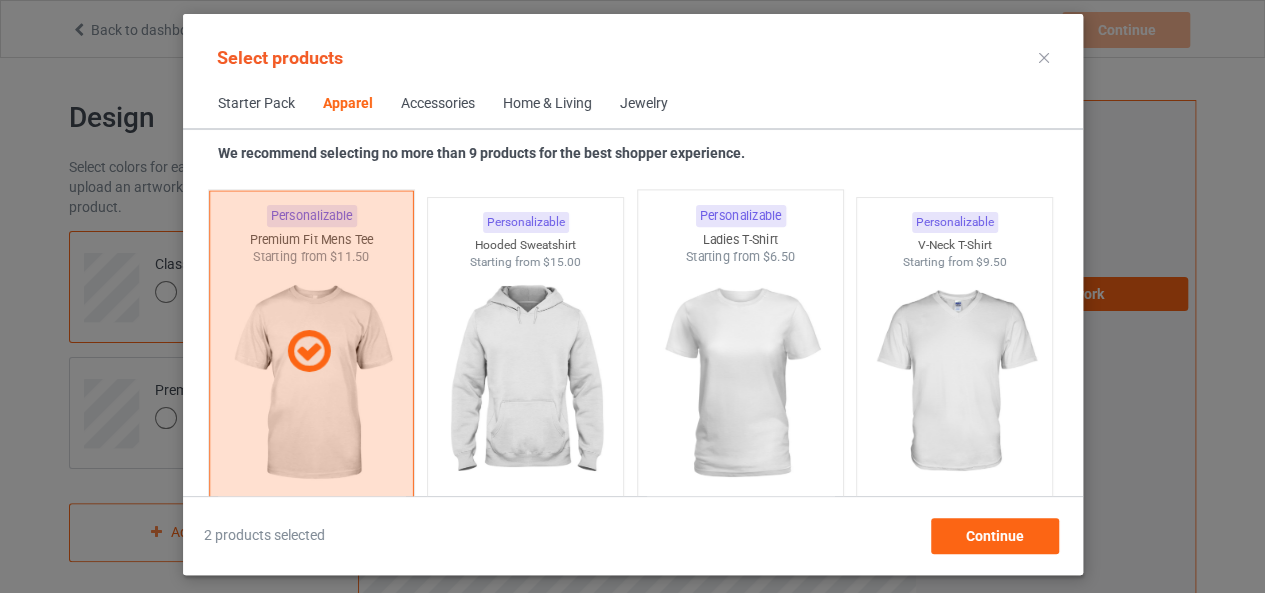 click at bounding box center [310, 351] 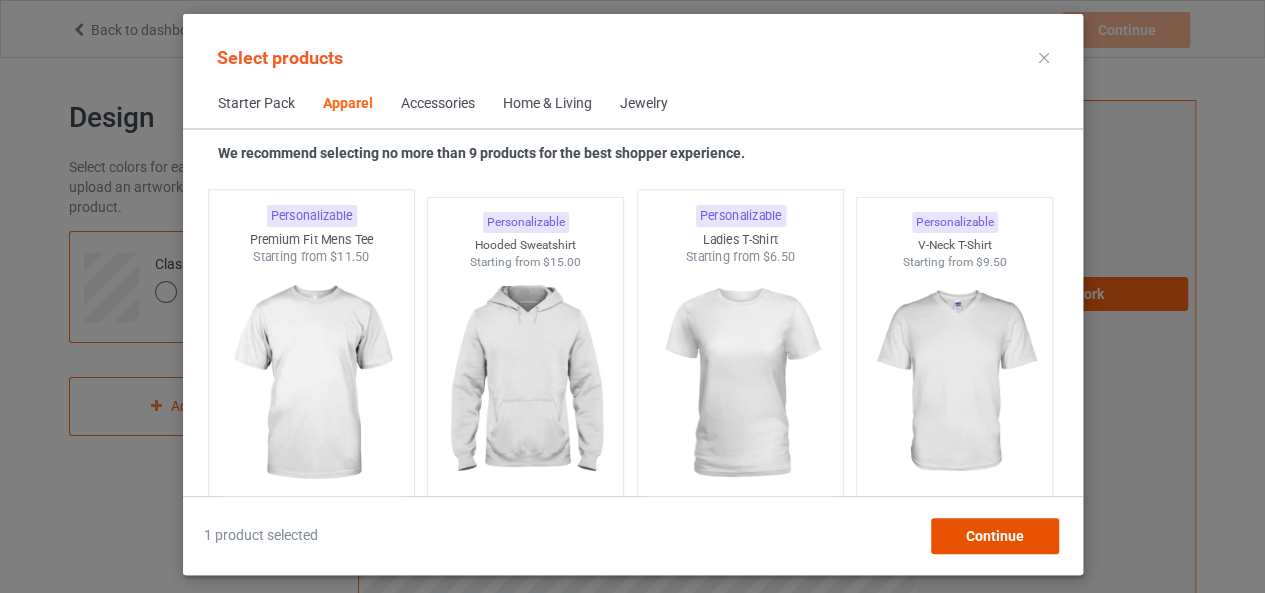 click on "Continue" at bounding box center [994, 536] 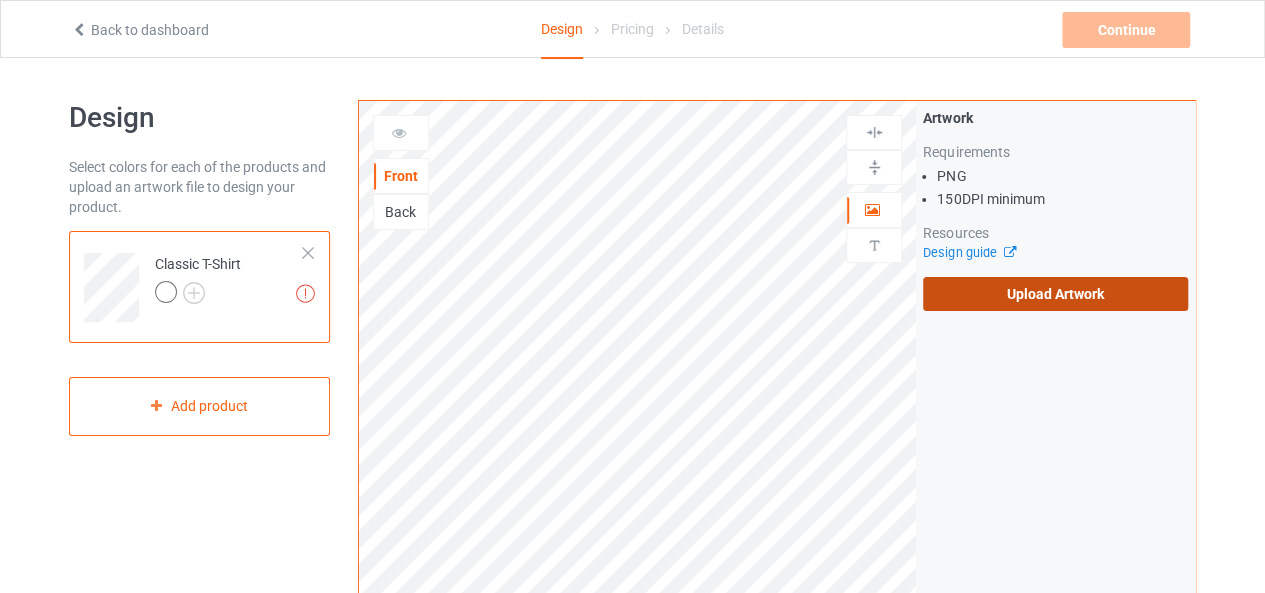 click on "Upload Artwork" at bounding box center (1055, 294) 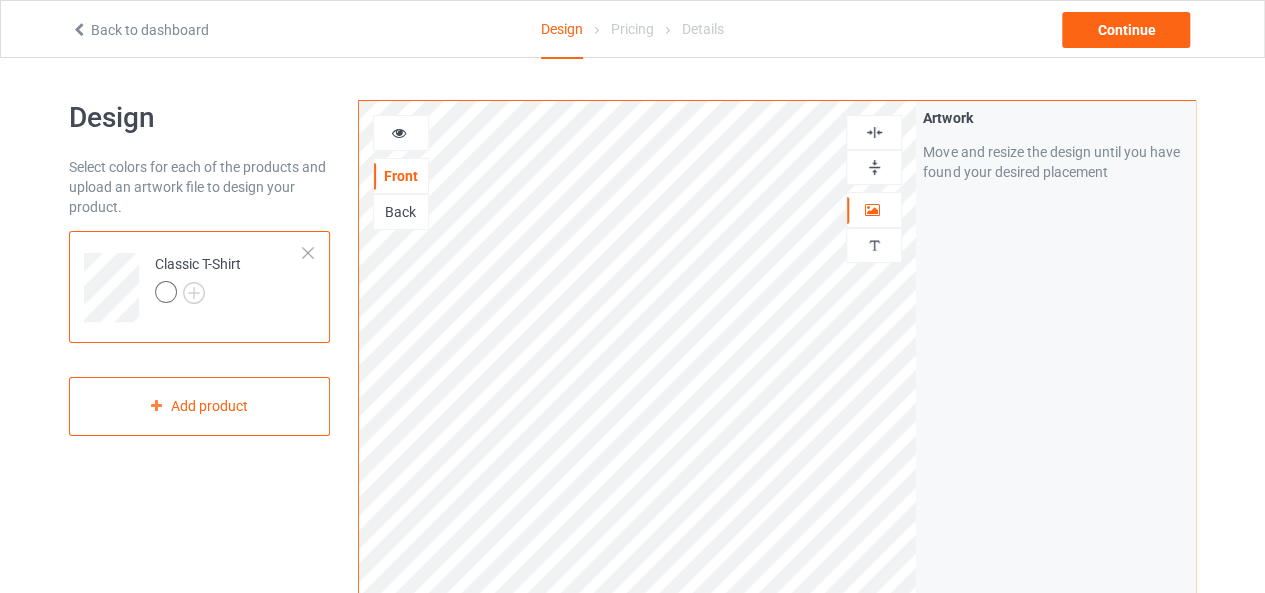 click at bounding box center (874, 167) 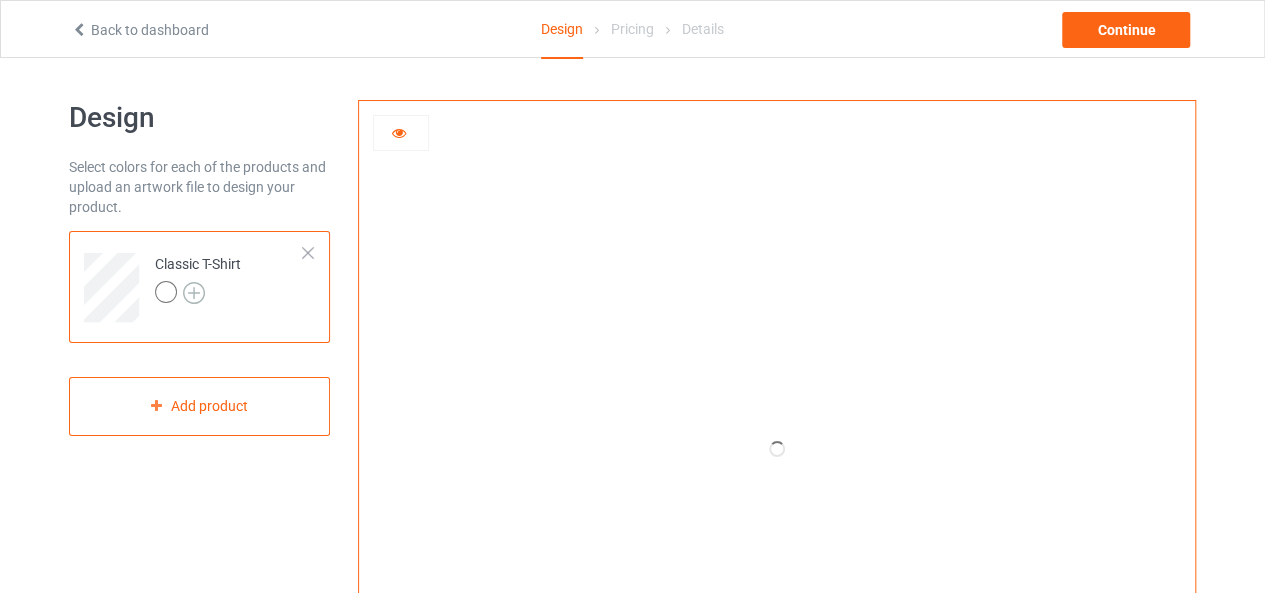 click at bounding box center (194, 293) 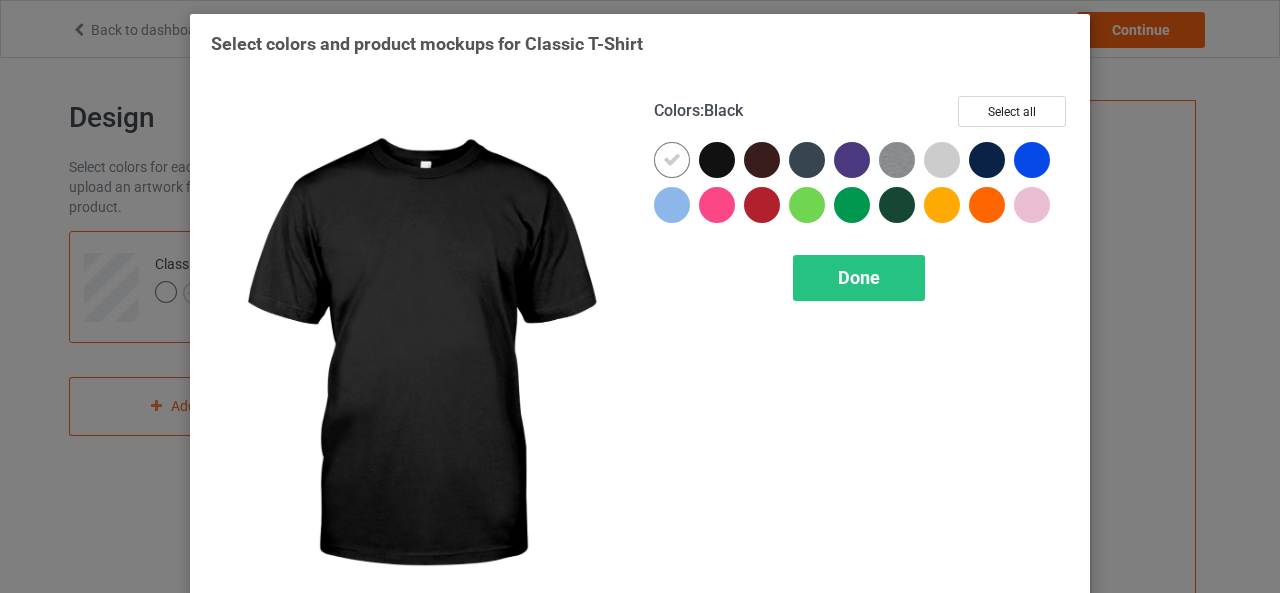 click at bounding box center (717, 160) 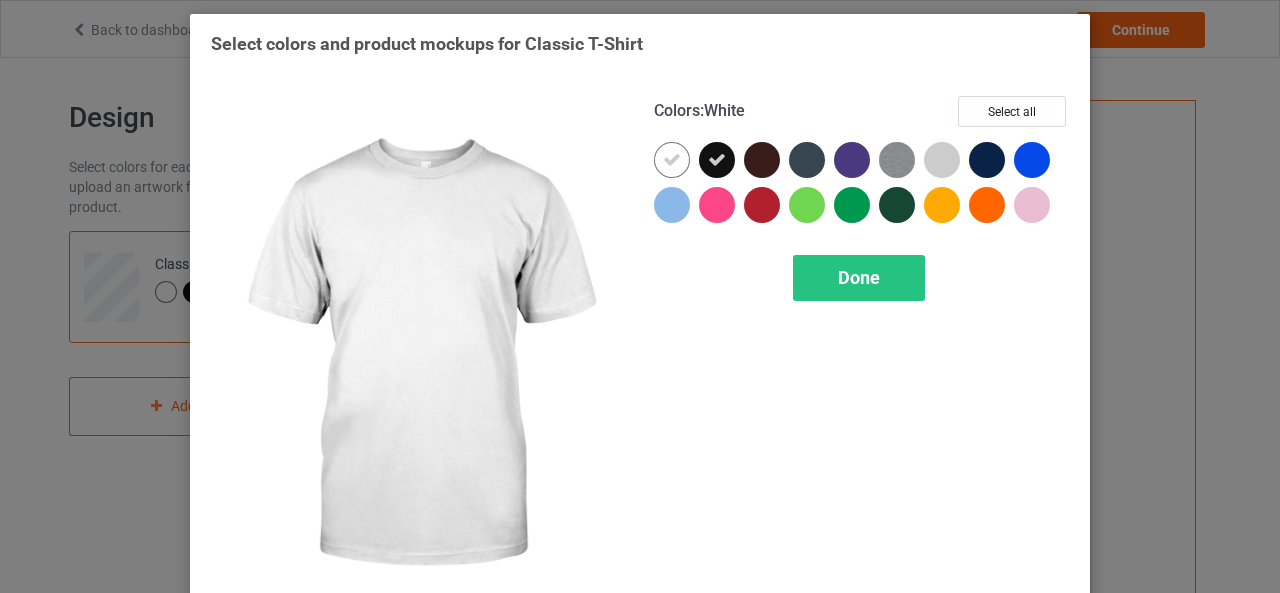 click at bounding box center (672, 160) 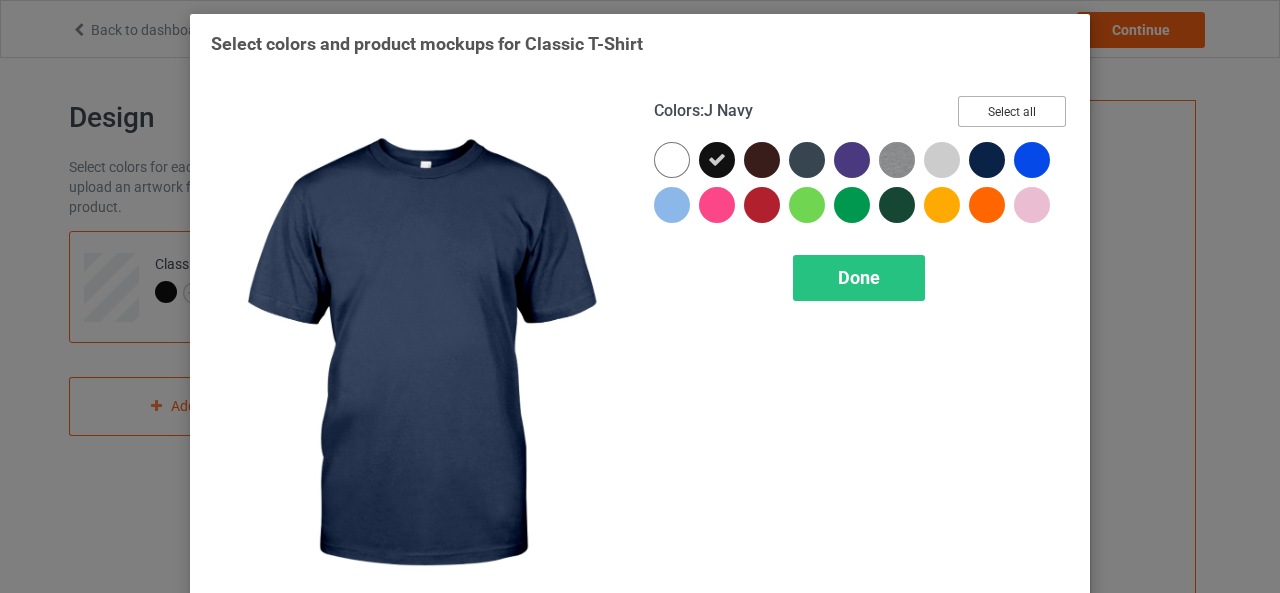 click on "Select all" at bounding box center [1012, 111] 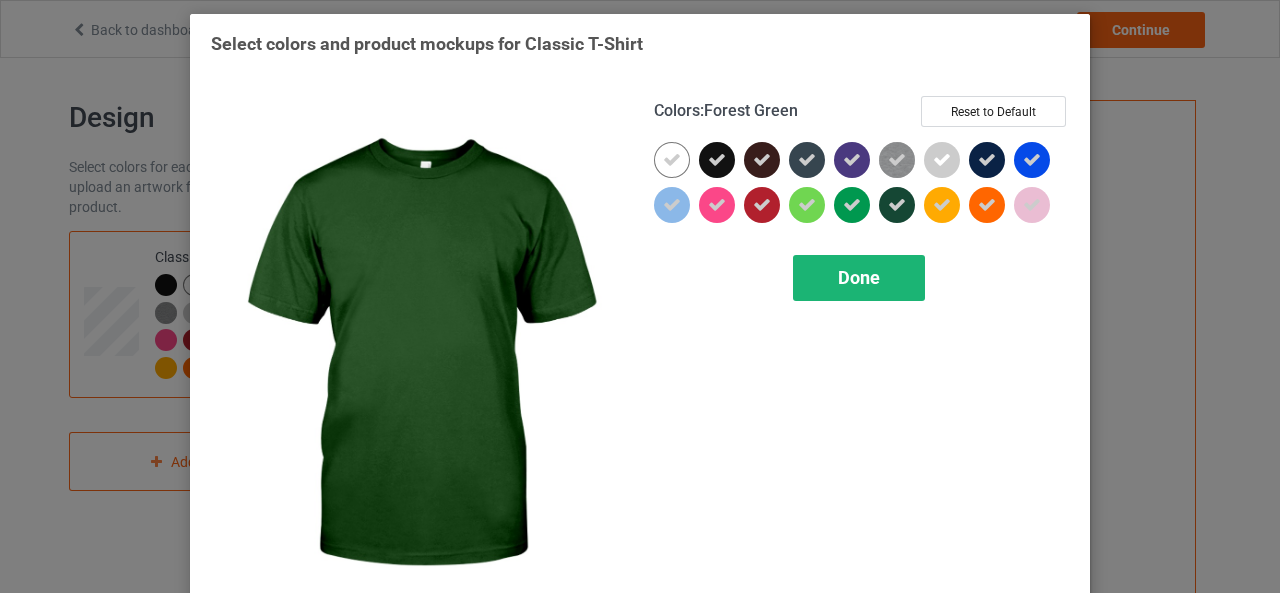click on "Done" at bounding box center [859, 278] 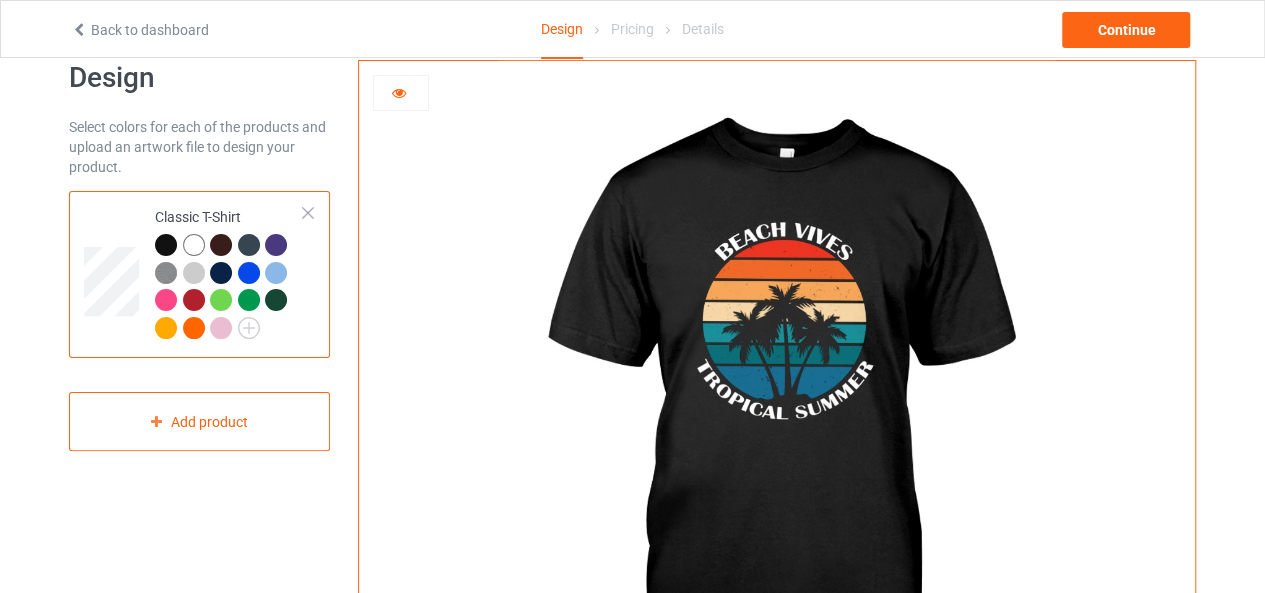 scroll, scrollTop: 0, scrollLeft: 0, axis: both 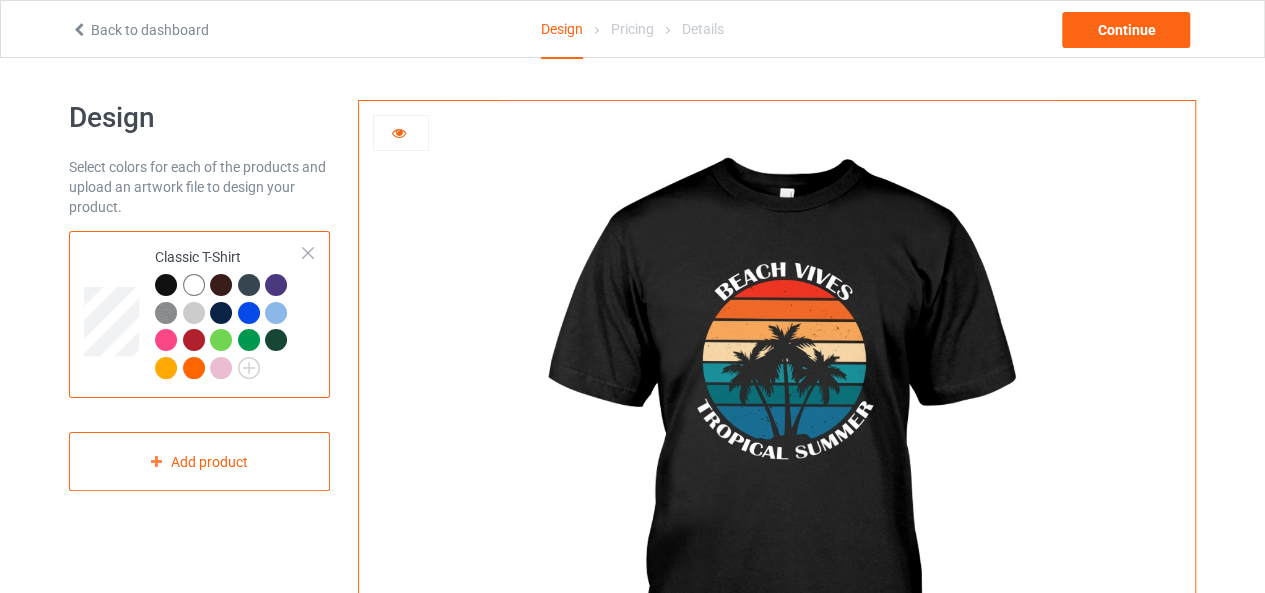 click at bounding box center [399, 130] 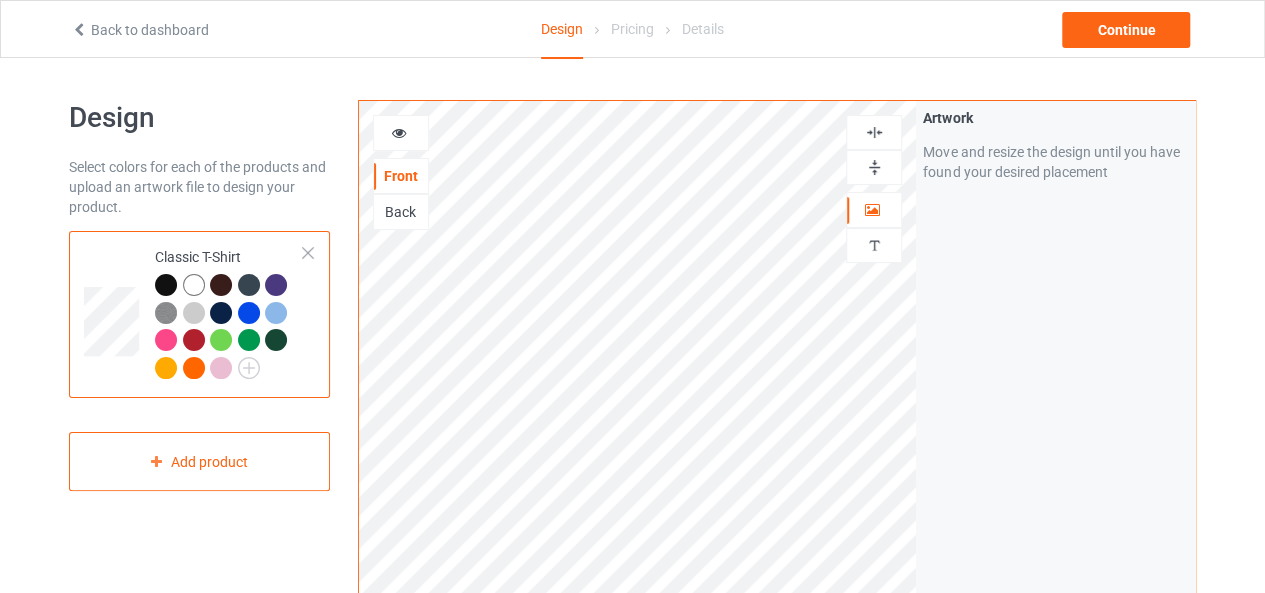 click at bounding box center [399, 130] 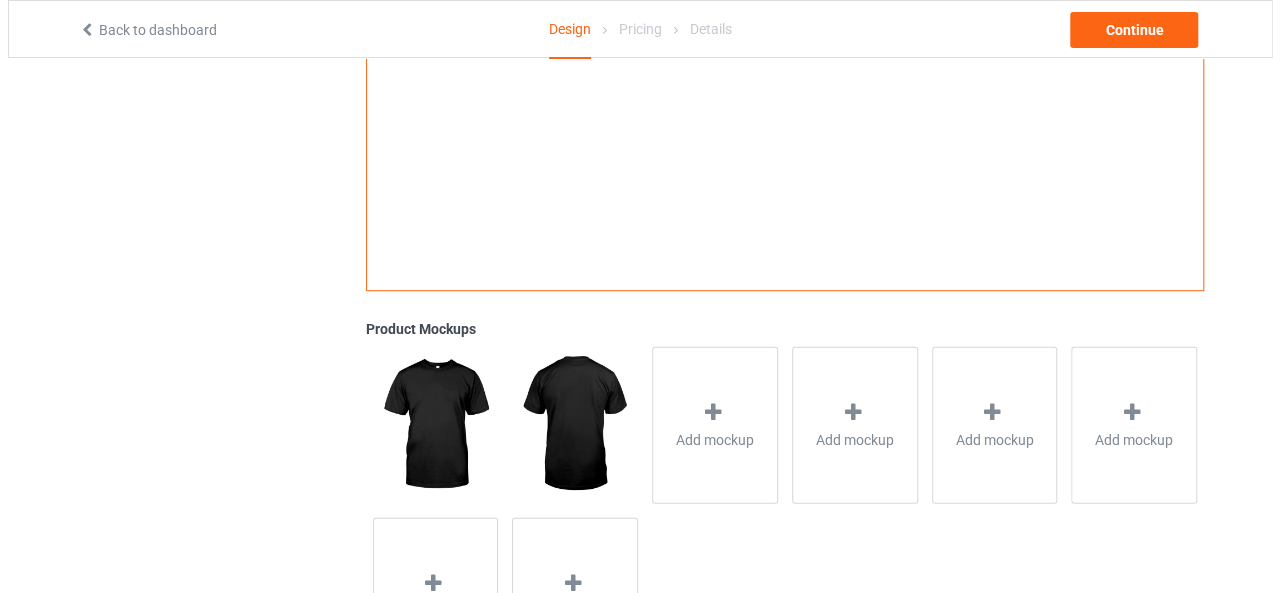 scroll, scrollTop: 600, scrollLeft: 0, axis: vertical 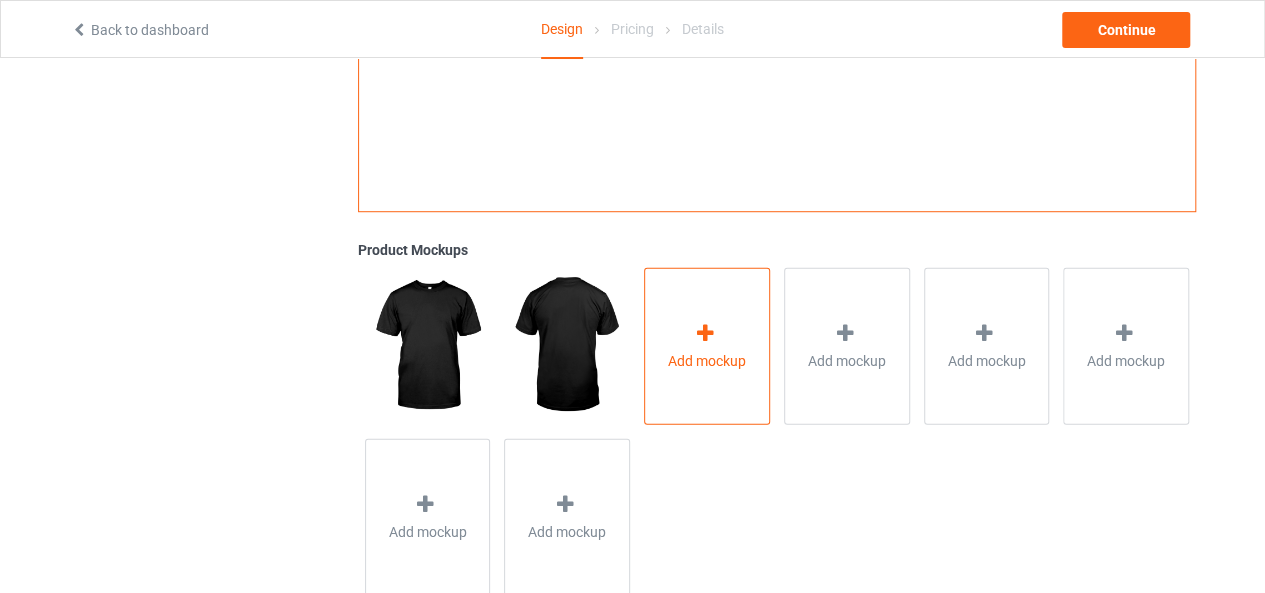 click on "Add mockup" at bounding box center (707, 345) 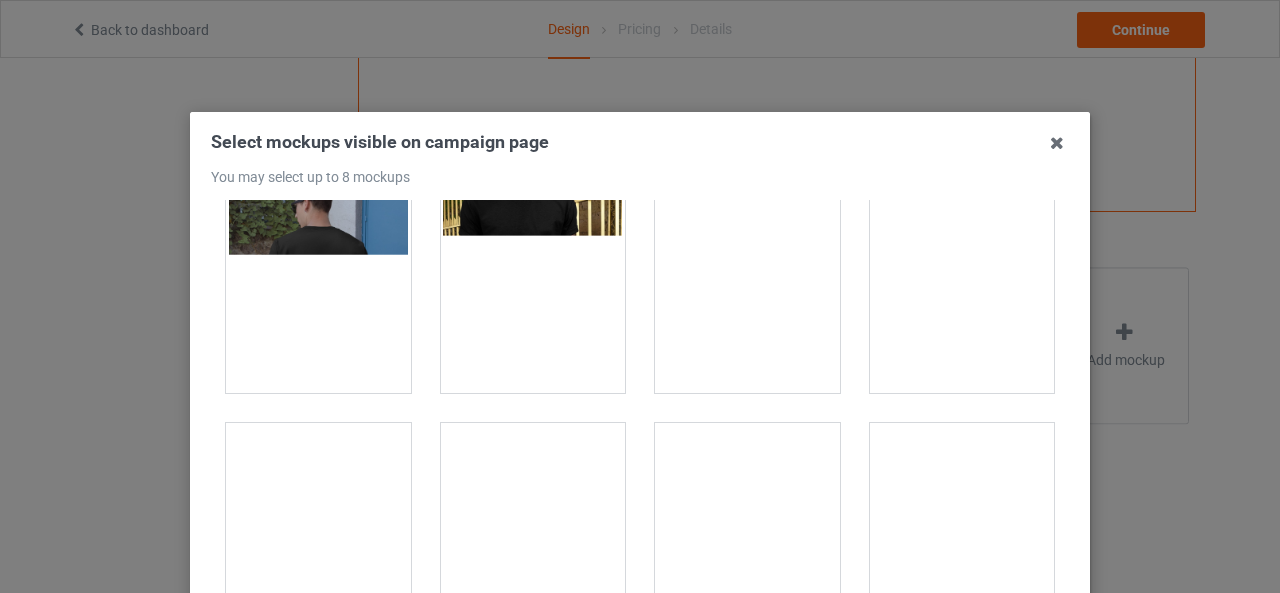 scroll, scrollTop: 0, scrollLeft: 0, axis: both 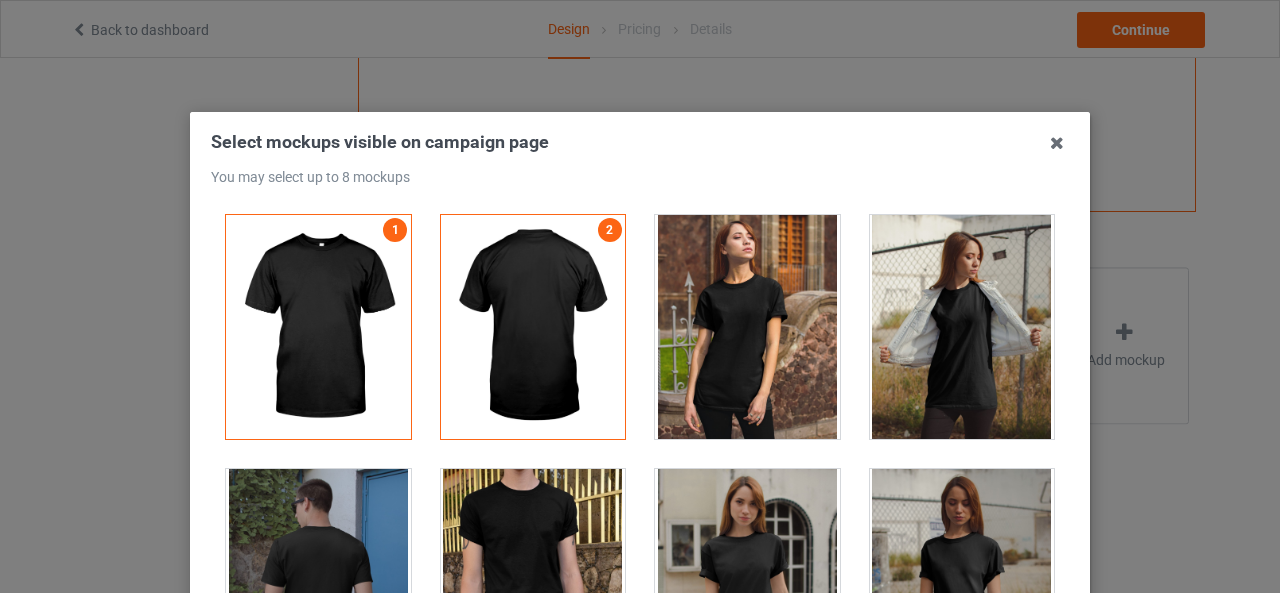 click at bounding box center [533, 327] 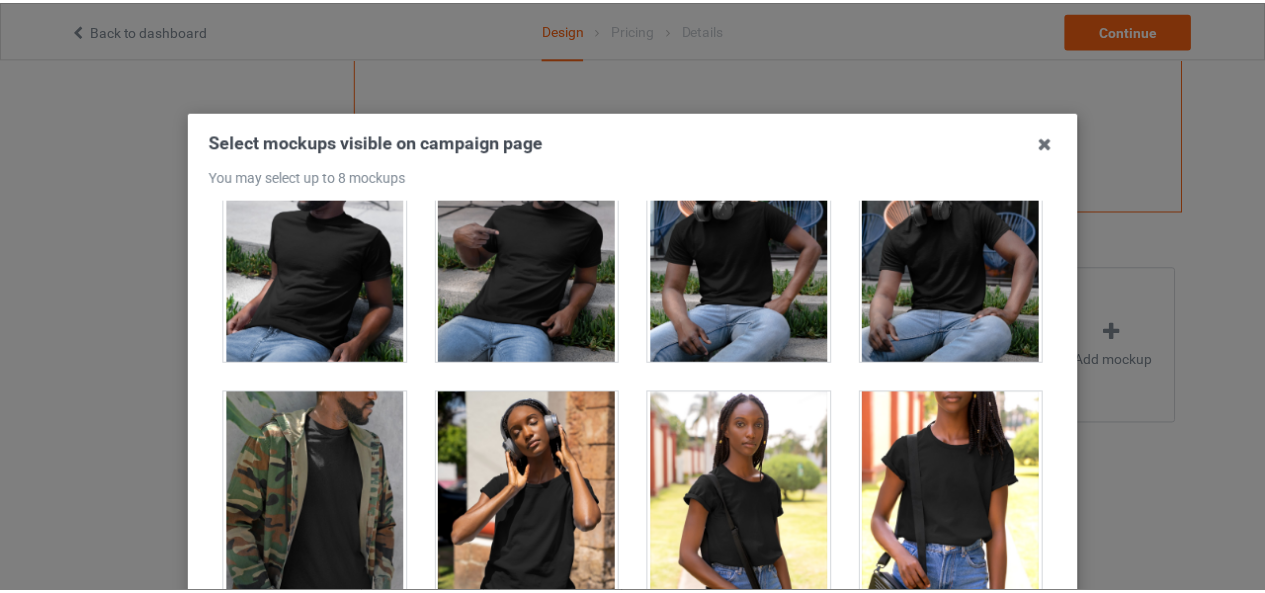 scroll, scrollTop: 14900, scrollLeft: 0, axis: vertical 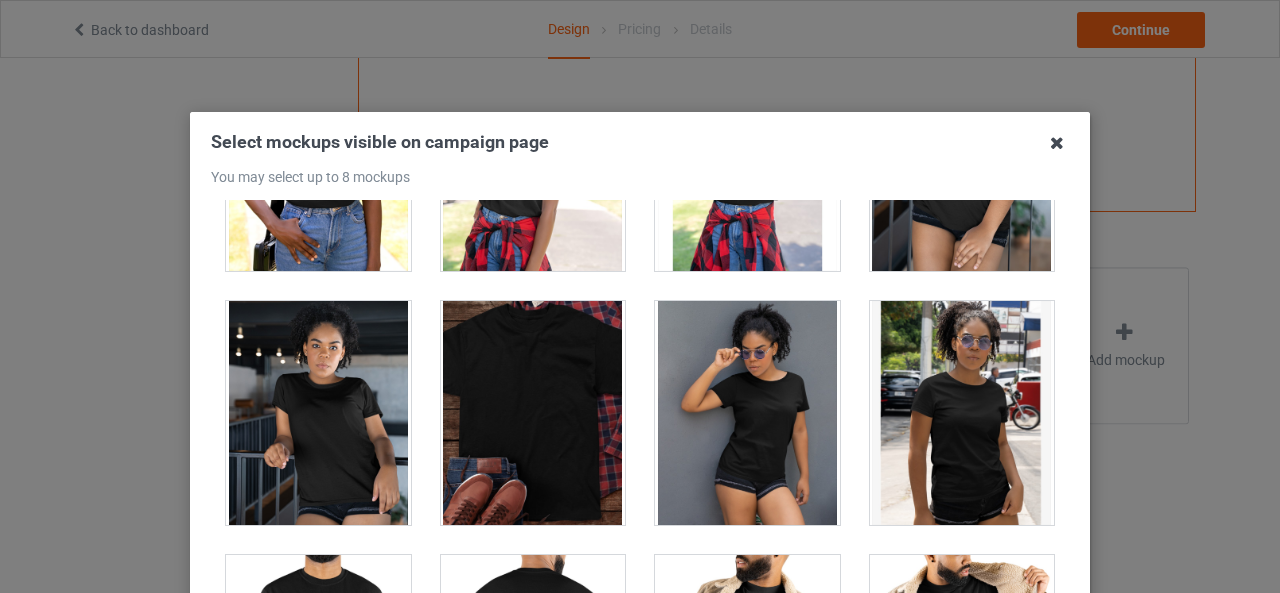click at bounding box center (1057, 143) 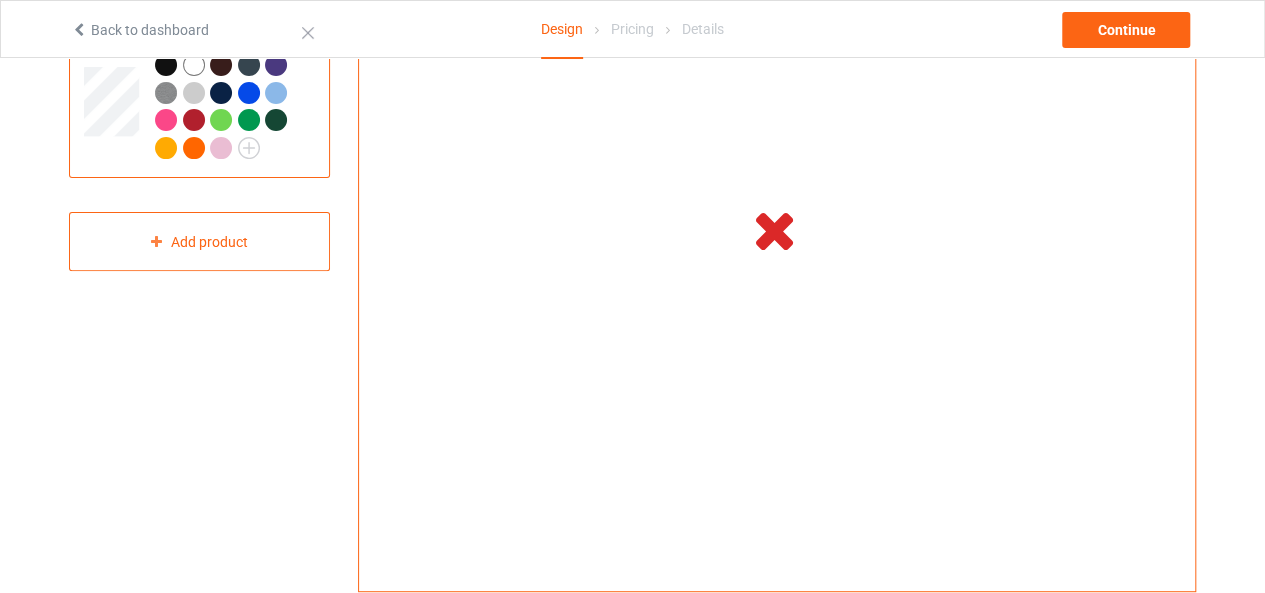 scroll, scrollTop: 0, scrollLeft: 0, axis: both 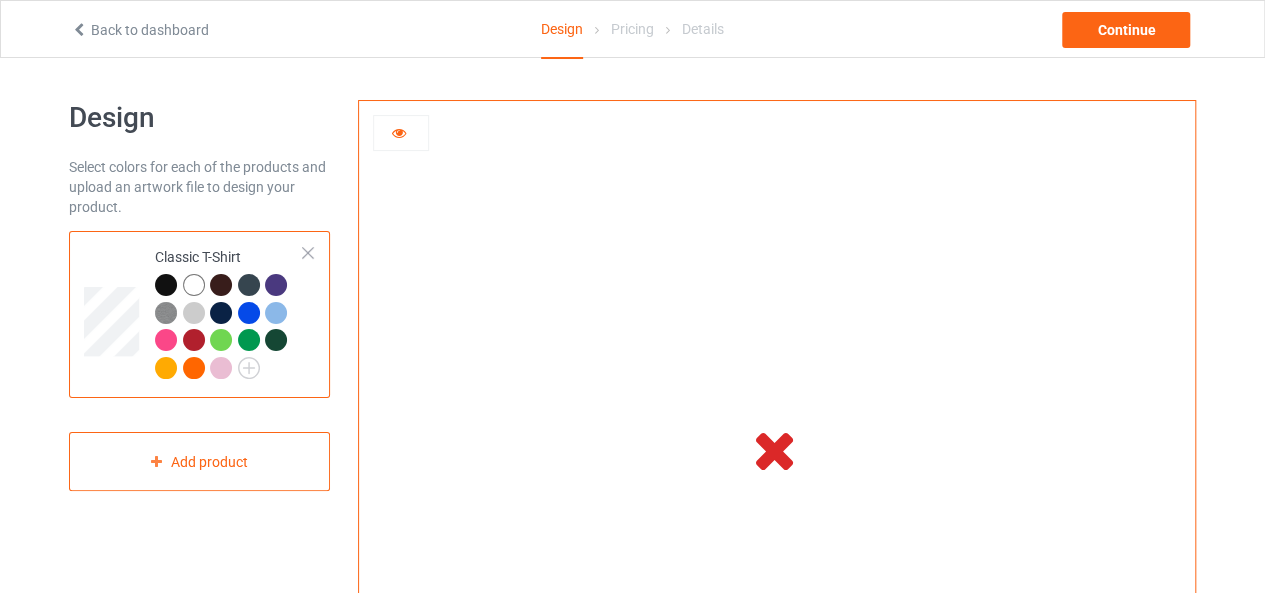 click at bounding box center (399, 130) 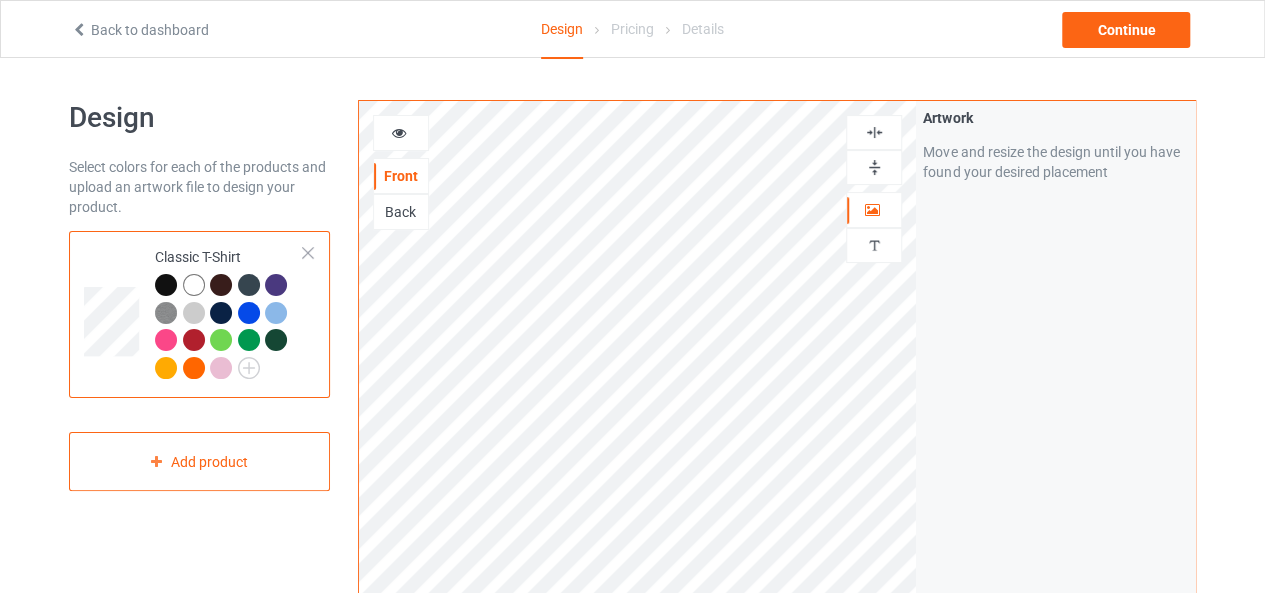 click at bounding box center [399, 130] 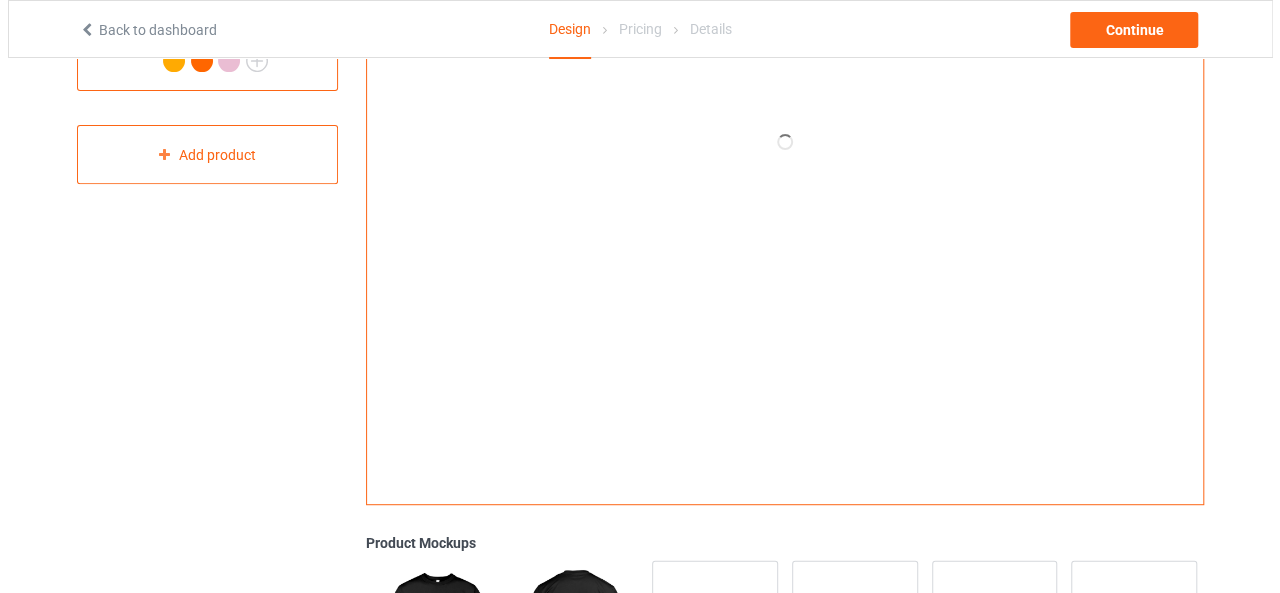 scroll, scrollTop: 650, scrollLeft: 0, axis: vertical 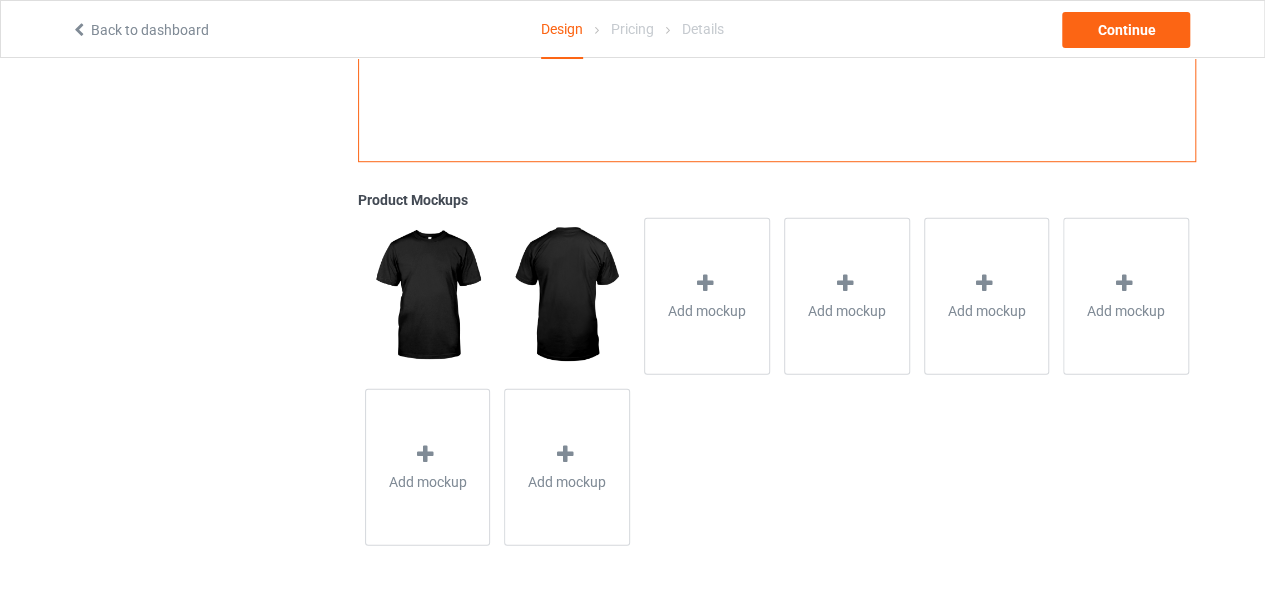 click on "Add mockup" at bounding box center [707, 295] 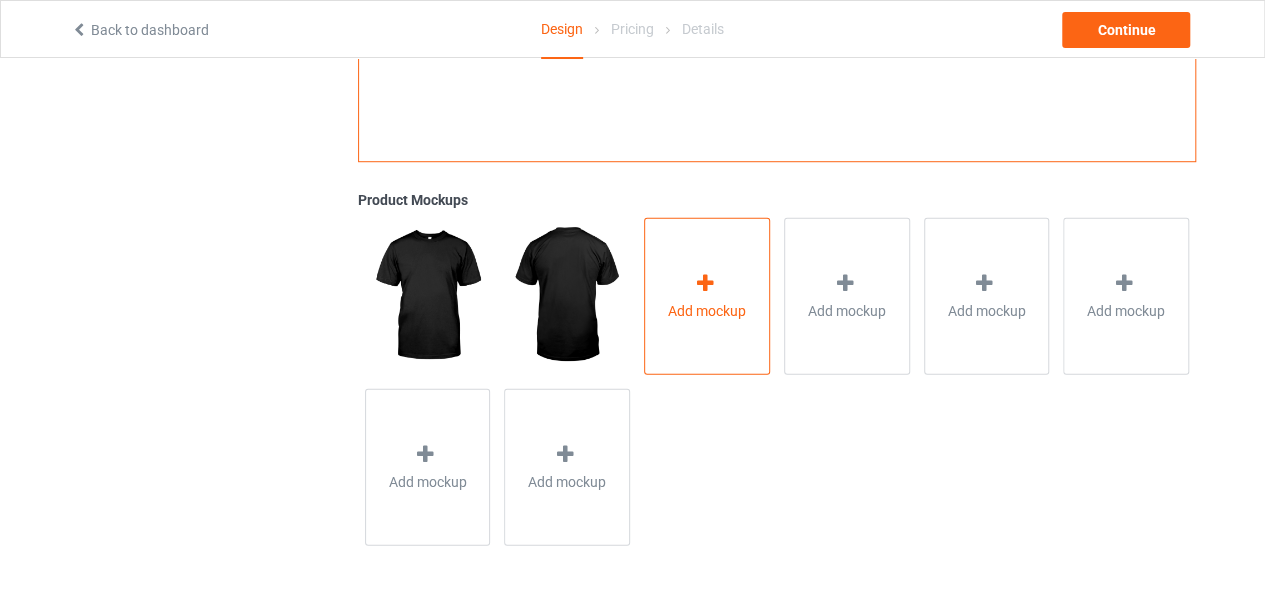 click on "Add mockup" at bounding box center [707, 295] 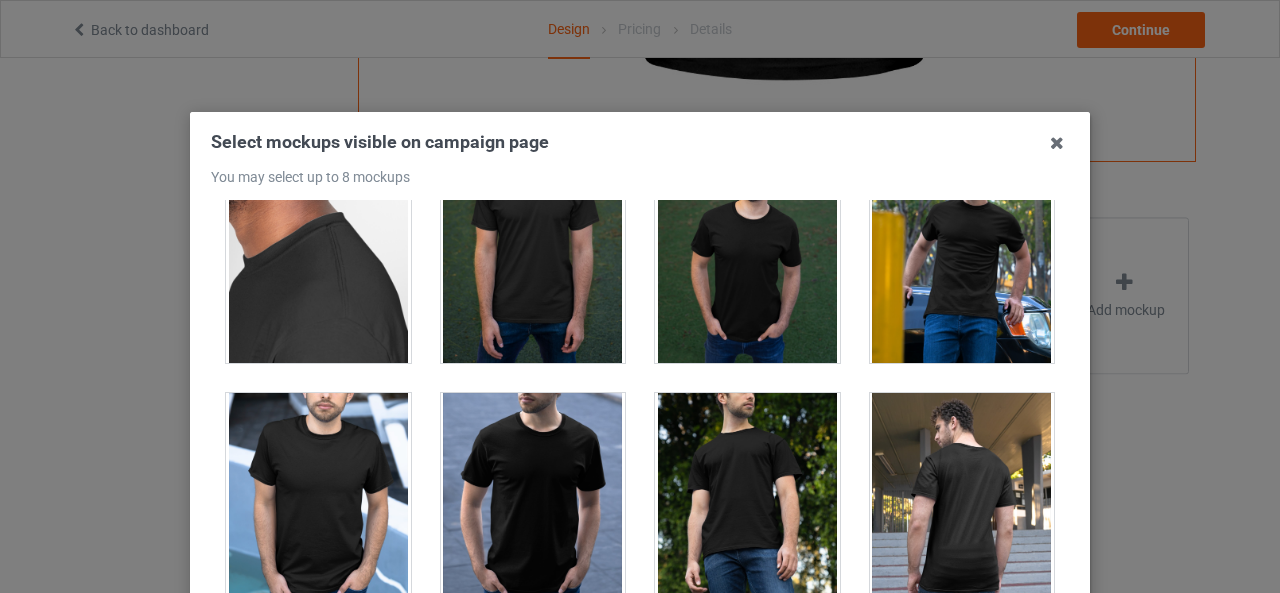 scroll, scrollTop: 1700, scrollLeft: 0, axis: vertical 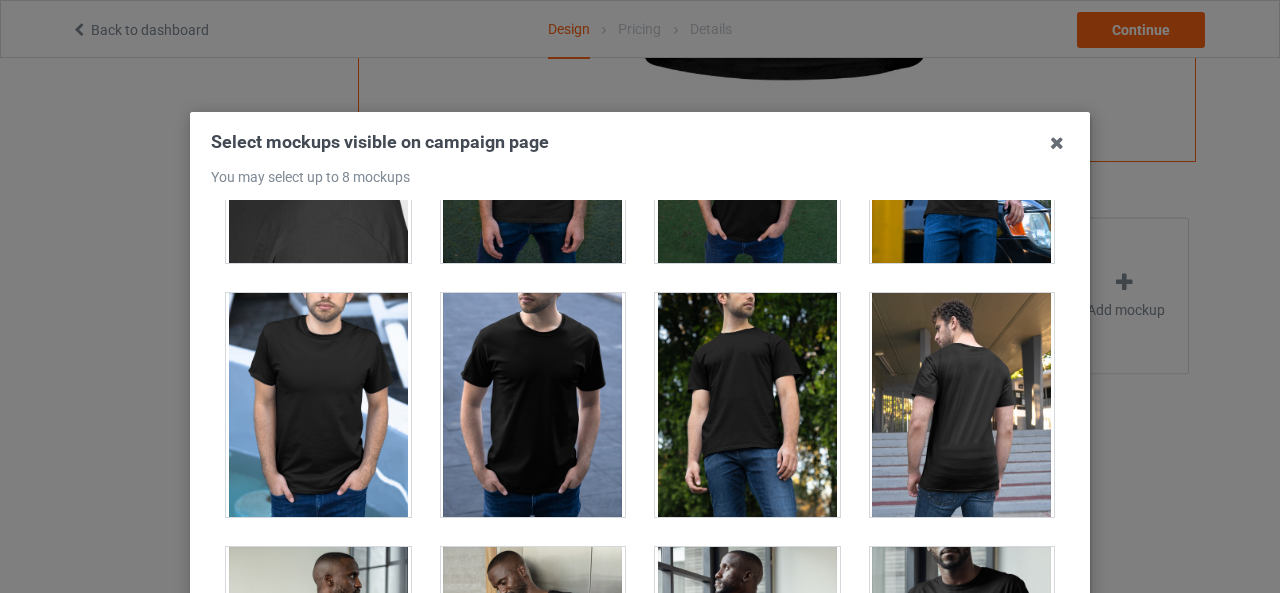 click at bounding box center (533, 405) 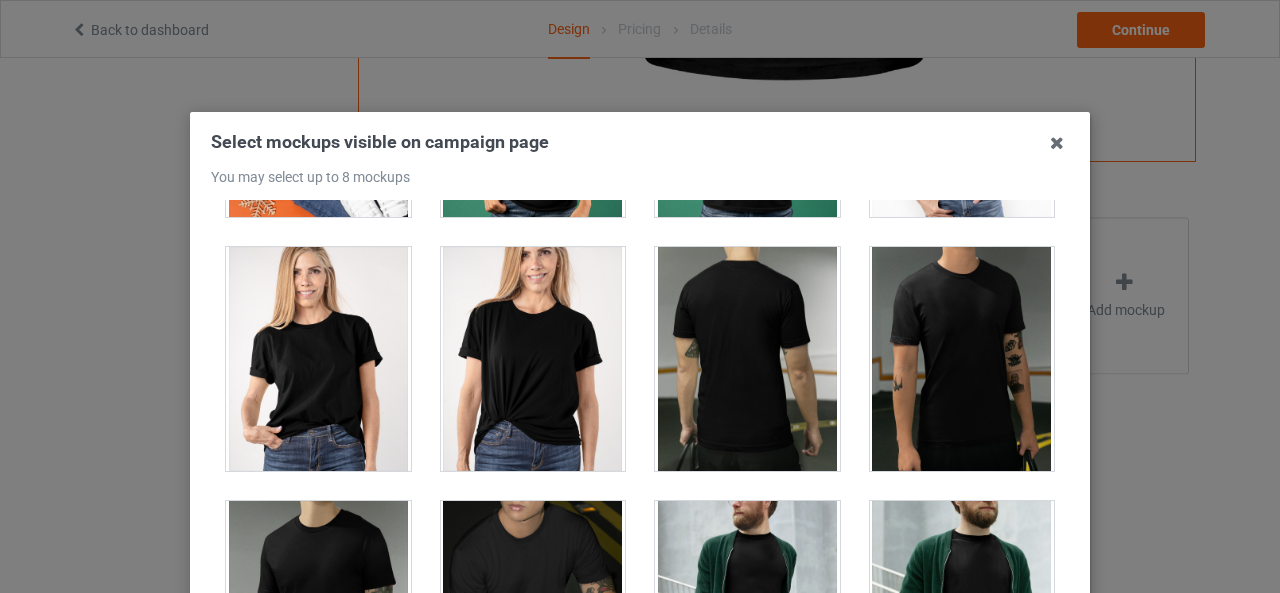 scroll, scrollTop: 3300, scrollLeft: 0, axis: vertical 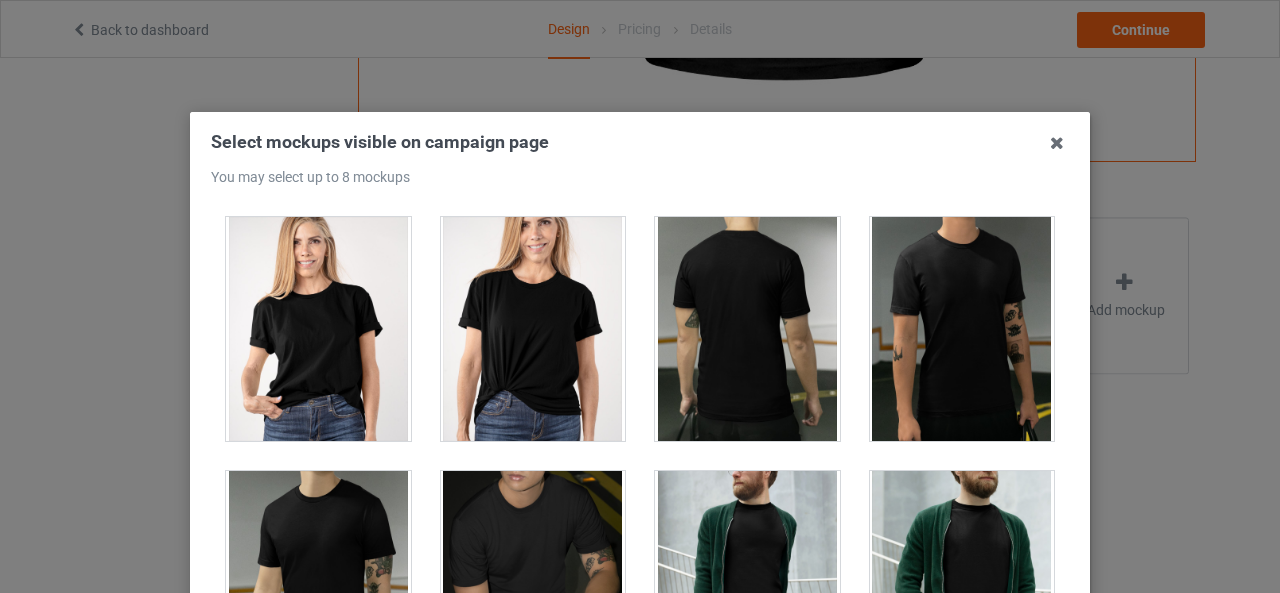 click at bounding box center [318, 329] 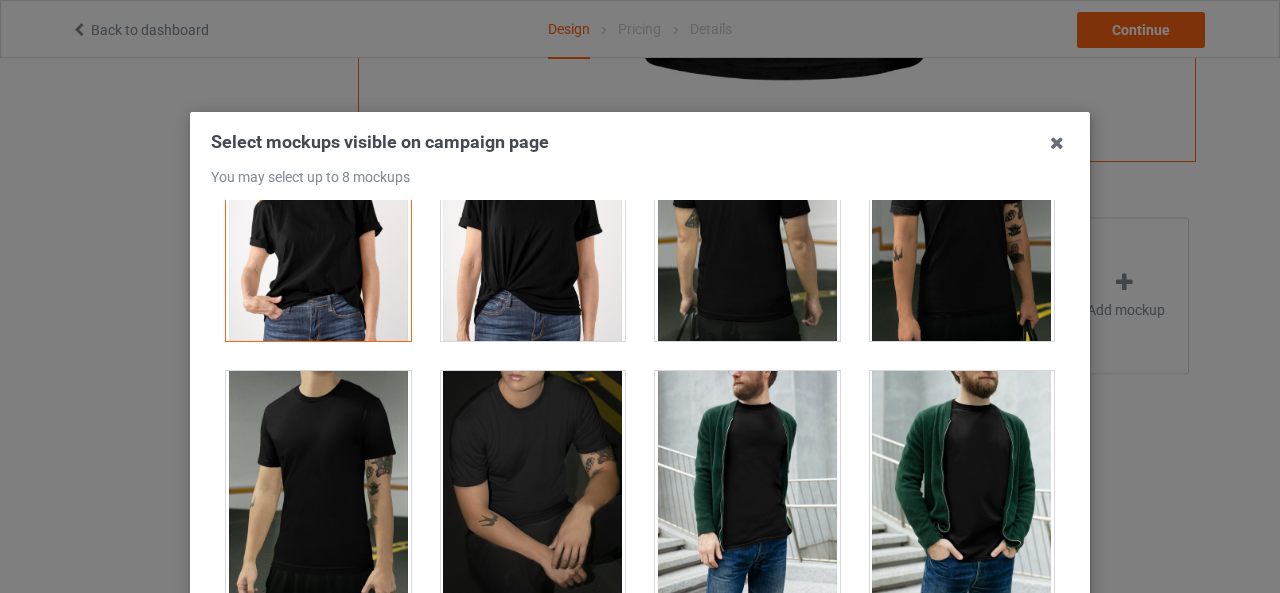scroll, scrollTop: 3500, scrollLeft: 0, axis: vertical 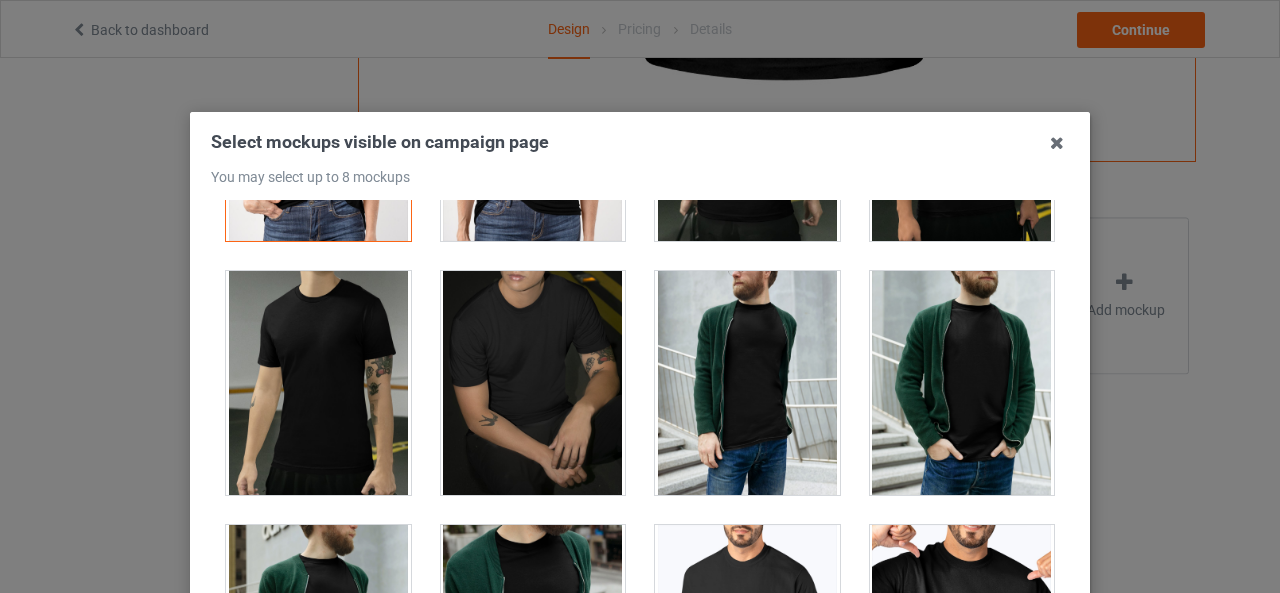 click at bounding box center [318, 383] 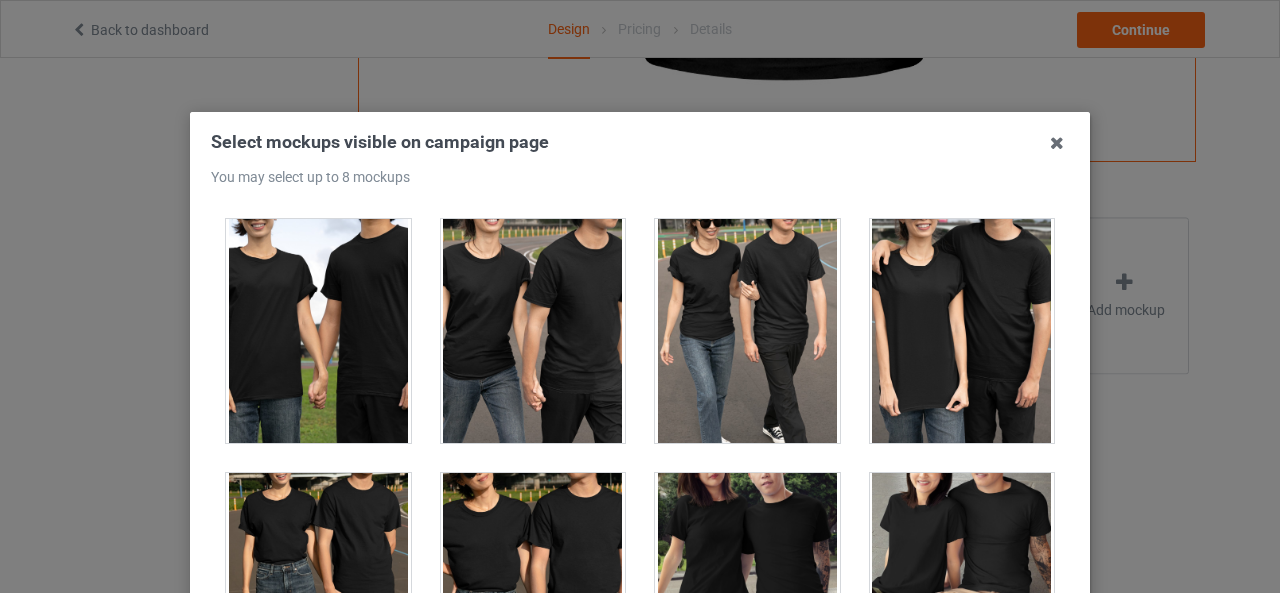 scroll, scrollTop: 6500, scrollLeft: 0, axis: vertical 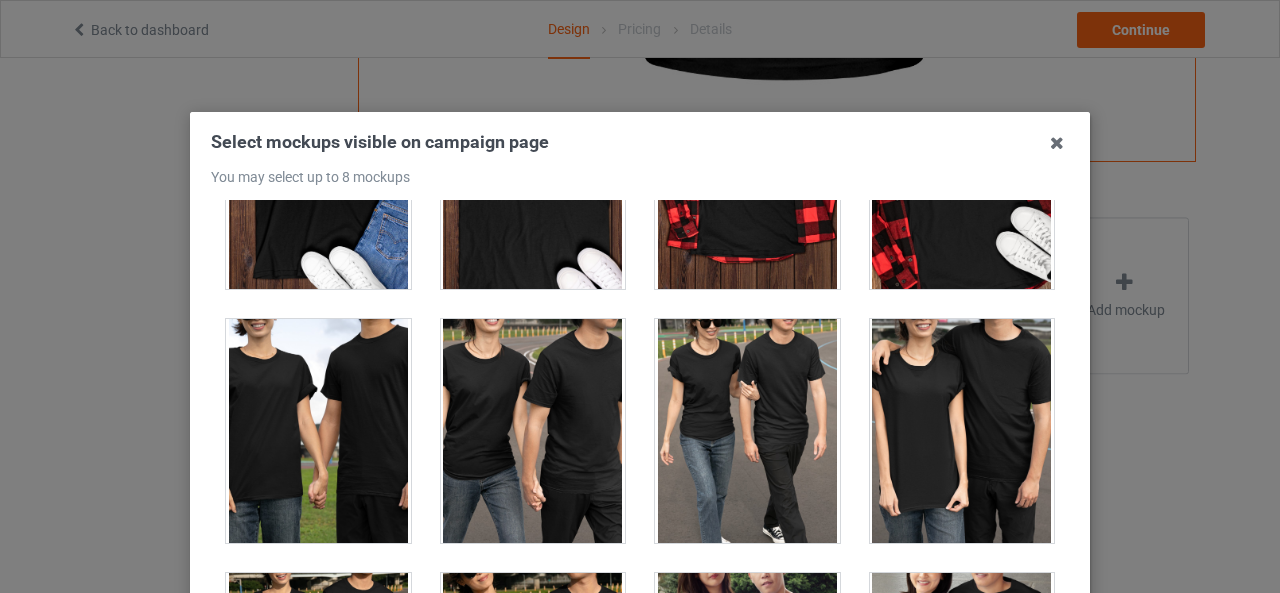 click at bounding box center [747, 431] 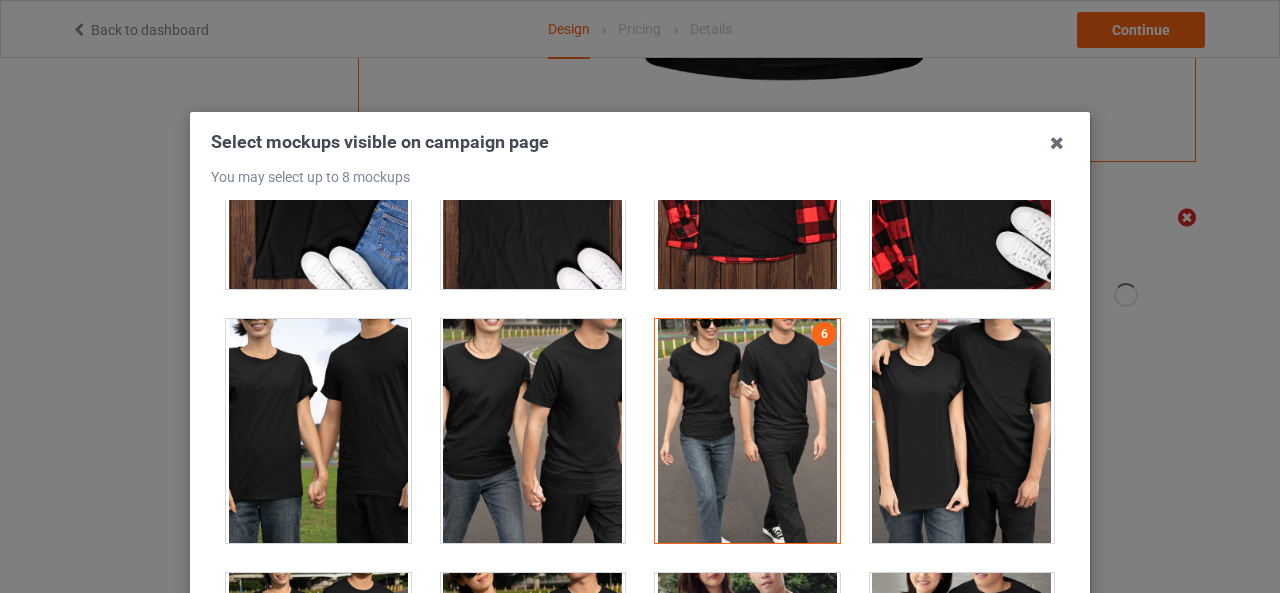 scroll, scrollTop: 649, scrollLeft: 0, axis: vertical 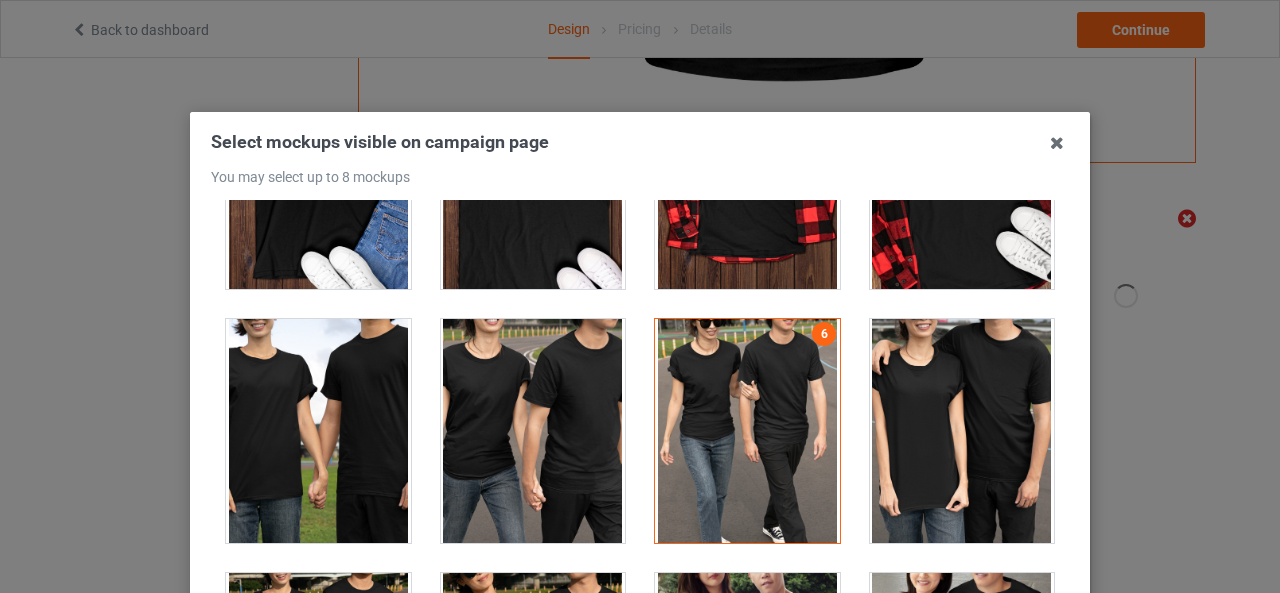 drag, startPoint x: 434, startPoint y: 632, endPoint x: 107, endPoint y: 632, distance: 327 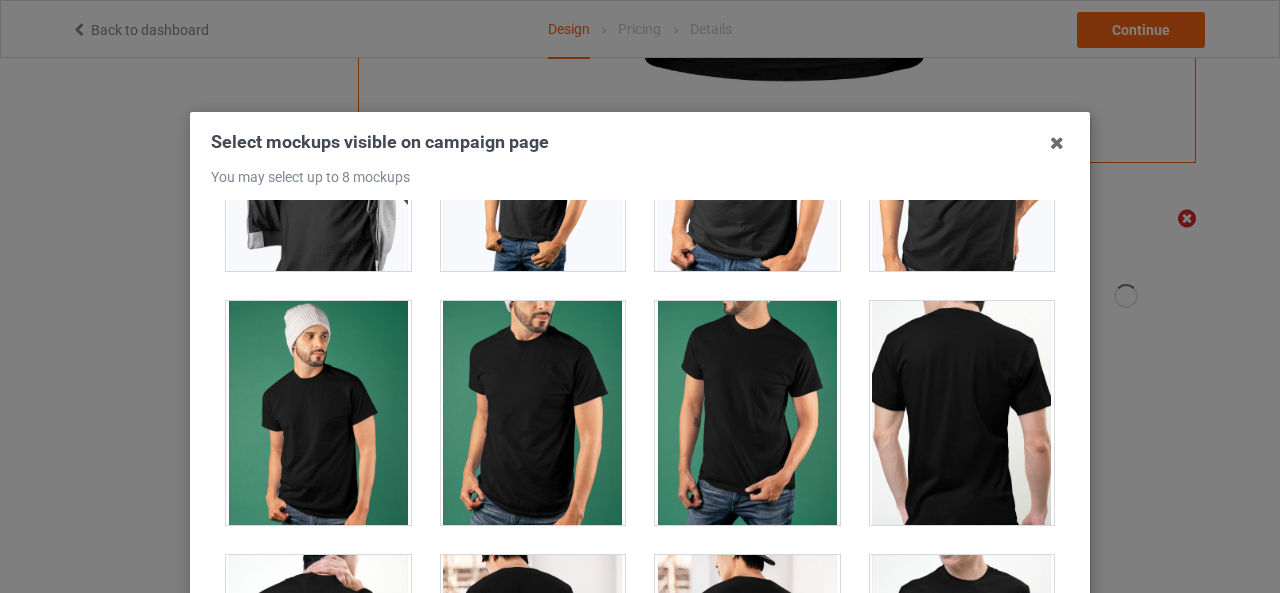 scroll, scrollTop: 4200, scrollLeft: 0, axis: vertical 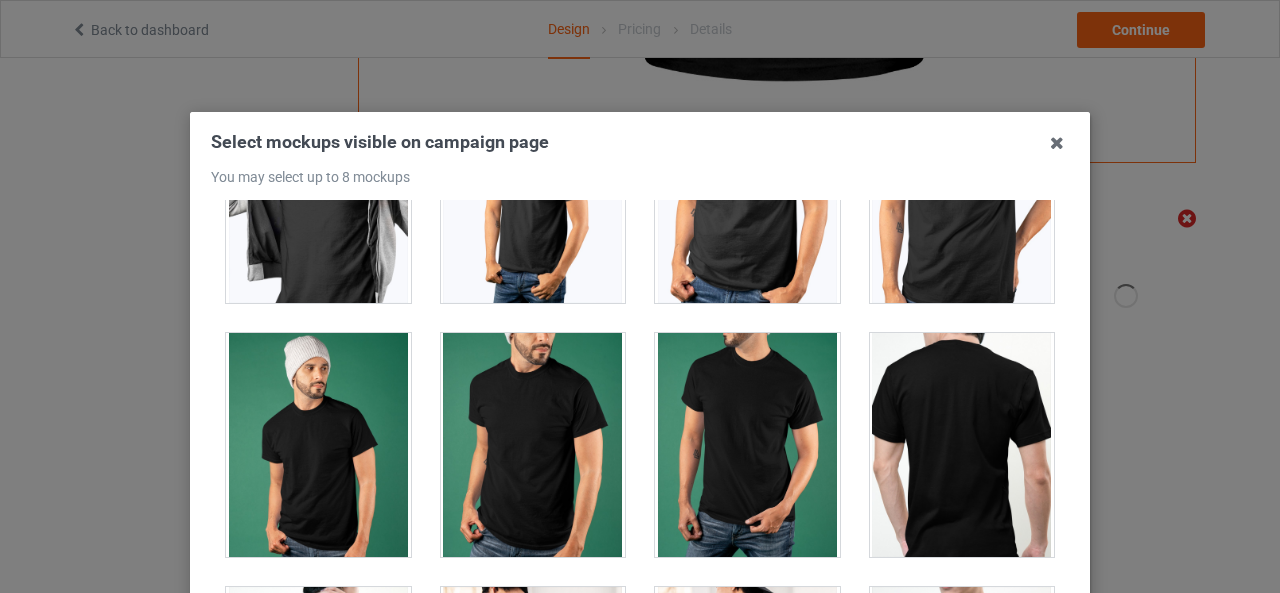 click at bounding box center [533, 445] 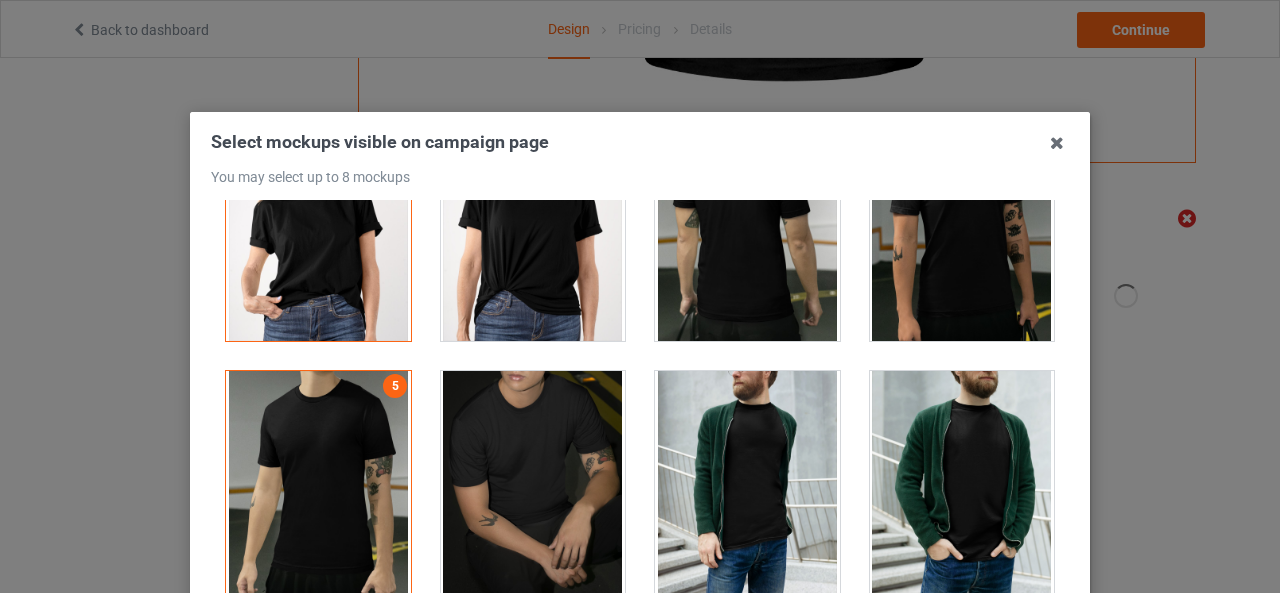 scroll, scrollTop: 3500, scrollLeft: 0, axis: vertical 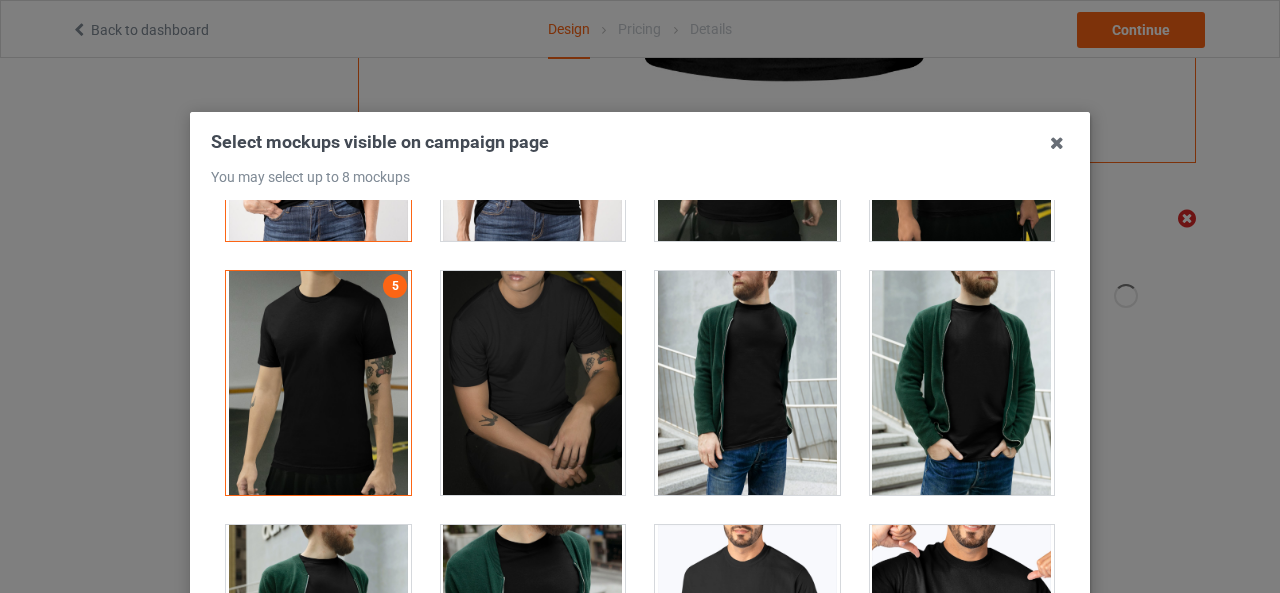 click at bounding box center (962, 383) 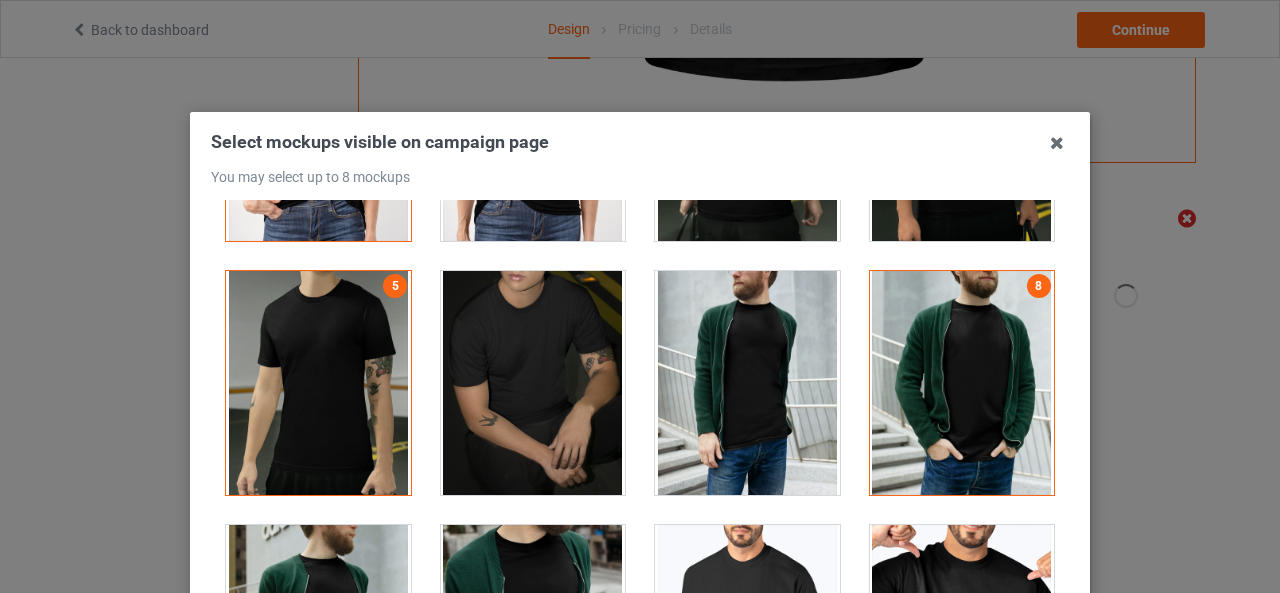 scroll, scrollTop: 648, scrollLeft: 0, axis: vertical 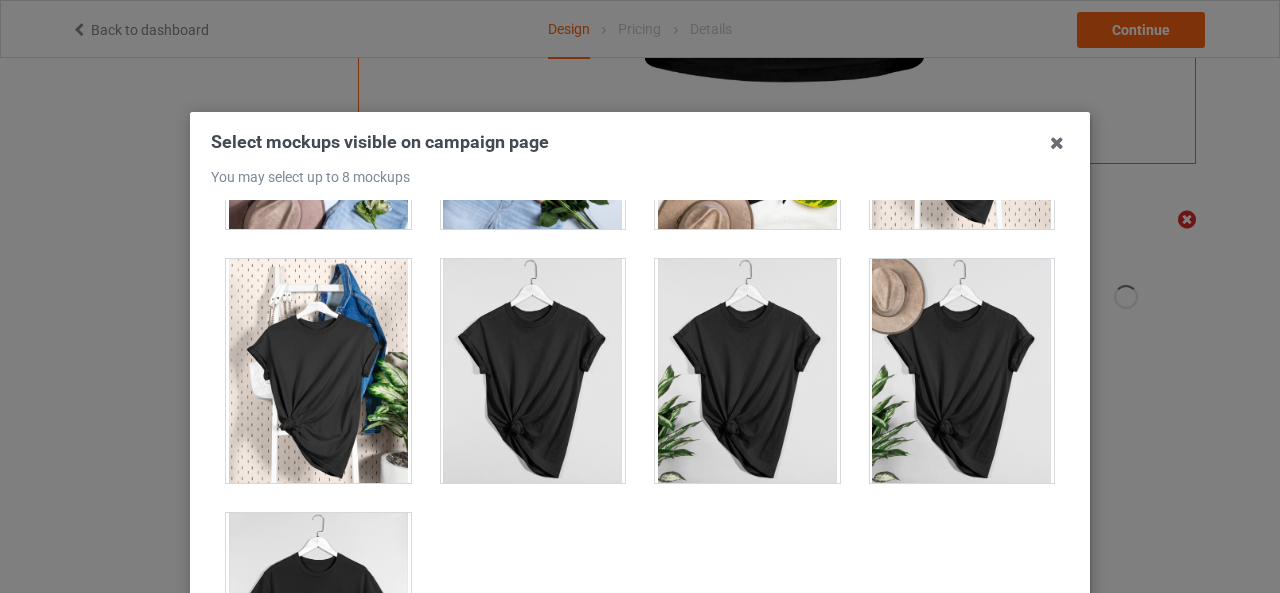 drag, startPoint x: 970, startPoint y: 147, endPoint x: 991, endPoint y: 80, distance: 70.21396 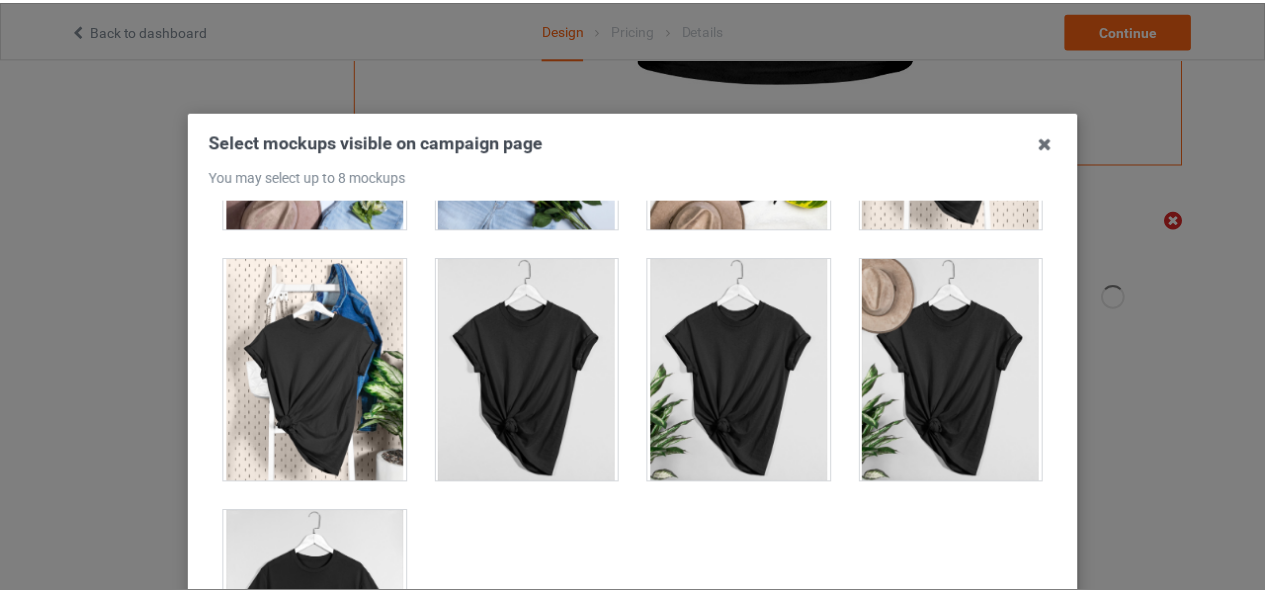scroll, scrollTop: 284, scrollLeft: 0, axis: vertical 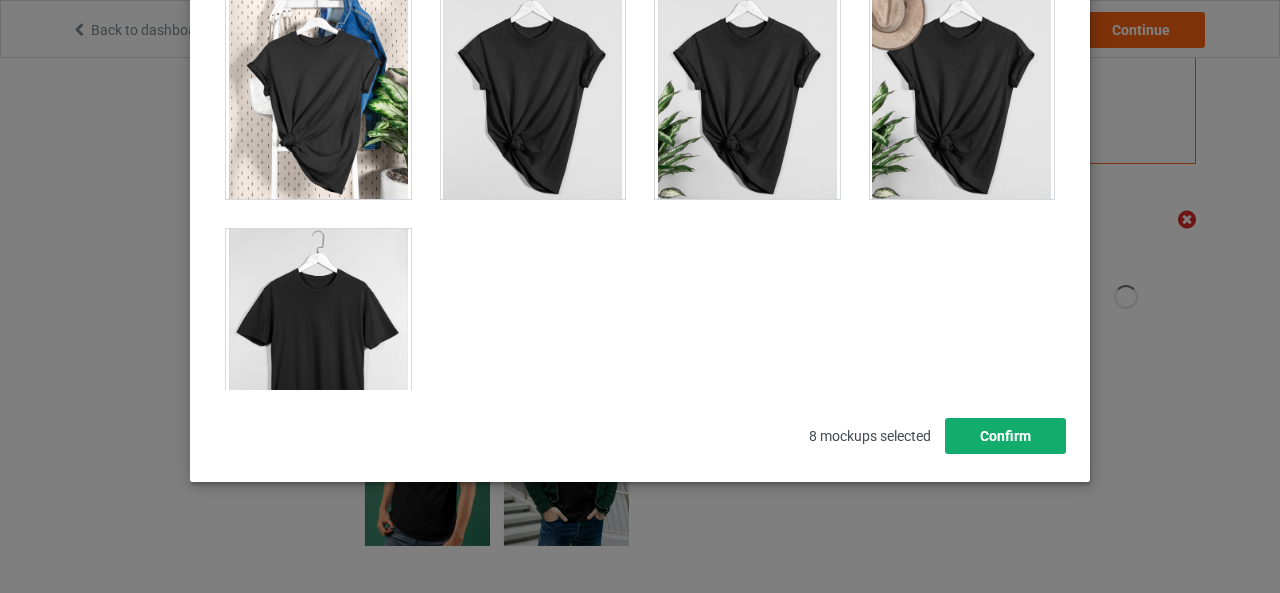 click on "Confirm" at bounding box center [1005, 436] 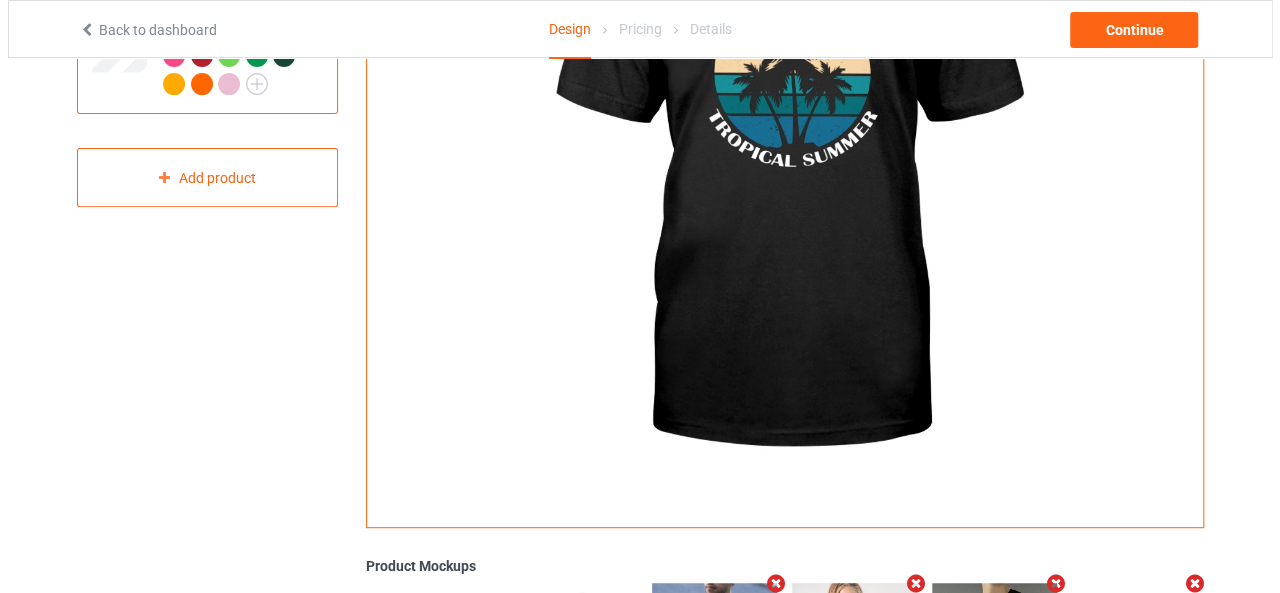 scroll, scrollTop: 0, scrollLeft: 0, axis: both 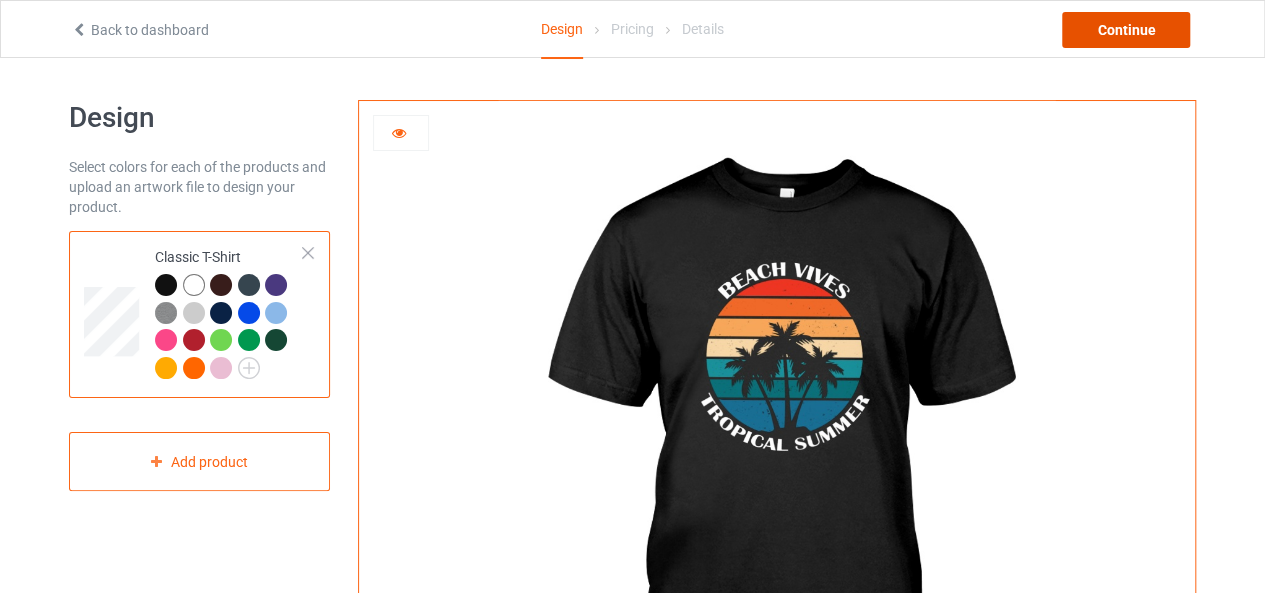 click on "Continue" at bounding box center [1126, 30] 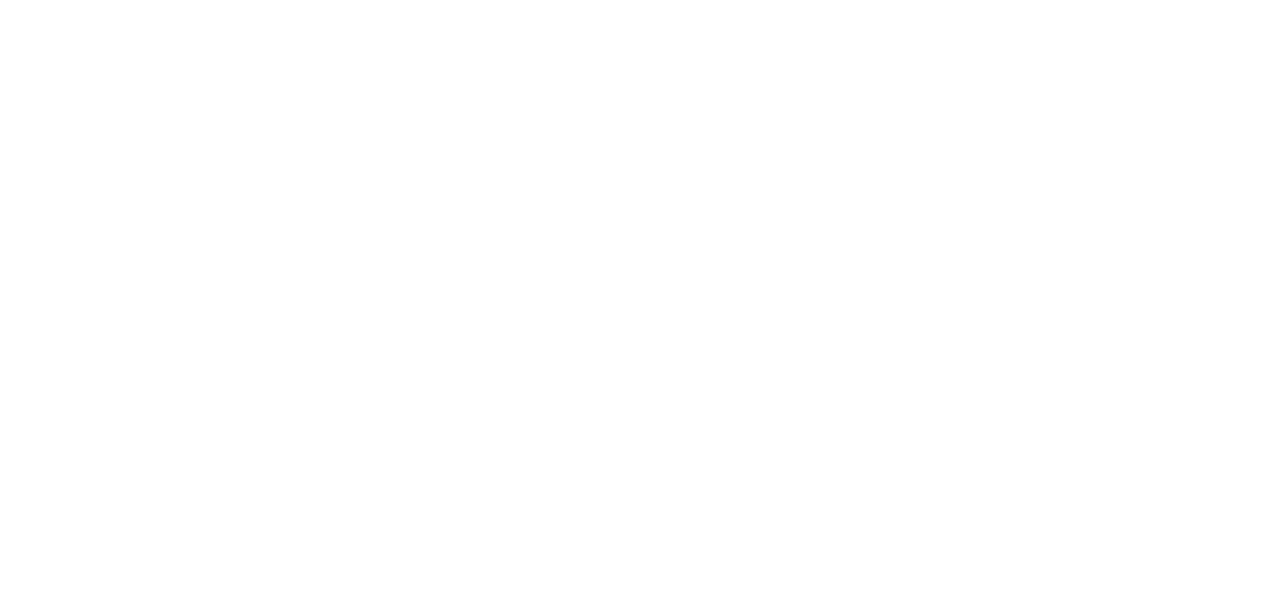 scroll, scrollTop: 0, scrollLeft: 0, axis: both 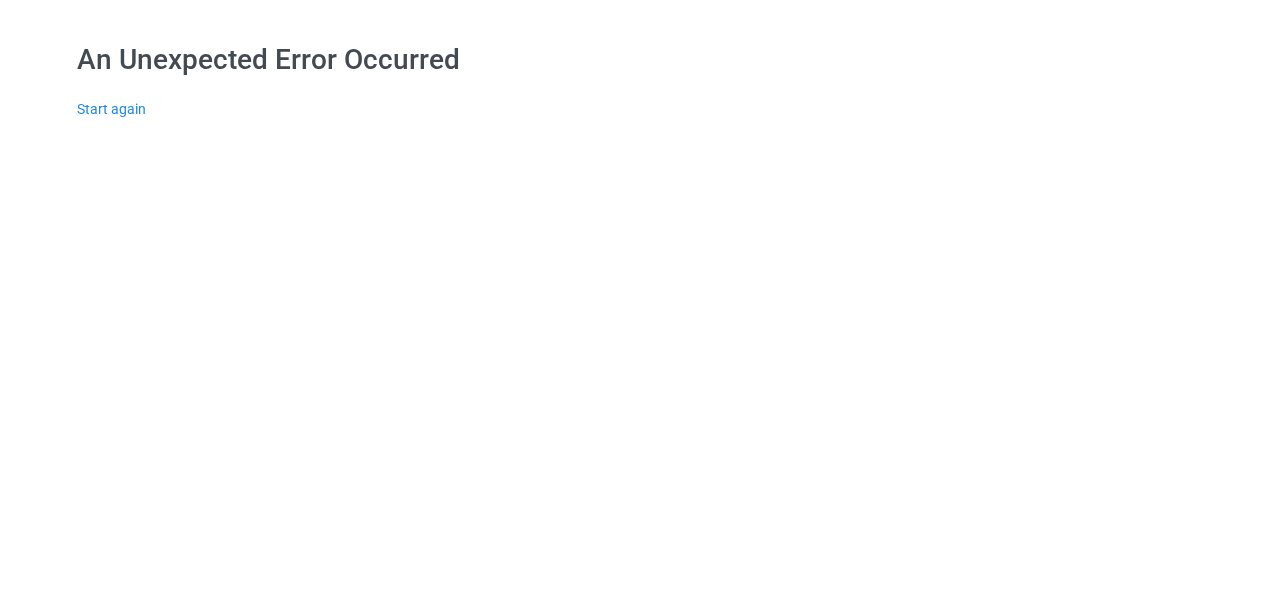 click on "An Unexpected Error Occurred Start again" at bounding box center (640, 296) 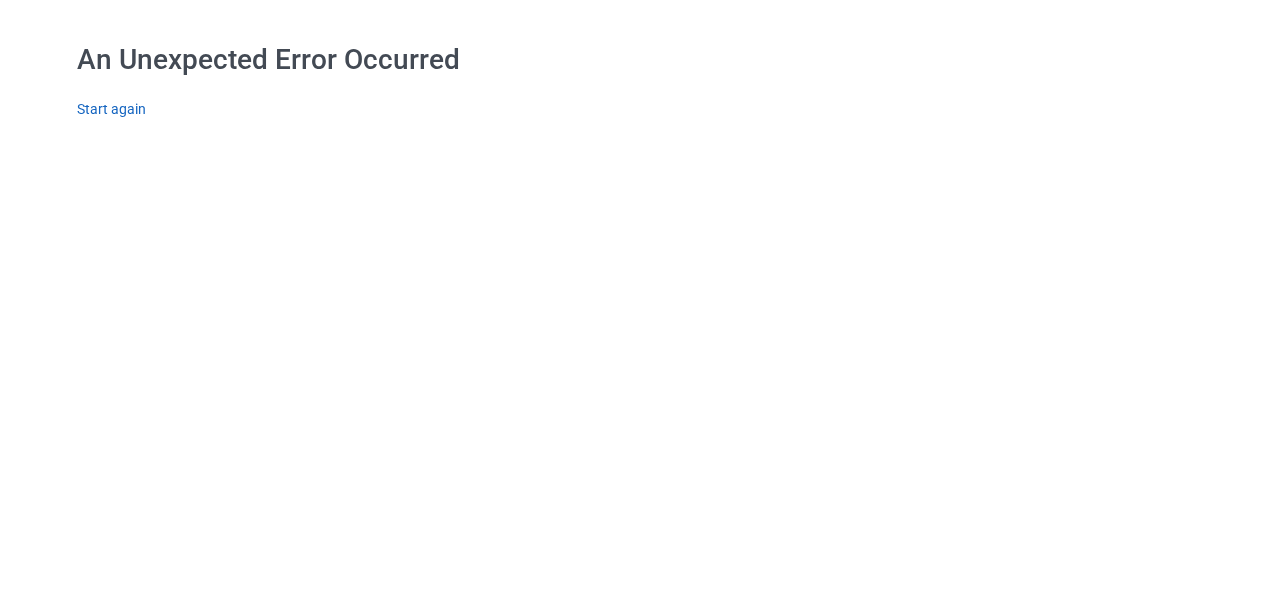 click on "Start again" at bounding box center [111, 109] 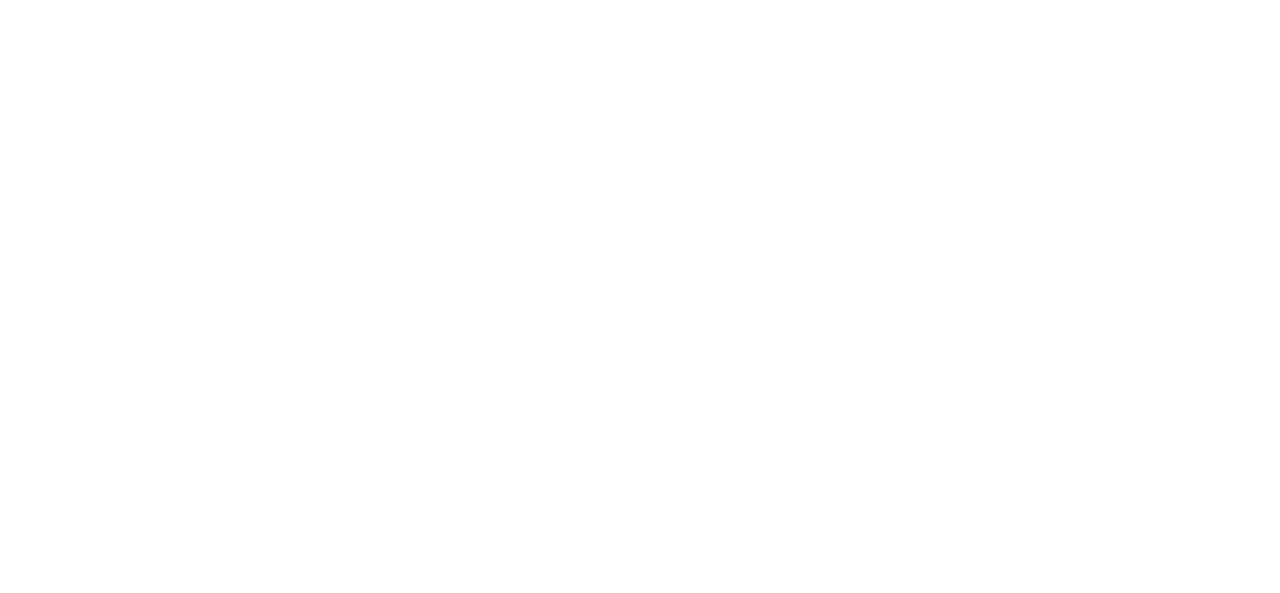 scroll, scrollTop: 0, scrollLeft: 0, axis: both 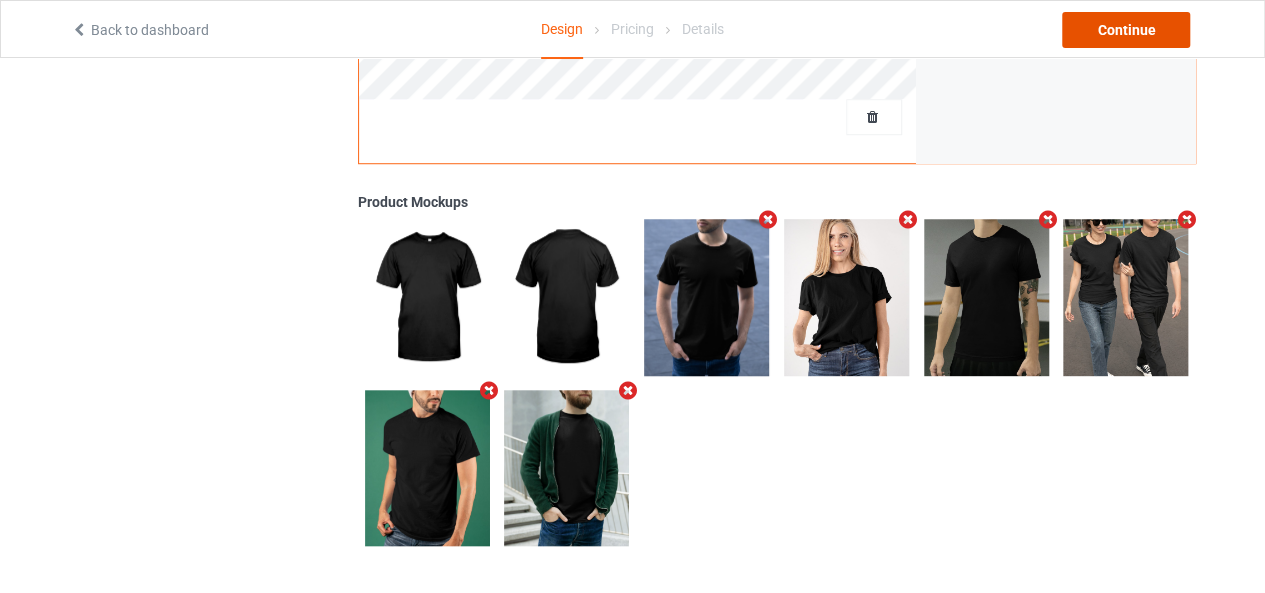 click on "Continue" at bounding box center (1126, 30) 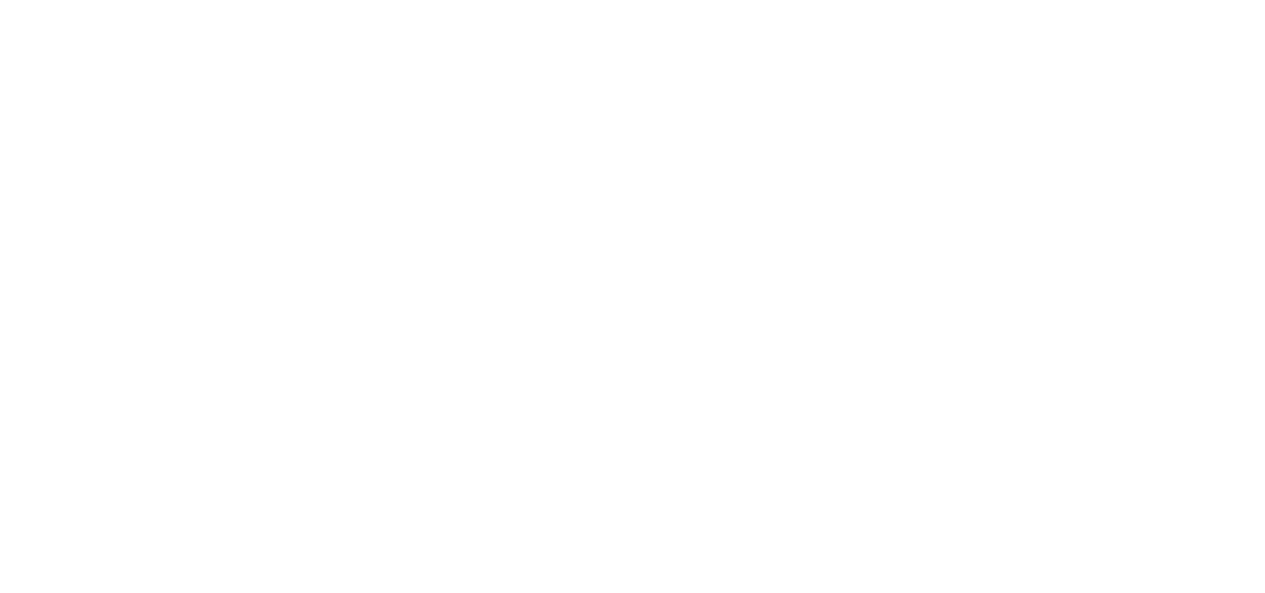 scroll, scrollTop: 0, scrollLeft: 0, axis: both 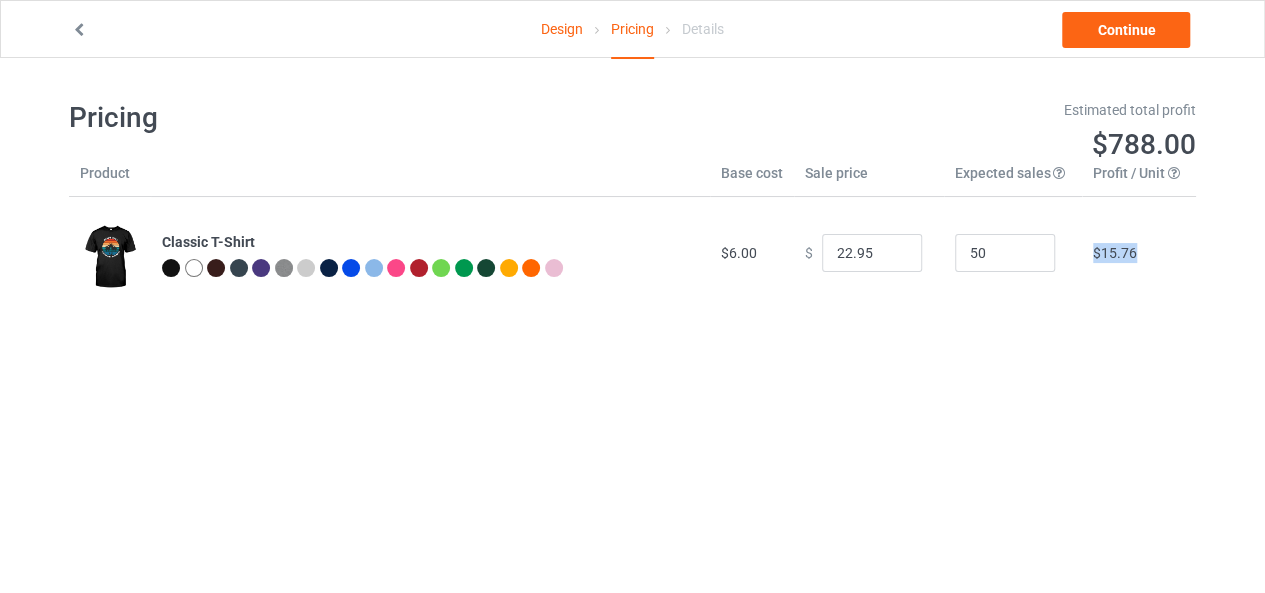 drag, startPoint x: 1084, startPoint y: 253, endPoint x: 1148, endPoint y: 248, distance: 64.195015 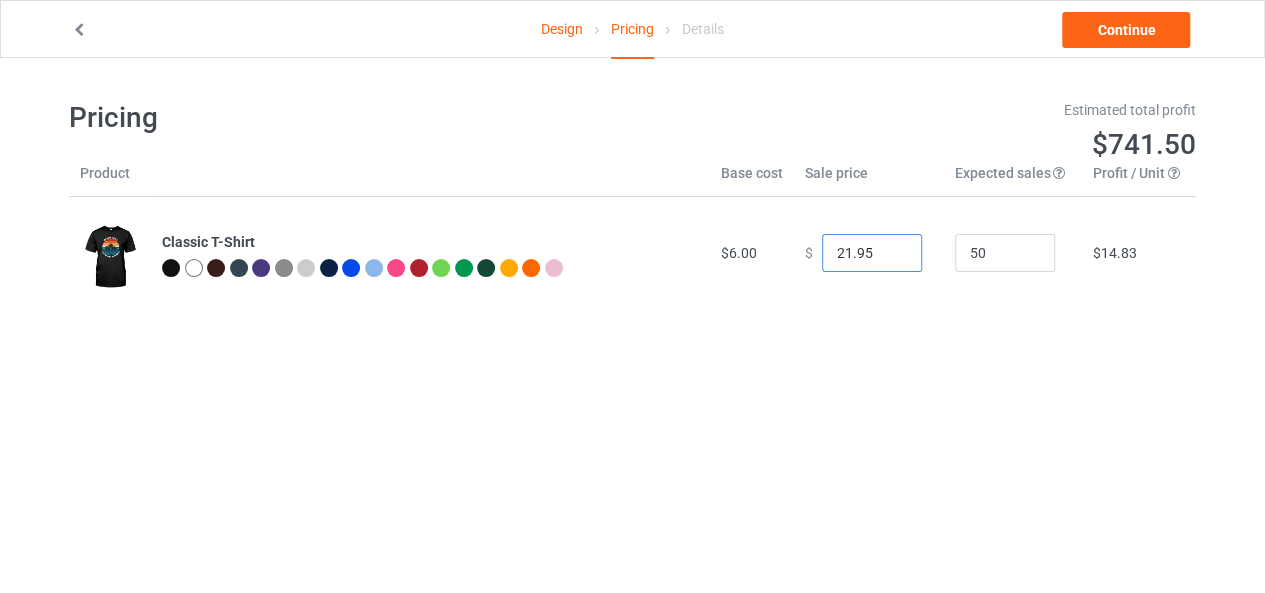 type on "21.95" 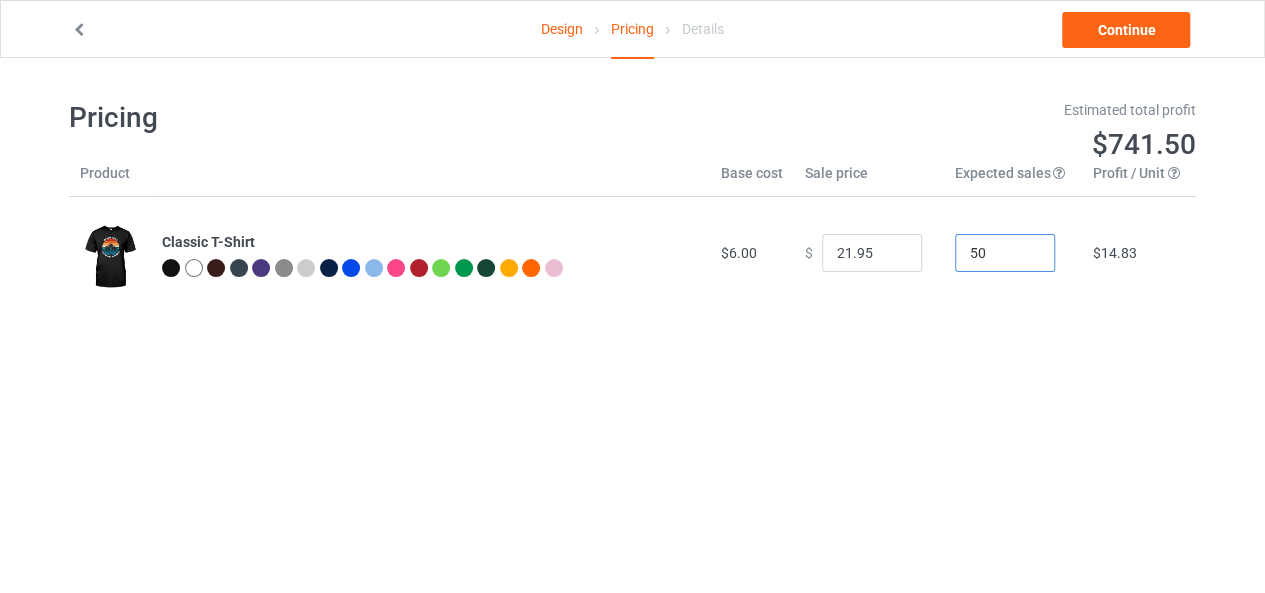 drag, startPoint x: 971, startPoint y: 251, endPoint x: 935, endPoint y: 260, distance: 37.107952 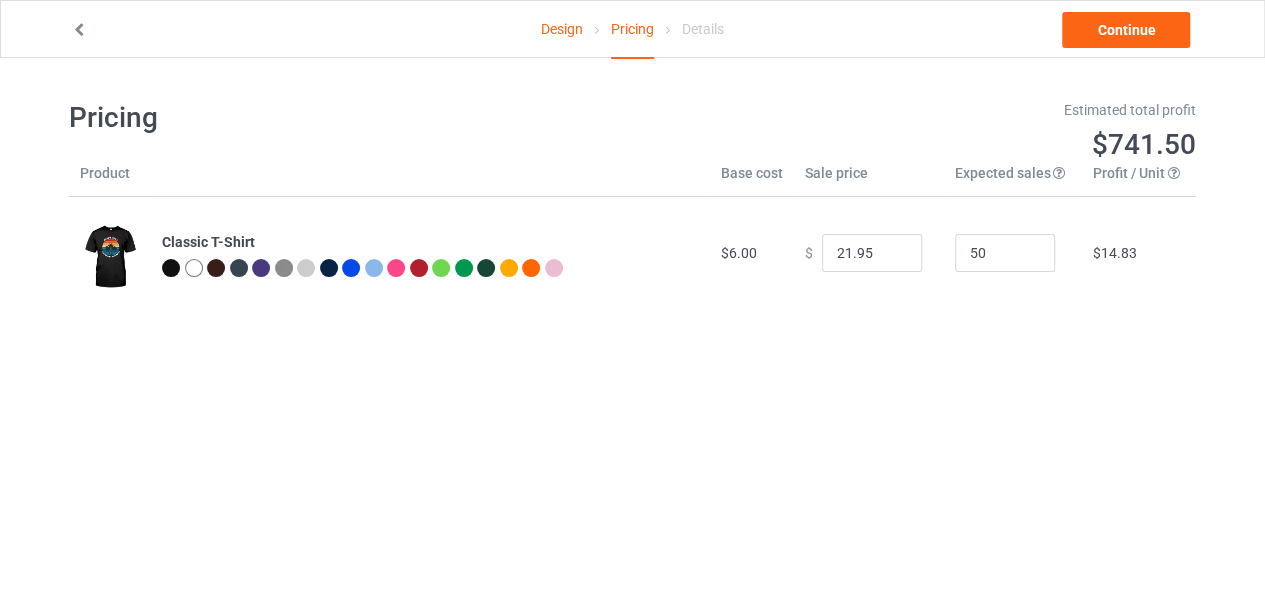 click on "Design Pricing Details Continue Pricing Estimated total profit $741.50 Product Base cost Sale price Expected sales   Your expected sales will change your profit estimate (on the right), but will not affect the actual amount of profit you earn. Profit / Unit   Your profit is your sale price minus your base cost and processing fee. Classic T-Shirt $6.00 $     21.95 50 $14.83" at bounding box center [632, 354] 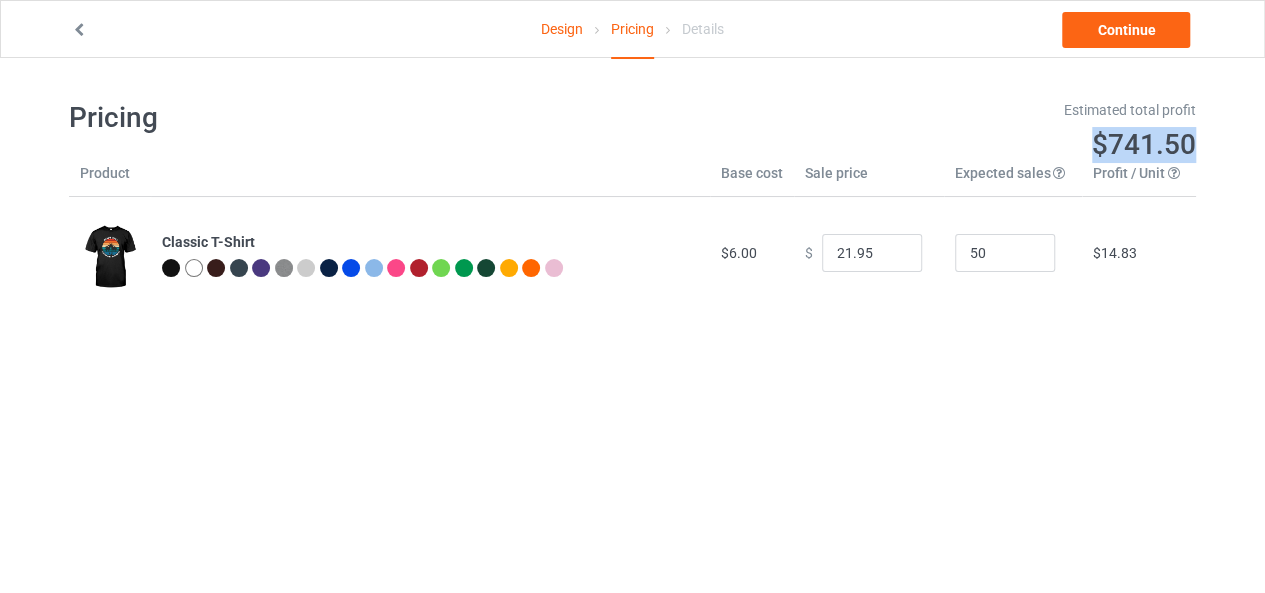 drag, startPoint x: 1091, startPoint y: 150, endPoint x: 1218, endPoint y: 137, distance: 127.66362 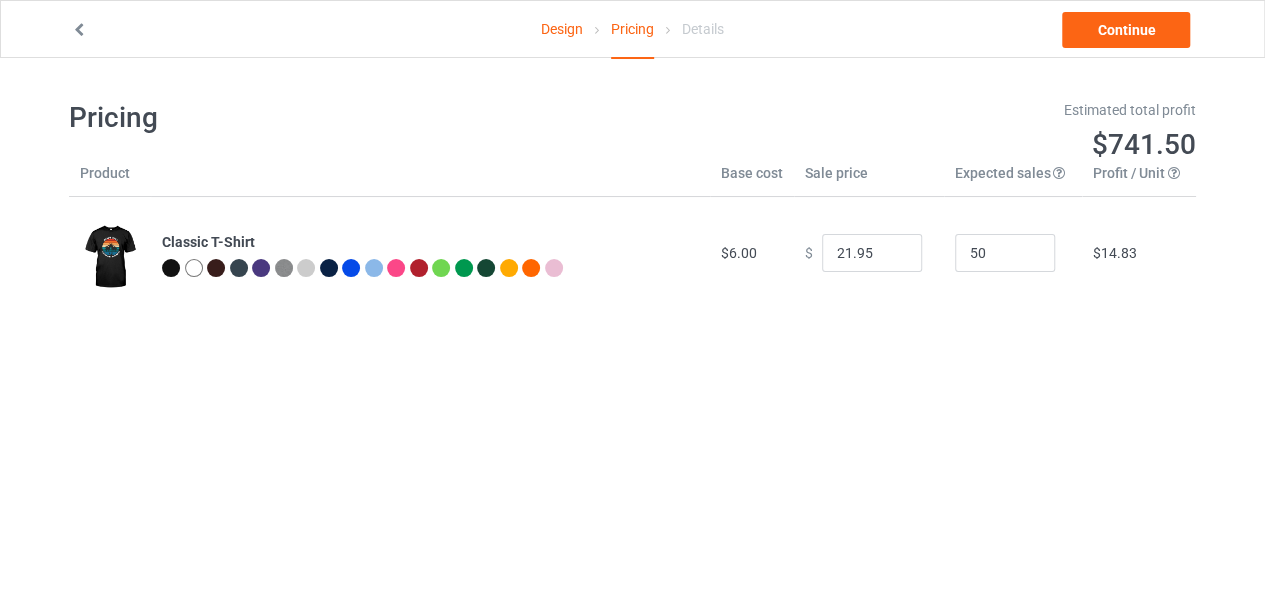 click on "Design Pricing Details Continue Pricing Estimated total profit $741.50 Product Base cost Sale price Expected sales   Your expected sales will change your profit estimate (on the right), but will not affect the actual amount of profit you earn. Profit / Unit   Your profit is your sale price minus your base cost and processing fee. Classic T-Shirt $6.00 $     21.95 50 $14.83" at bounding box center [632, 354] 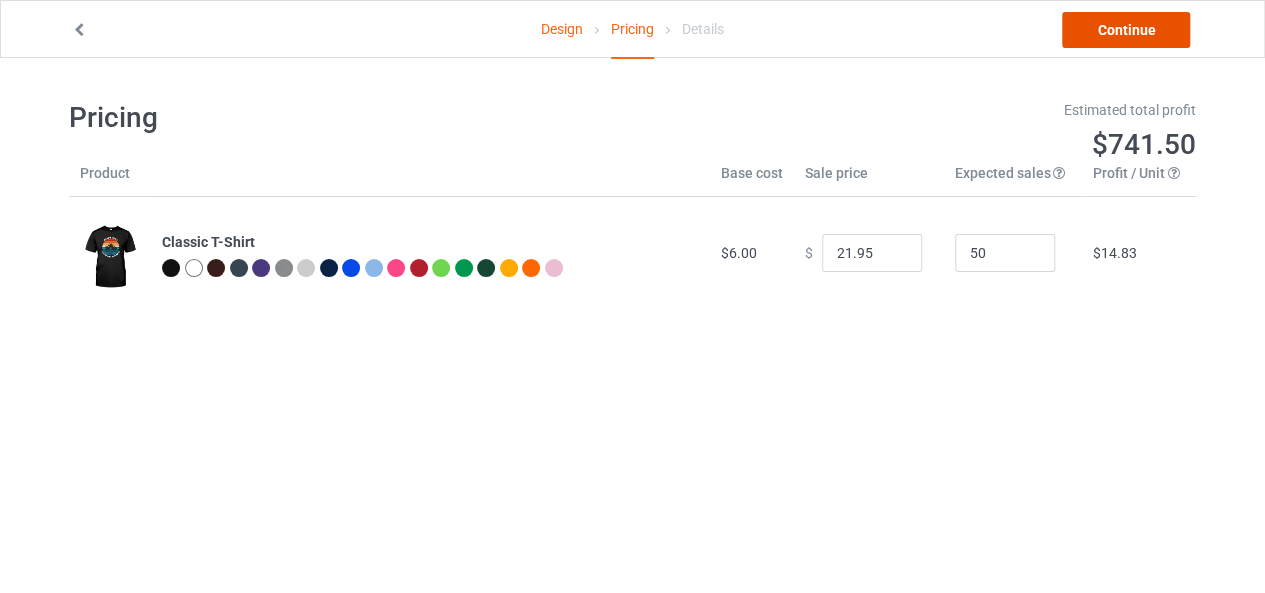 click on "Continue" at bounding box center (1126, 30) 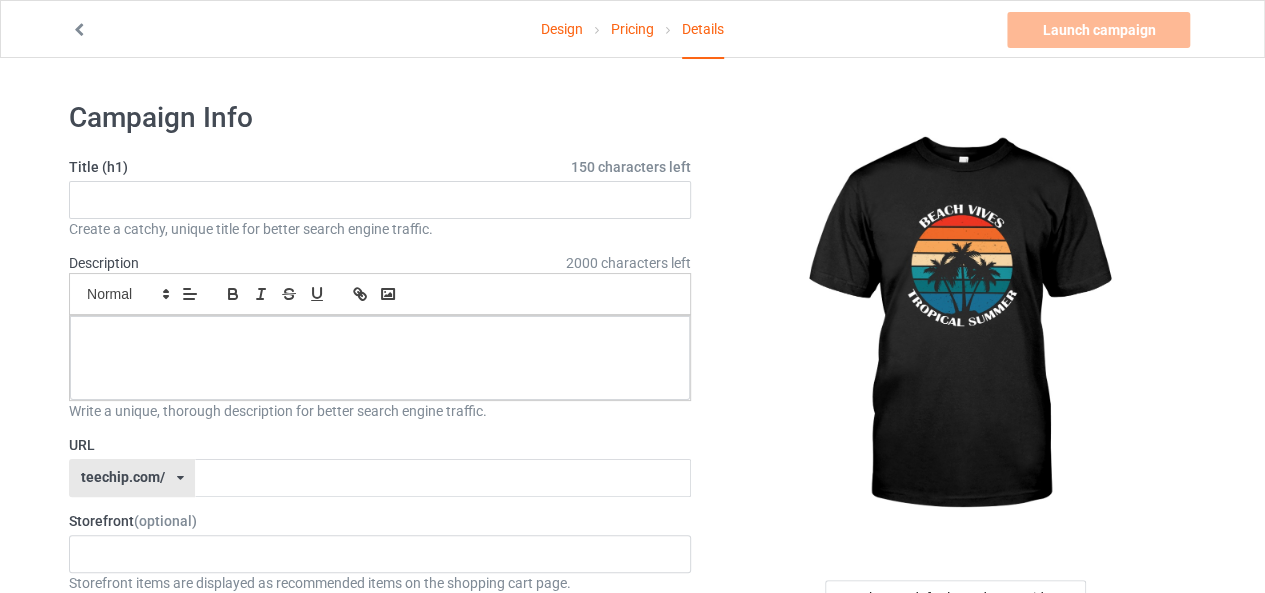 click on "Pricing" at bounding box center [632, 29] 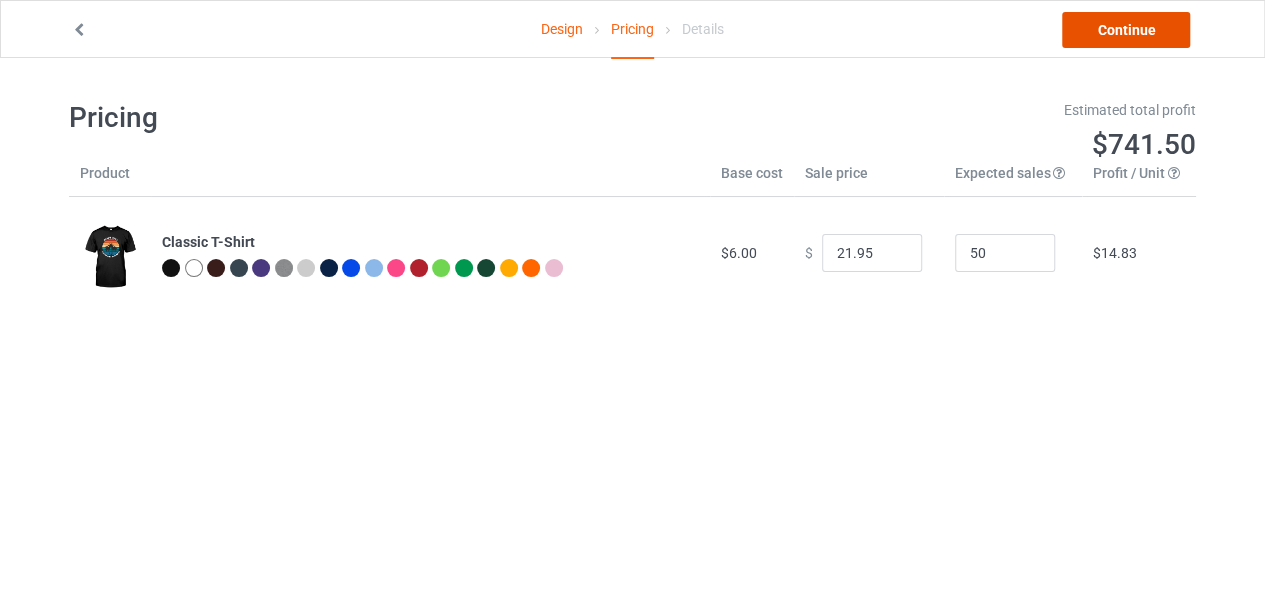 click on "Continue" at bounding box center [1126, 30] 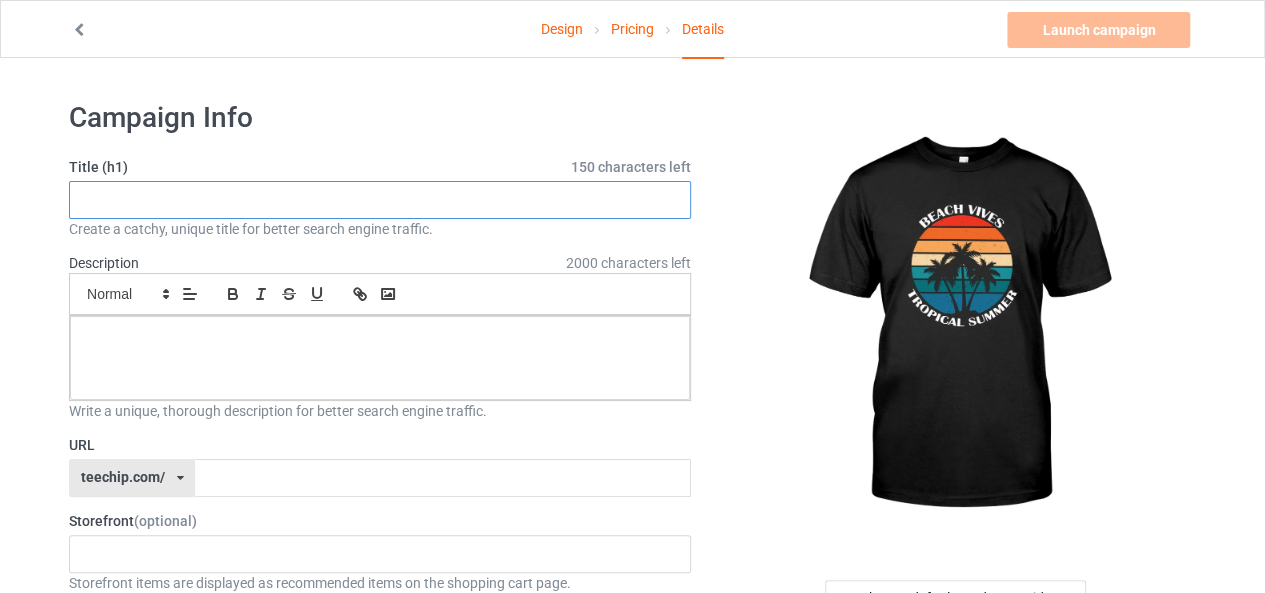click at bounding box center [380, 200] 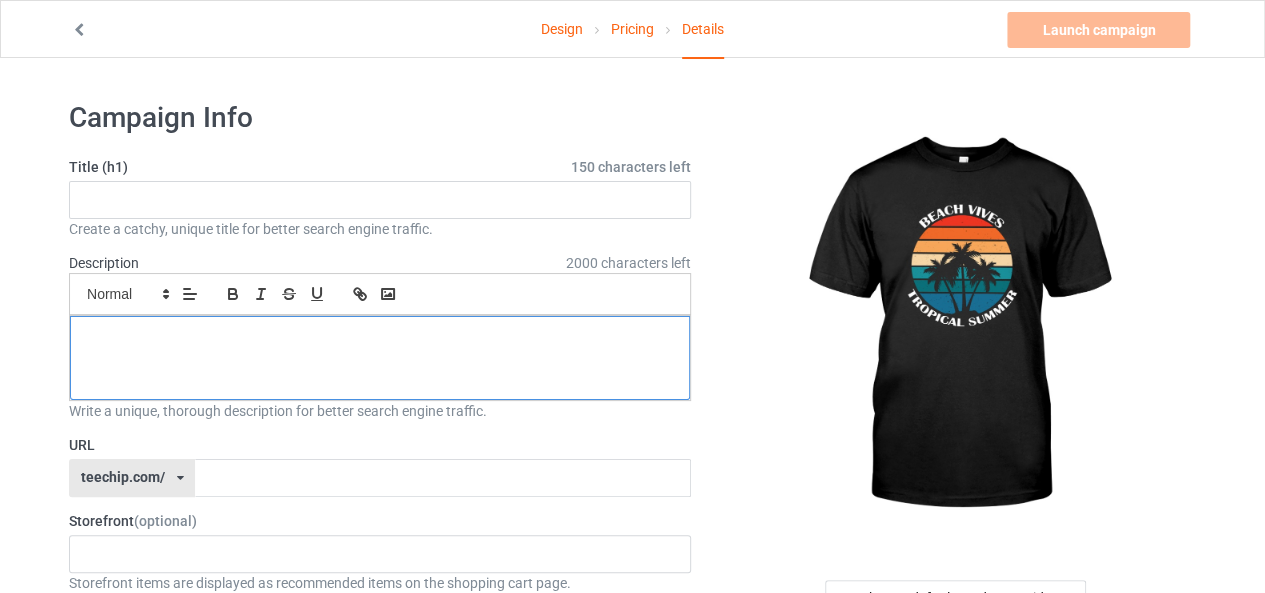 click at bounding box center (380, 358) 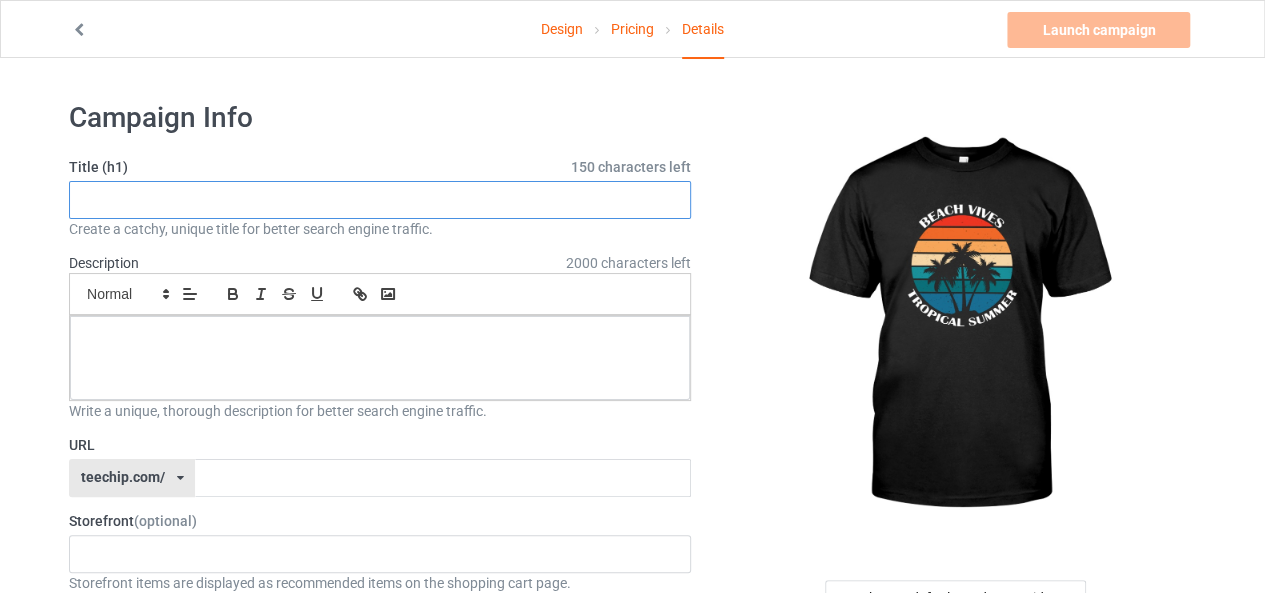 click at bounding box center (380, 200) 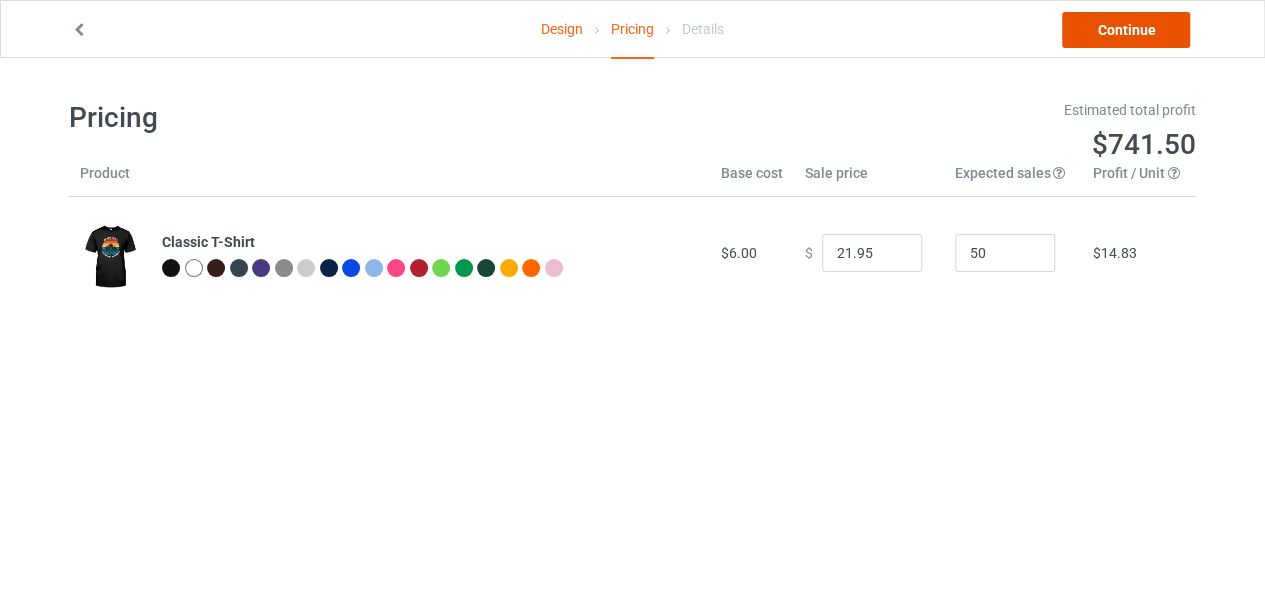 click on "Continue" at bounding box center [1126, 30] 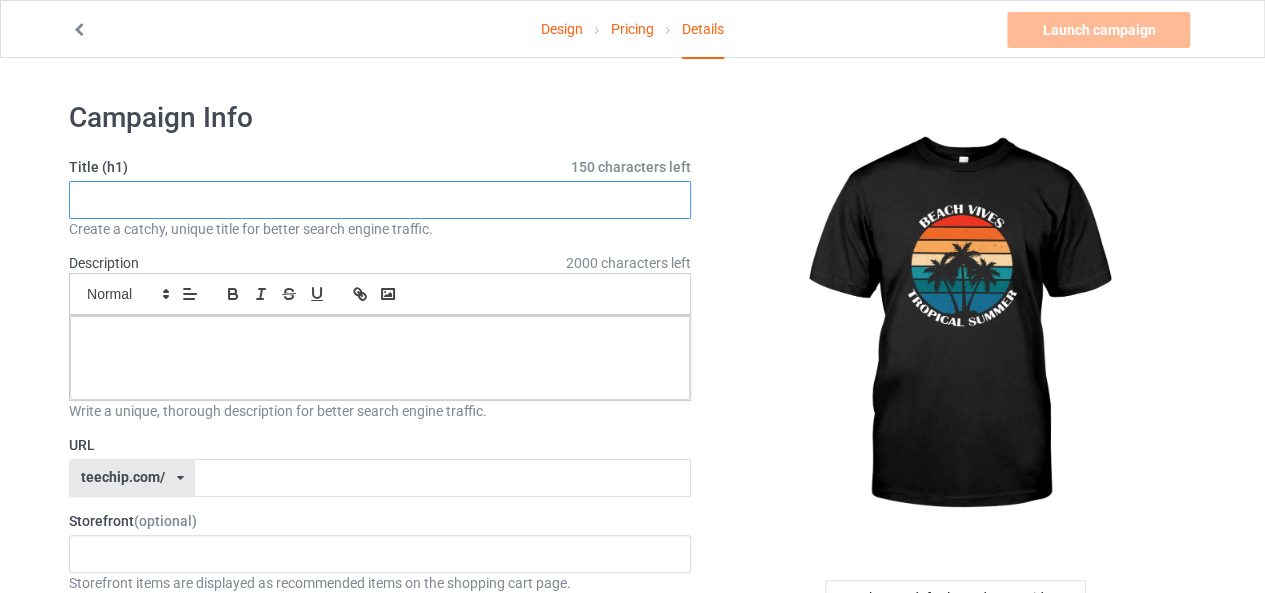 click at bounding box center [380, 200] 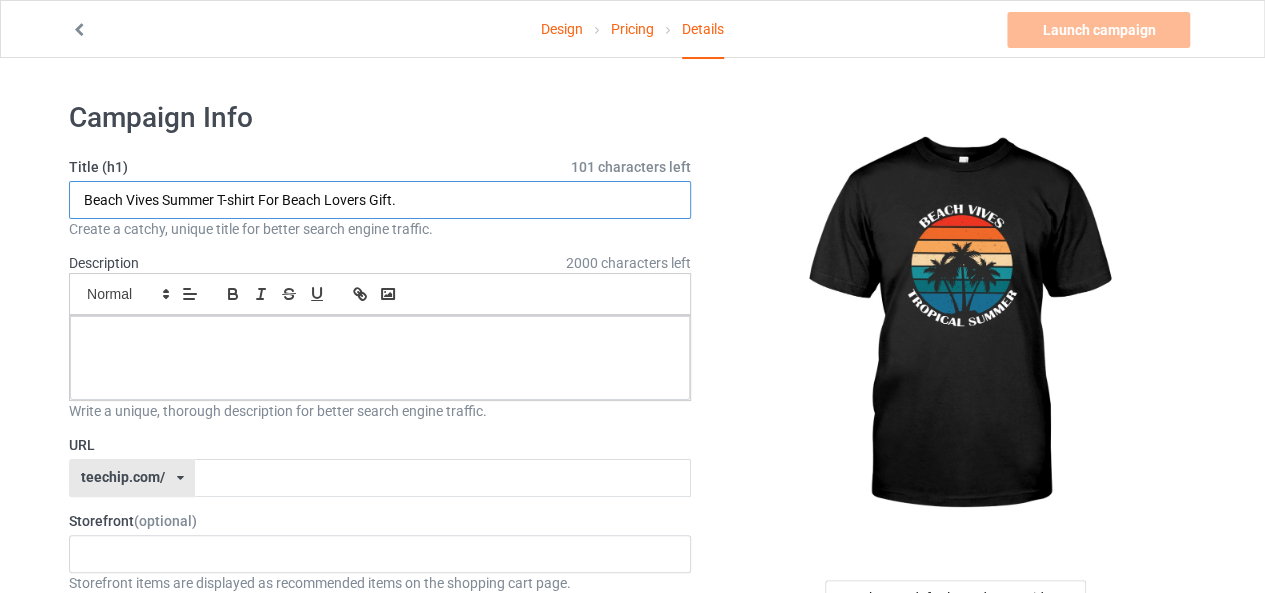 type on "Beach Vives Summer T-shirt For Beach Lovers Gift." 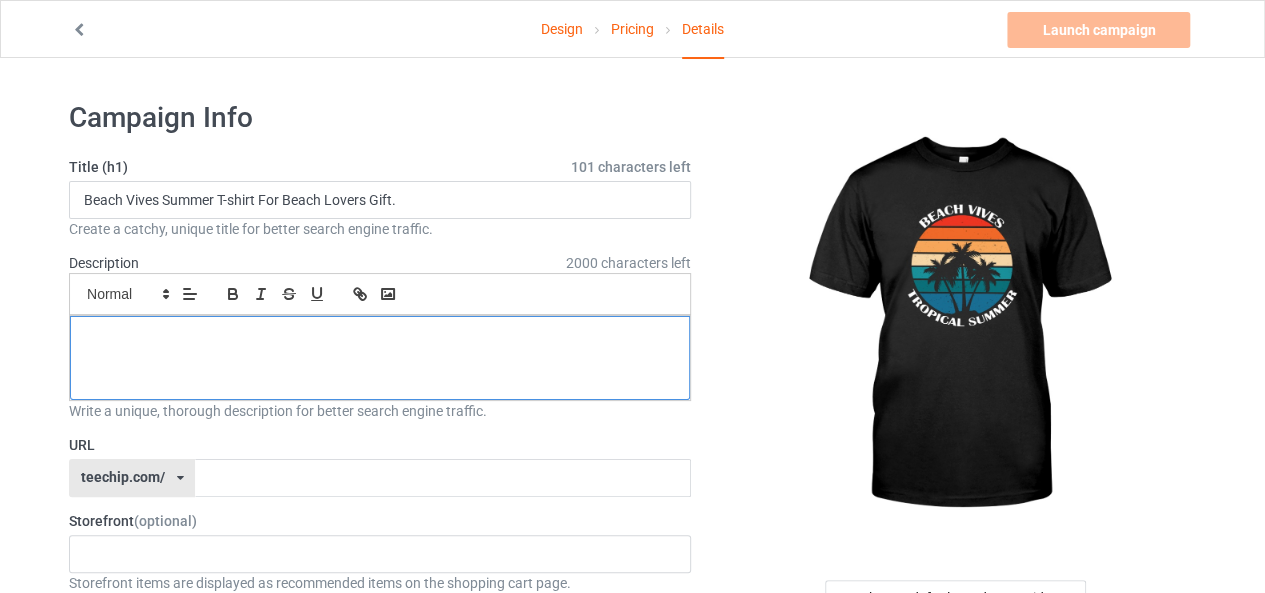 click at bounding box center [380, 358] 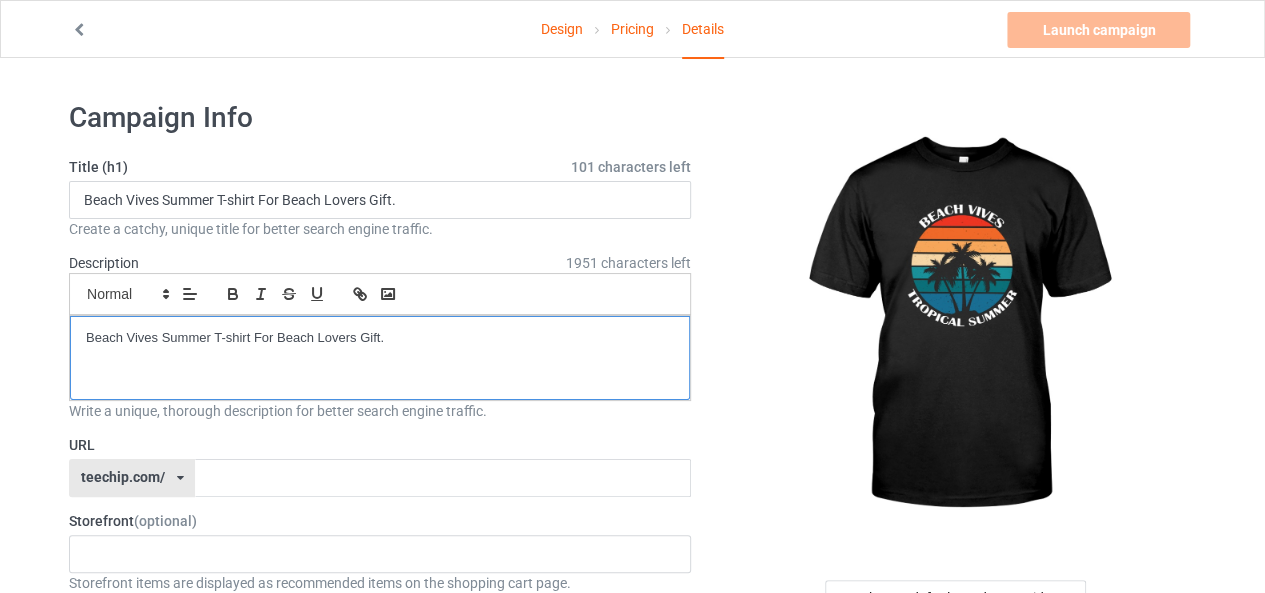 type 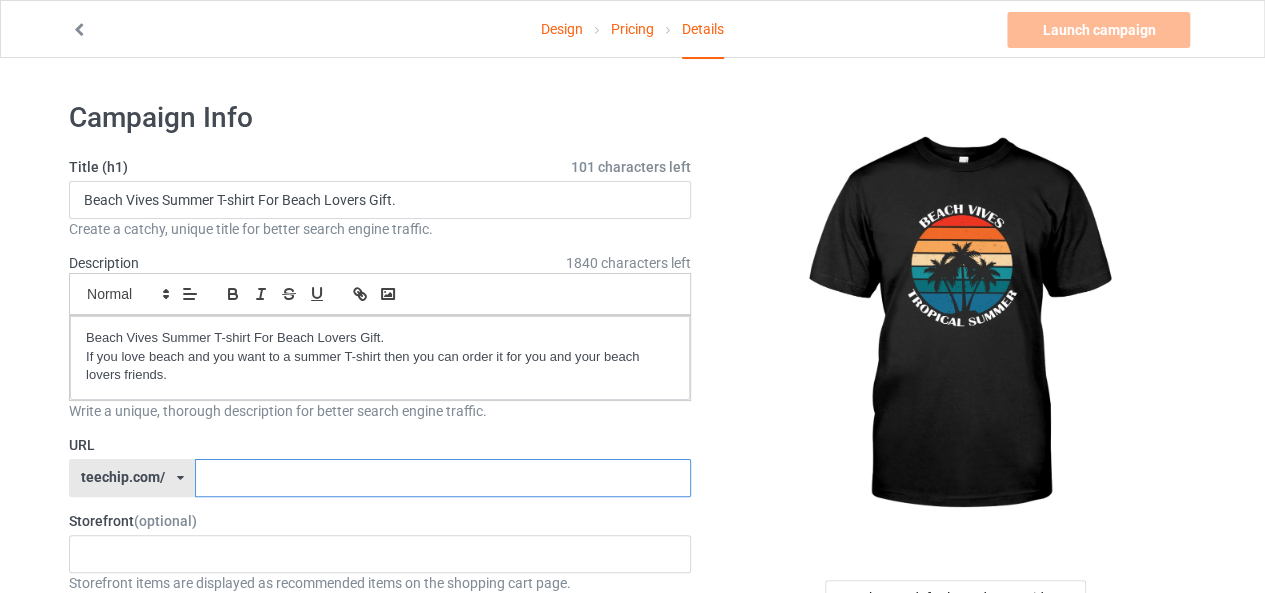 click at bounding box center [442, 478] 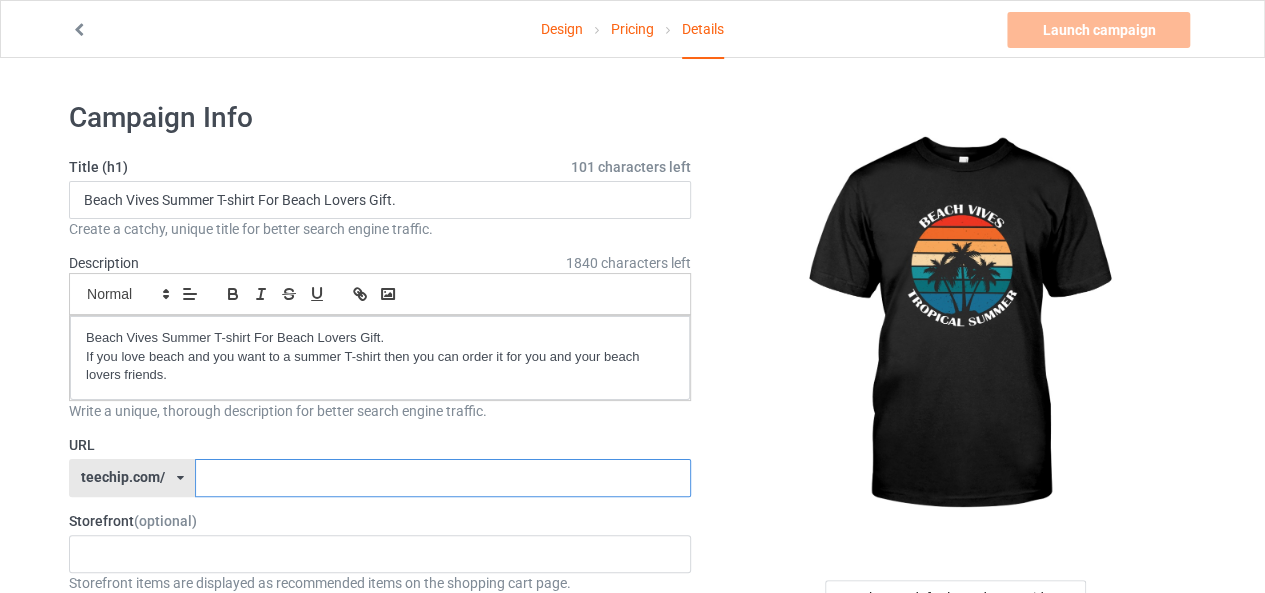 scroll, scrollTop: 100, scrollLeft: 0, axis: vertical 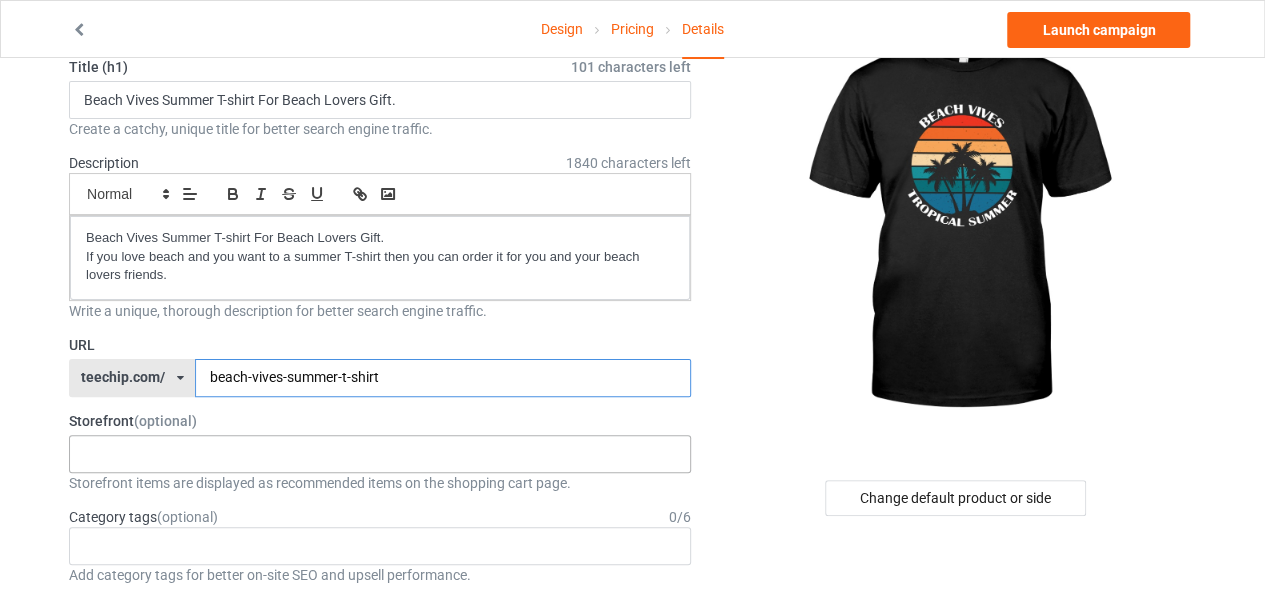 type on "beach-vives-summer-t-shirt" 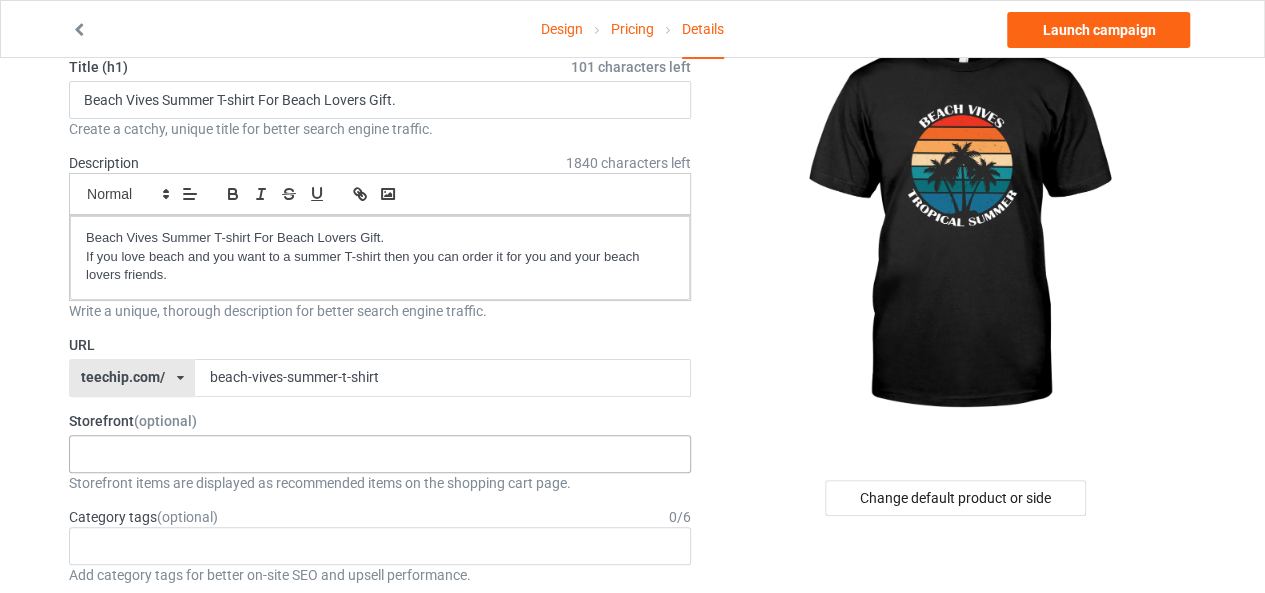 click on "No result found" at bounding box center (380, 454) 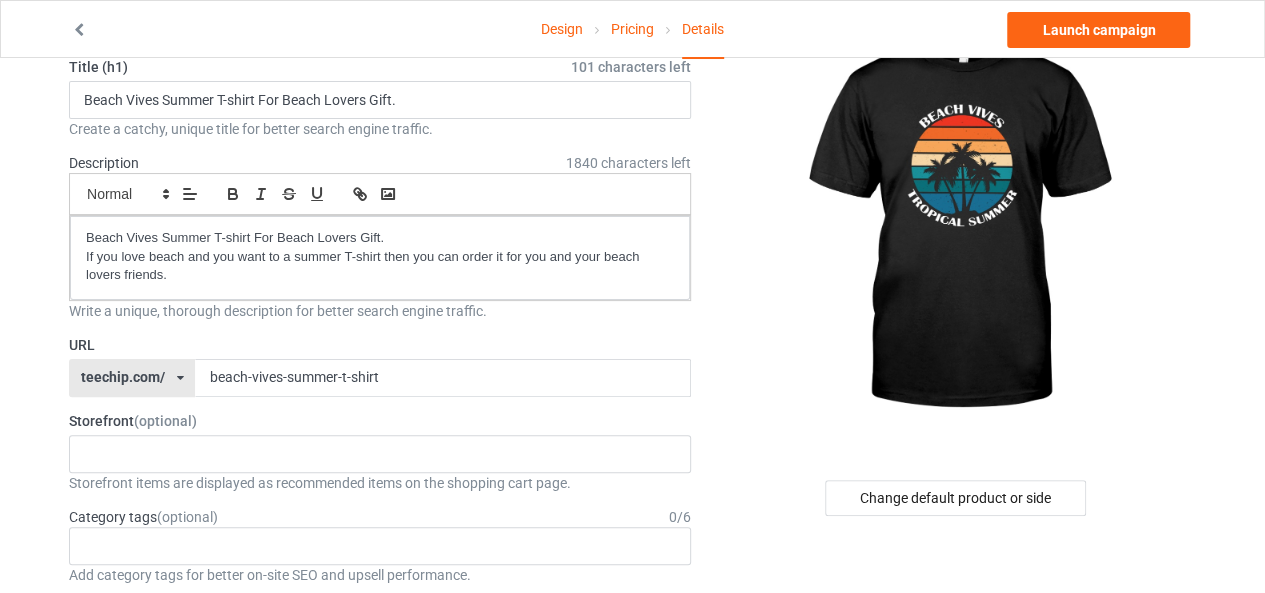 click on "Design Pricing Details Launch campaign Campaign Info Title (h1) 101   characters left Beach Vives Summer T-shirt For Beach Lovers Gift. Create a catchy, unique title for better search engine traffic. Description 1840   characters left       Small Normal Large Big Huge                                                                                     Beach Vives Summer T-shirt For Beach Lovers Gift. If you love beach and you want to a summer T-shirt then you can order it for you and your beach lovers friends. Write a unique, thorough description for better search engine traffic. URL teechip.com/ teechip.com/ 587d0d41cee36fd012c64a69 beach-vives-summer-t-shirt Storefront (optional) No result found Storefront items are displayed as recommended items on the shopping cart page. Category tags (optional) 0 / 6 Age > 1-19 > 1 Age > 1-12 Months > 1 Month Age > 1-12 Months Age > 1-19 Age > 1-19 > 10 Age > 1-12 Months > 10 Month Age > 80-100 > 100 Sports > Running > 10K Run Age > 1-19 > 11 Age > 1-12 Months > 11 Month" at bounding box center [632, 994] 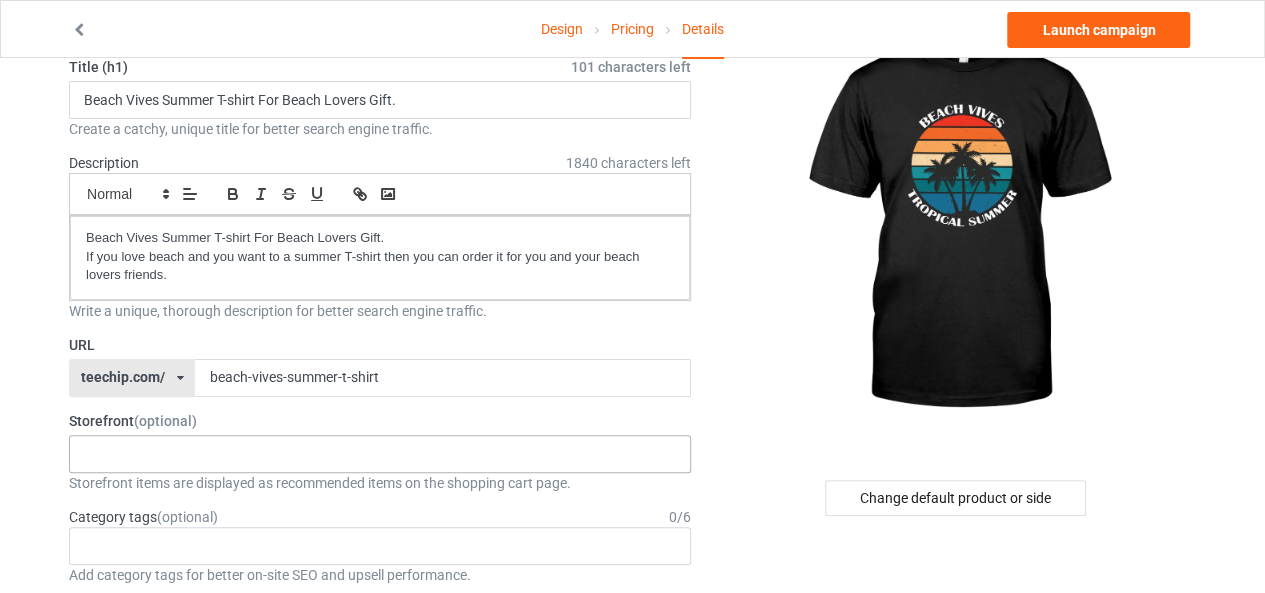 click on "No result found" at bounding box center [380, 454] 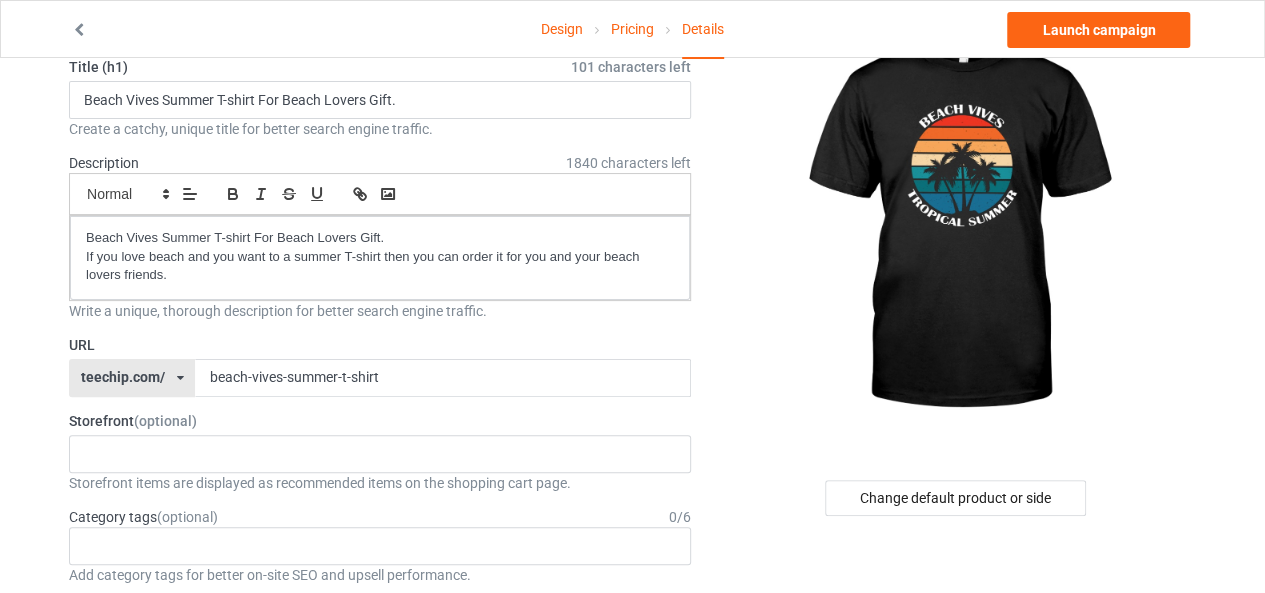 click on "Design Pricing Details Launch campaign Campaign Info Title (h1) 101   characters left Beach Vives Summer T-shirt For Beach Lovers Gift. Create a catchy, unique title for better search engine traffic. Description 1840   characters left       Small Normal Large Big Huge                                                                                     Beach Vives Summer T-shirt For Beach Lovers Gift. If you love beach and you want to a summer T-shirt then you can order it for you and your beach lovers friends. Write a unique, thorough description for better search engine traffic. URL teechip.com/ teechip.com/ 587d0d41cee36fd012c64a69 beach-vives-summer-t-shirt Storefront (optional) No result found Storefront items are displayed as recommended items on the shopping cart page. Category tags (optional) 0 / 6 Age > 1-19 > 1 Age > 1-12 Months > 1 Month Age > 1-12 Months Age > 1-19 Age > 1-19 > 10 Age > 1-12 Months > 10 Month Age > 80-100 > 100 Sports > Running > 10K Run Age > 1-19 > 11 Age > 1-12 Months > 11 Month" at bounding box center [632, 994] 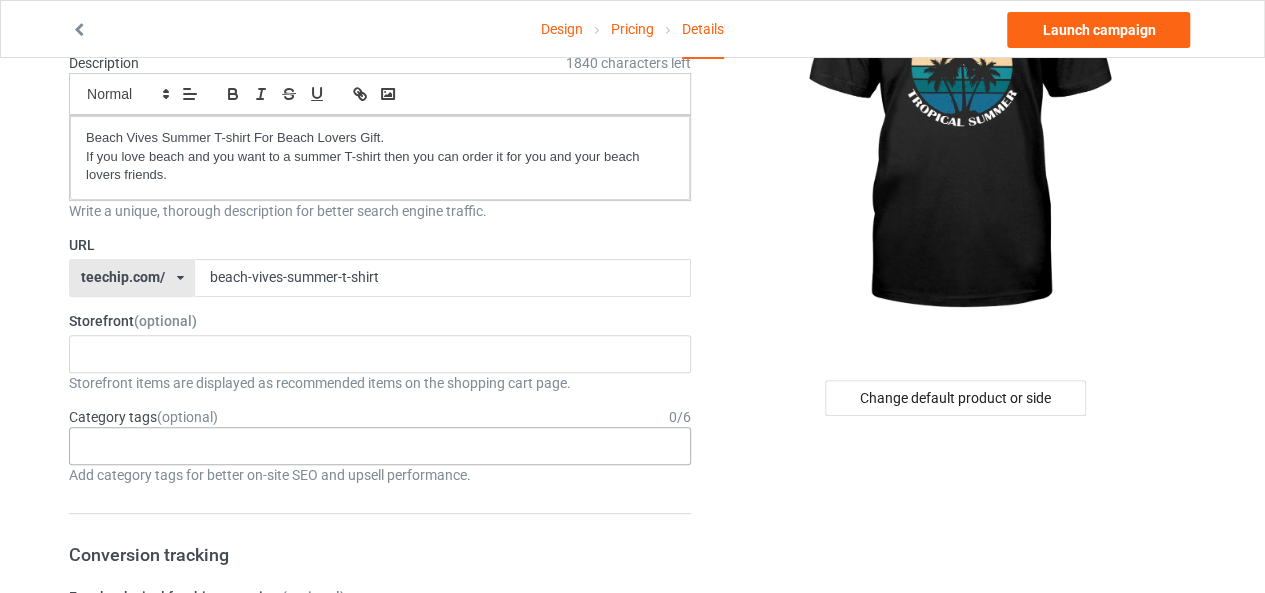click on "Age > 1-19 > 1 Age > 1-12 Months > 1 Month Age > 1-12 Months Age > 1-19 Age > 1-19 > 10 Age > 1-12 Months > 10 Month Age > 80-100 > 100 Sports > Running > 10K Run Age > 1-19 > 11 Age > 1-12 Months > 11 Month Age > 1-19 > 12 Age > 1-12 Months > 12 Month Age > 1-19 > 13 Age > 1-19 > 14 Age > 1-19 > 15 Sports > Running > 15K Run Age > 1-19 > 16 Age > 1-19 > 17 Age > 1-19 > 18 Age > 1-19 > 19 Age > Decades > 1920s Age > Decades > 1930s Age > Decades > 1940s Age > Decades > 1950s Age > Decades > 1960s Age > Decades > 1970s Age > Decades > 1980s Age > Decades > 1990s Age > 1-19 > 2 Age > 1-12 Months > 2 Month Age > 20-39 > 20 Age > 20-39 Age > Decades > 2000s Age > Decades > 2010s Age > 20-39 > 21 Age > 20-39 > 22 Age > 20-39 > 23 Age > 20-39 > 24 Age > 20-39 > 25 Age > 20-39 > 26 Age > 20-39 > 27 Age > 20-39 > 28 Age > 20-39 > 29 Age > 1-19 > 3 Age > 1-12 Months > 3 Month Sports > Basketball > 3-Pointer Age > 20-39 > 30 Age > 20-39 > 31 Age > 20-39 > 32 Age > 20-39 > 33 Age > 20-39 > 34 Age > 20-39 > 35 Age Jobs 1" at bounding box center (380, 446) 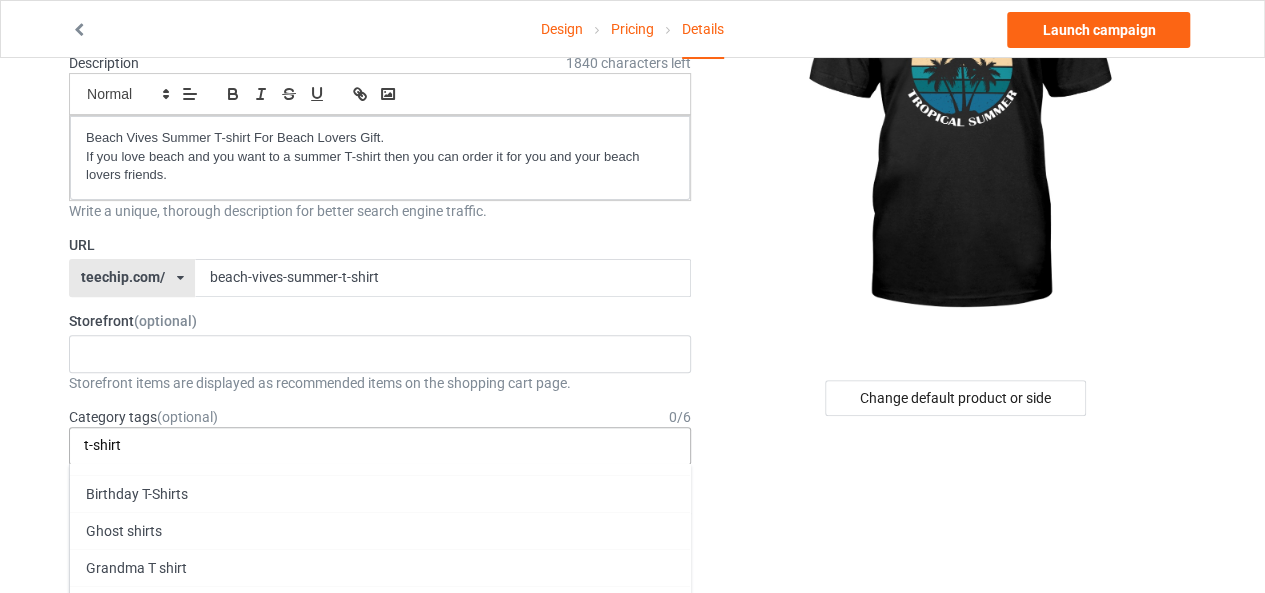 scroll, scrollTop: 106, scrollLeft: 0, axis: vertical 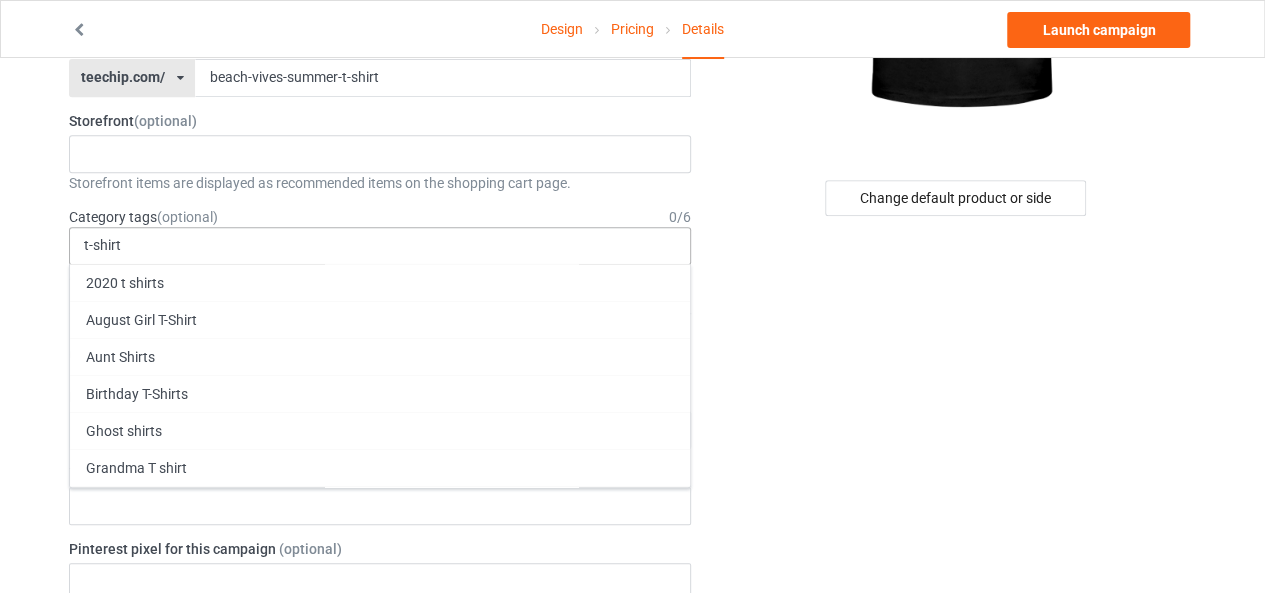 click on "t-shirt 2020 t shirts August Girl T-Shirt Aunt Shirts Birthday T-Shirts Ghost shirts Grandma T shirt Hunting T shirts Legends T-Shirt November T-Shirt 1 1 Month 1-12 Months 1-19 10 10 Month 100 10K Run 11 11 Month 12 12 Month 13 14 15 15K Run 16 17 18 19 1920s 1930s 1940s 1950s 1960s 1970s 1980s 1990s 2 2 Month 20 20-39 2000s 2010s 21 22 23 24 25 26 27 28 29 3 3 Month 3-Pointer 30 31 32 33 34 35 36 37 38 39 4 4 Month 40 40-59 41 42 43 44 45 46 47 48 49 5 5 Month 50 51 52 53 54 55 56 57 58 59 5K Run 6 6 Month 60 60-79 61 62 63 64 65 66 67 68 69 7 7 Month 70 71 72 73 74 75 76 77 78 79 8 8 Month 80 80-100 81 82 83 84 85 86 87 88 89 9 9 & 11 9 Month 90 91 92 93 94 95 96 97 98 99 A to Z City ADD ADHD AIDS ALS ATV Racing Aardvarks Accordion Accountant Accounting Accounting & Finance Acrobatic Gymnastics Acrobatics Action & Adventure Action Figures Activism Actor Actress Adrenal Adventure Game Advertising Aerobic Gymnastics Aerospace Engineer Afghanistan Africa African African American Afro Age Age Groups Air Force" at bounding box center (380, 246) 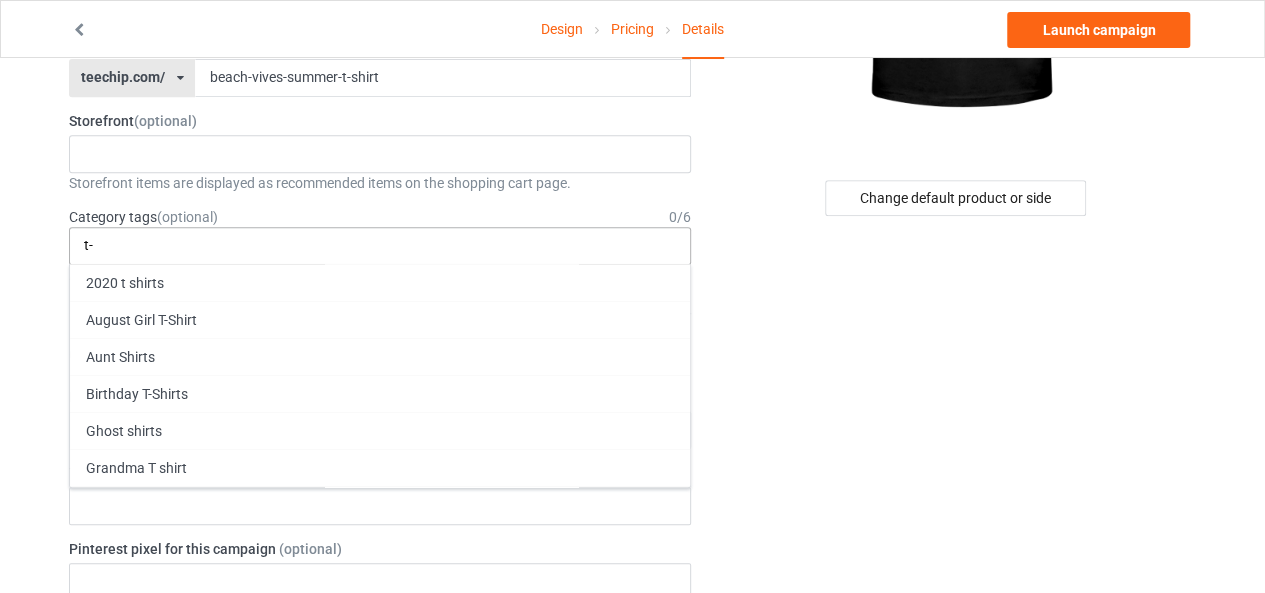 type on "t" 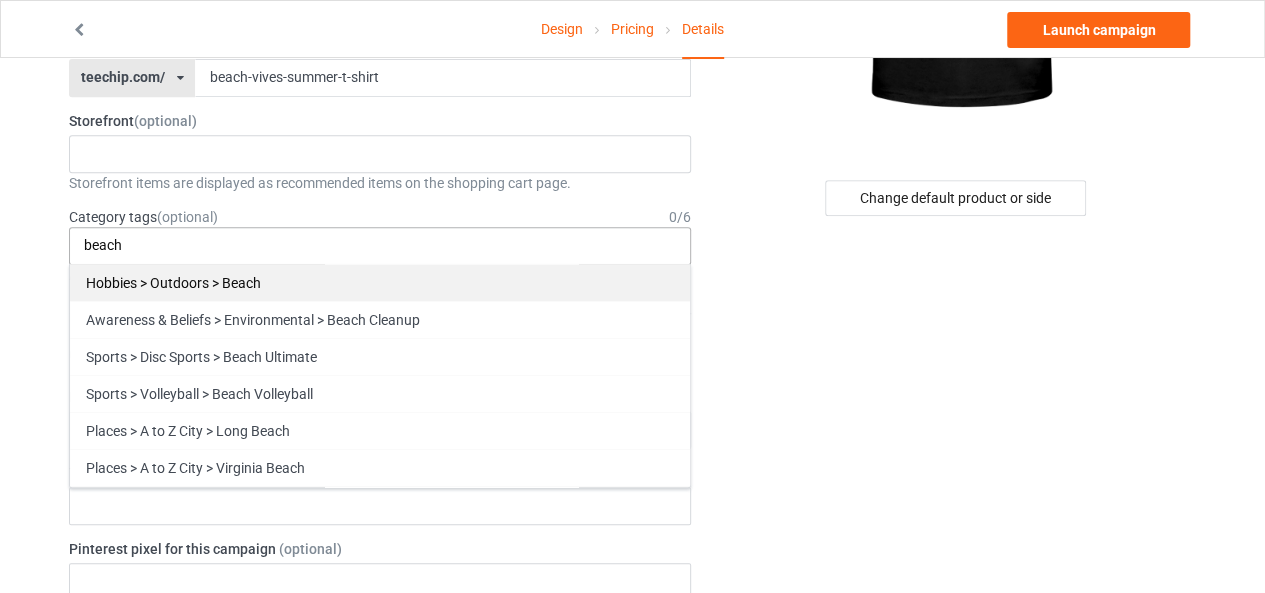 type on "beach" 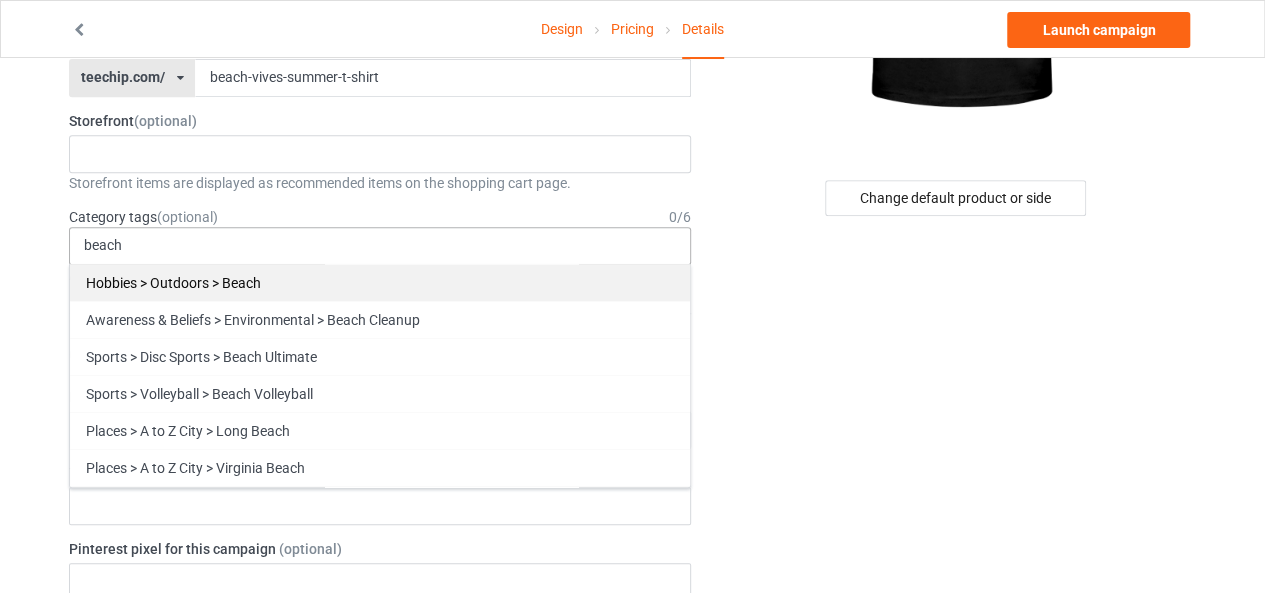 click on "Hobbies > Outdoors > Beach" at bounding box center [380, 282] 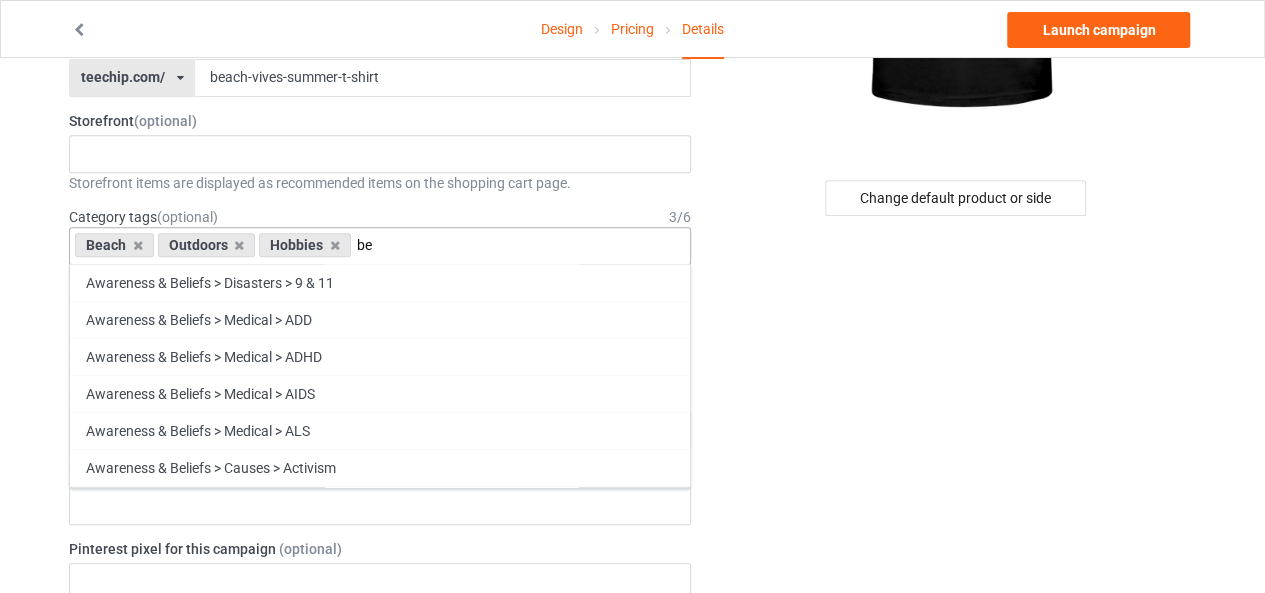 type on "b" 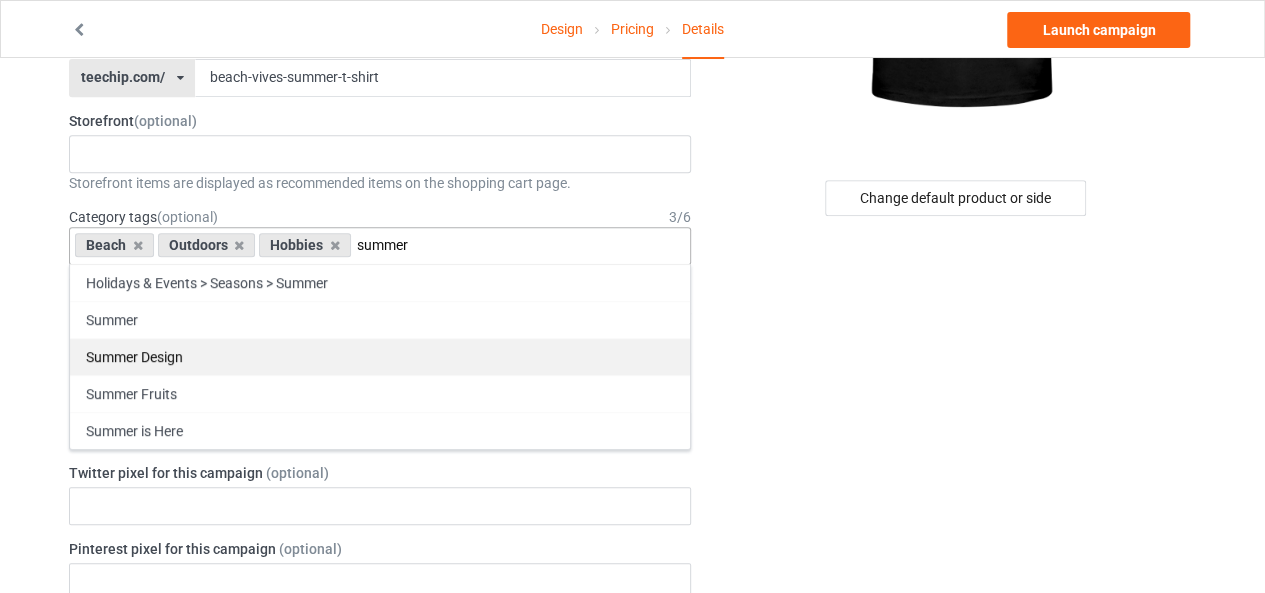 type on "summer" 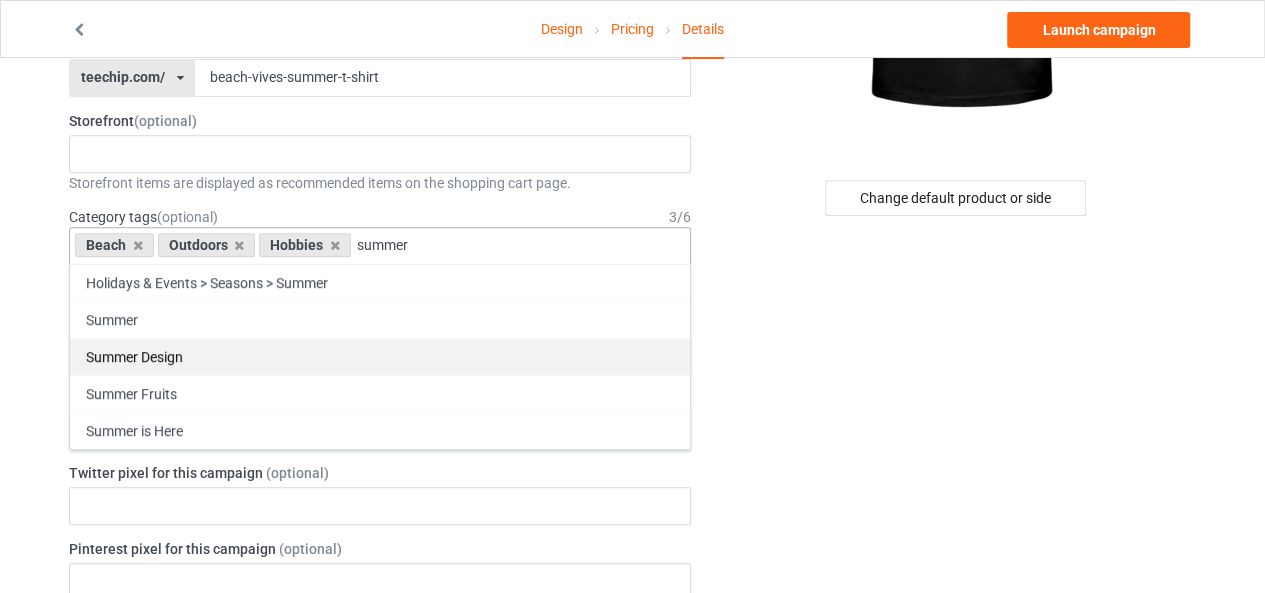 click on "Summer Design" at bounding box center [380, 356] 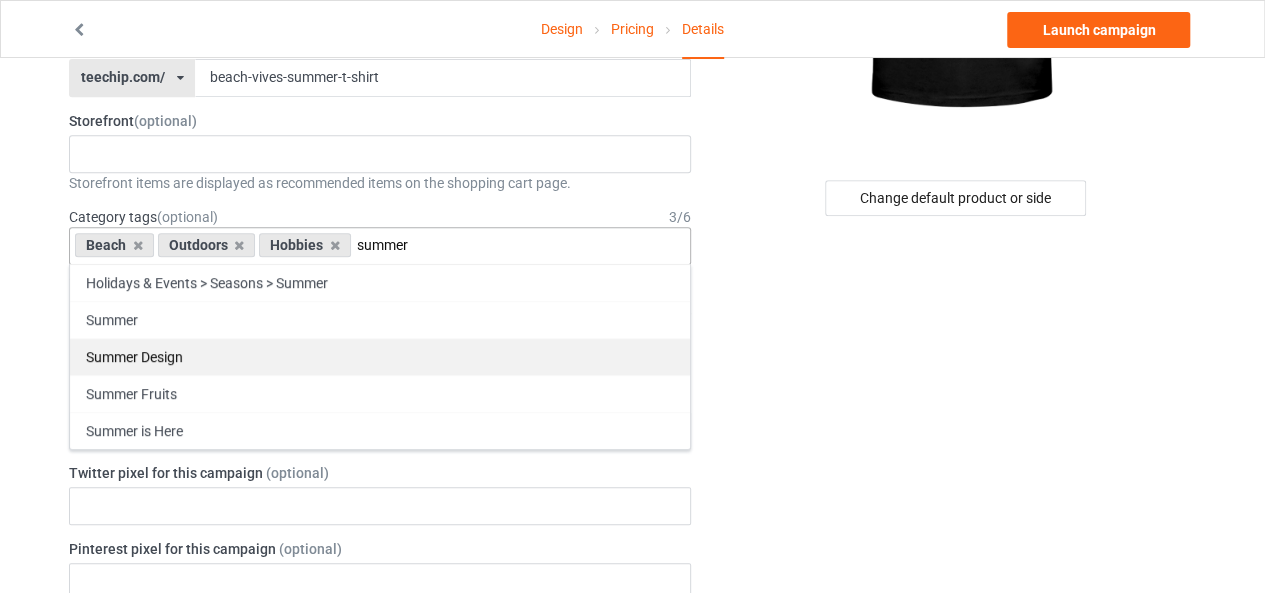type 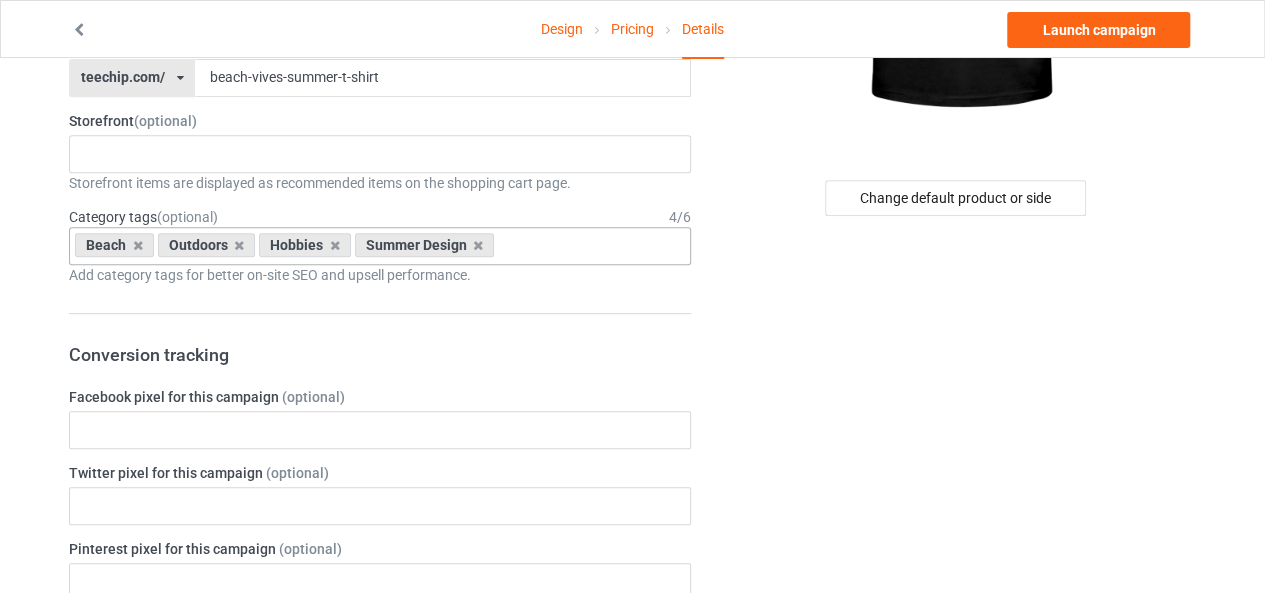 click on "Design Pricing Details Launch campaign Campaign Info Title (h1) 101   characters left Beach Vives Summer T-shirt For Beach Lovers Gift. Create a catchy, unique title for better search engine traffic. Description 1840   characters left       Small Normal Large Big Huge                                                                                     Beach Vives Summer T-shirt For Beach Lovers Gift. If you love beach and you want to a summer T-shirt then you can order it for you and your beach lovers friends. Write a unique, thorough description for better search engine traffic. URL teechip.com/ teechip.com/ 587d0d41cee36fd012c64a69 beach-vives-summer-t-shirt Storefront (optional) No result found Storefront items are displayed as recommended items on the shopping cart page. Category tags (optional) 4 / 6 Beach Outdoors Hobbies Summer Design Age > 1-19 > 1 Age > 1-12 Months > 1 Month Age > 1-12 Months Age > 1-19 Age > 1-19 > 10 Age > 1-12 Months > 10 Month Age > 80-100 > 100 Sports > Running > 10K Run Age Jobs" at bounding box center (632, 694) 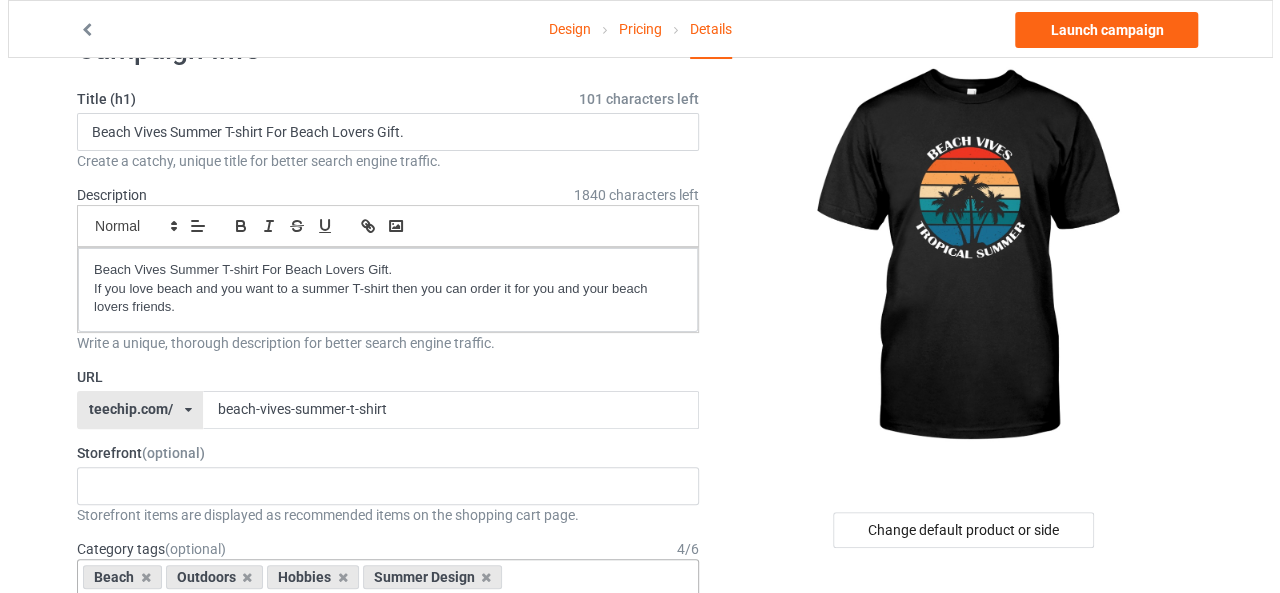 scroll, scrollTop: 0, scrollLeft: 0, axis: both 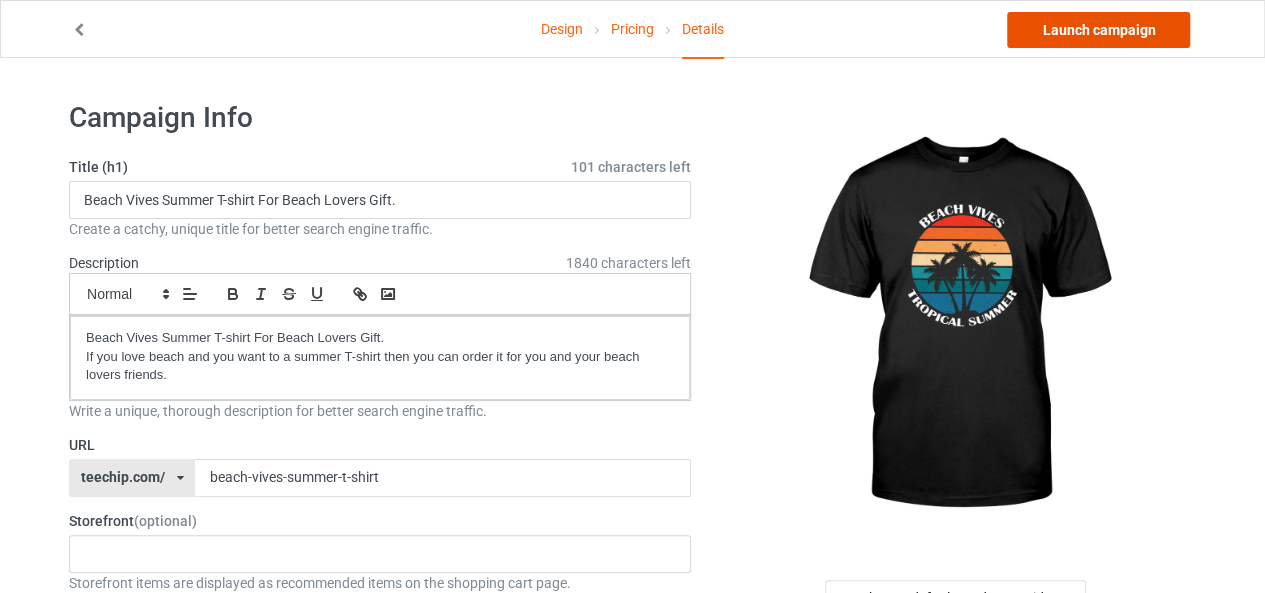 click on "Launch campaign" at bounding box center (1098, 30) 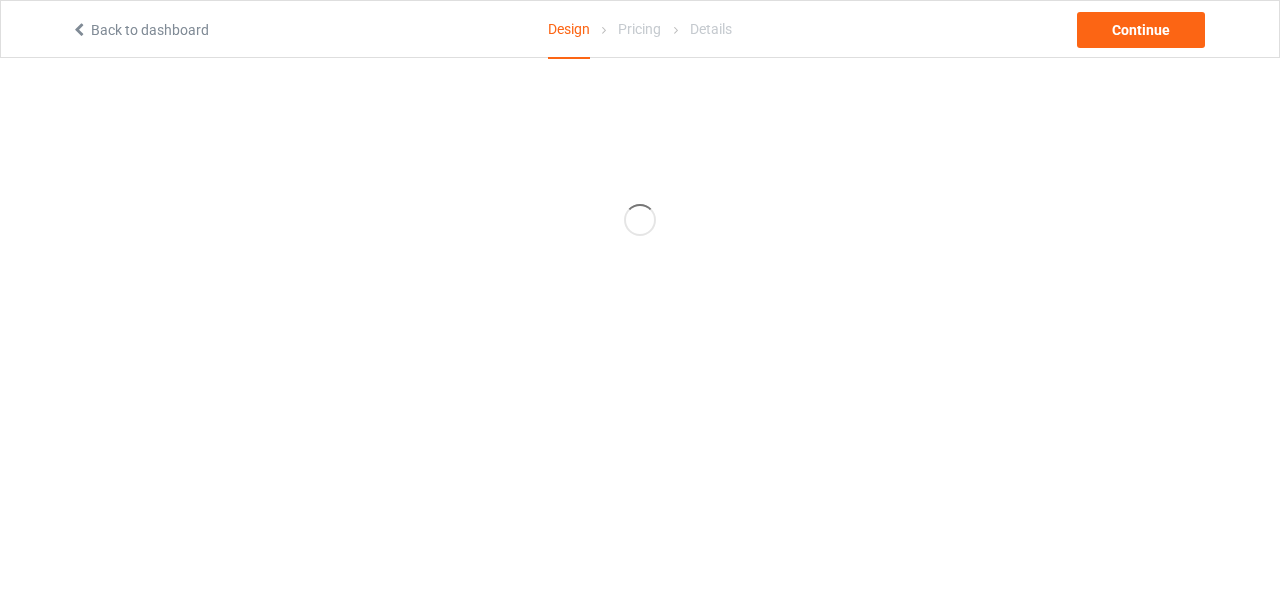scroll, scrollTop: 0, scrollLeft: 0, axis: both 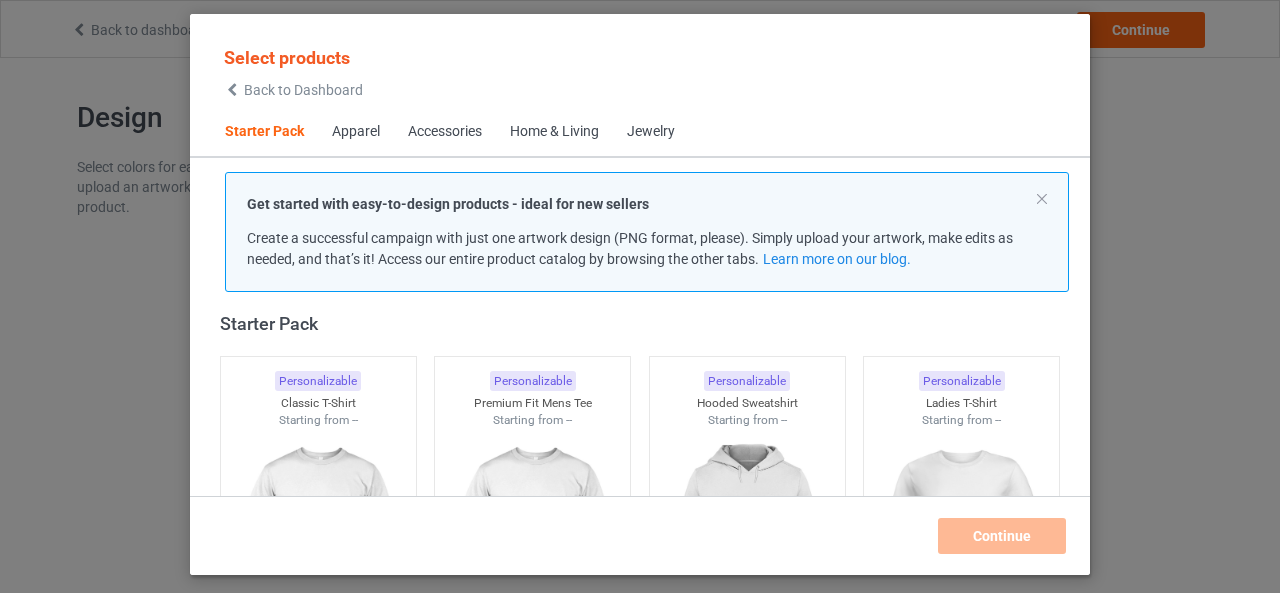click on "Back to Dashboard" at bounding box center [303, 90] 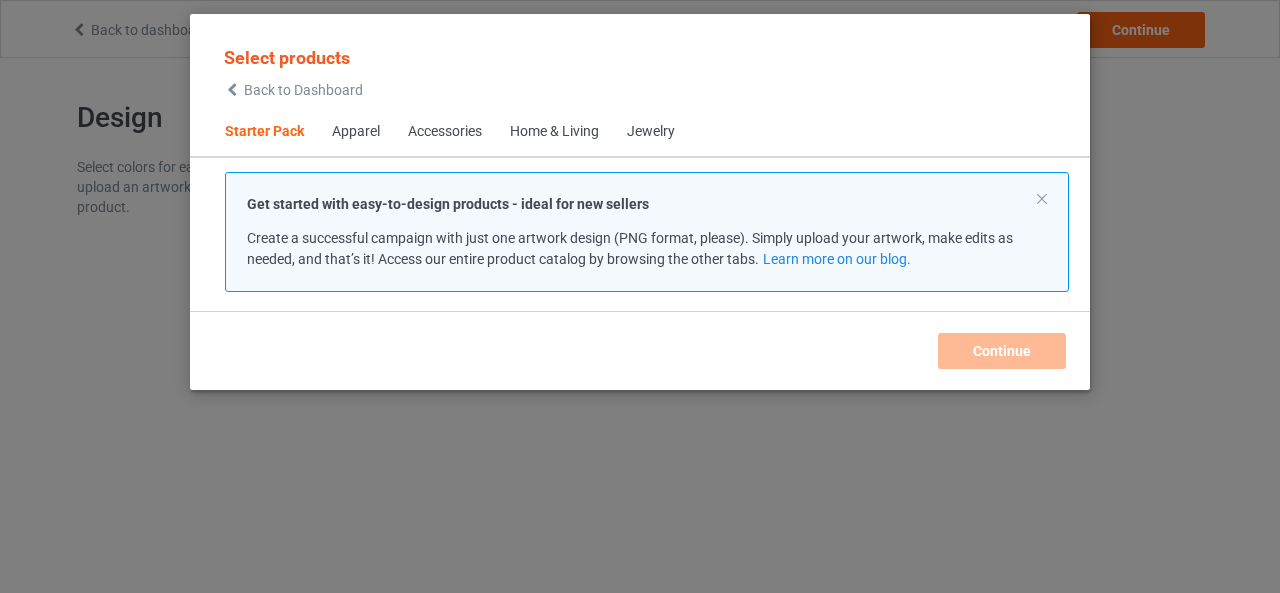 scroll, scrollTop: 0, scrollLeft: 0, axis: both 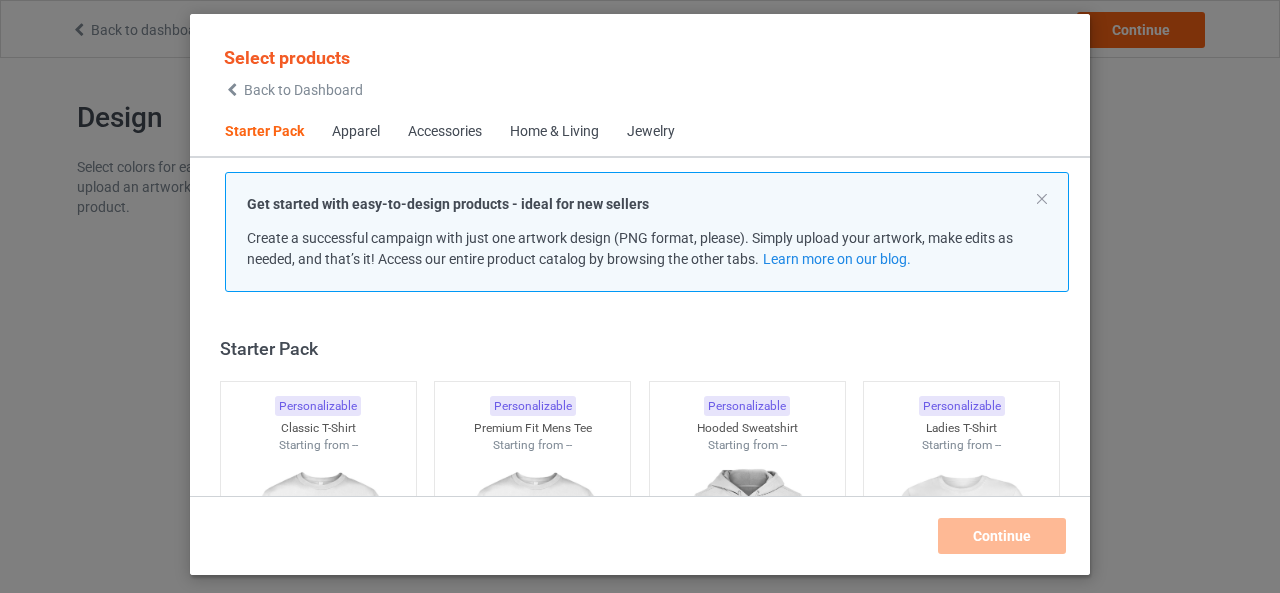 click on "Home & Living" at bounding box center [554, 132] 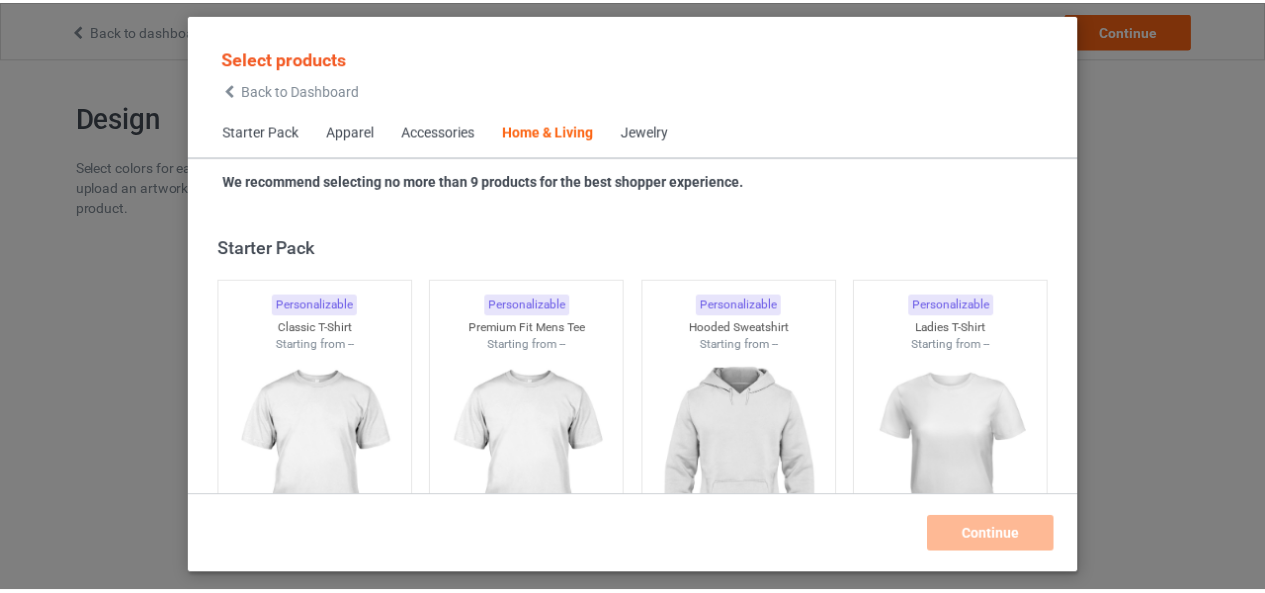 scroll, scrollTop: 9019, scrollLeft: 0, axis: vertical 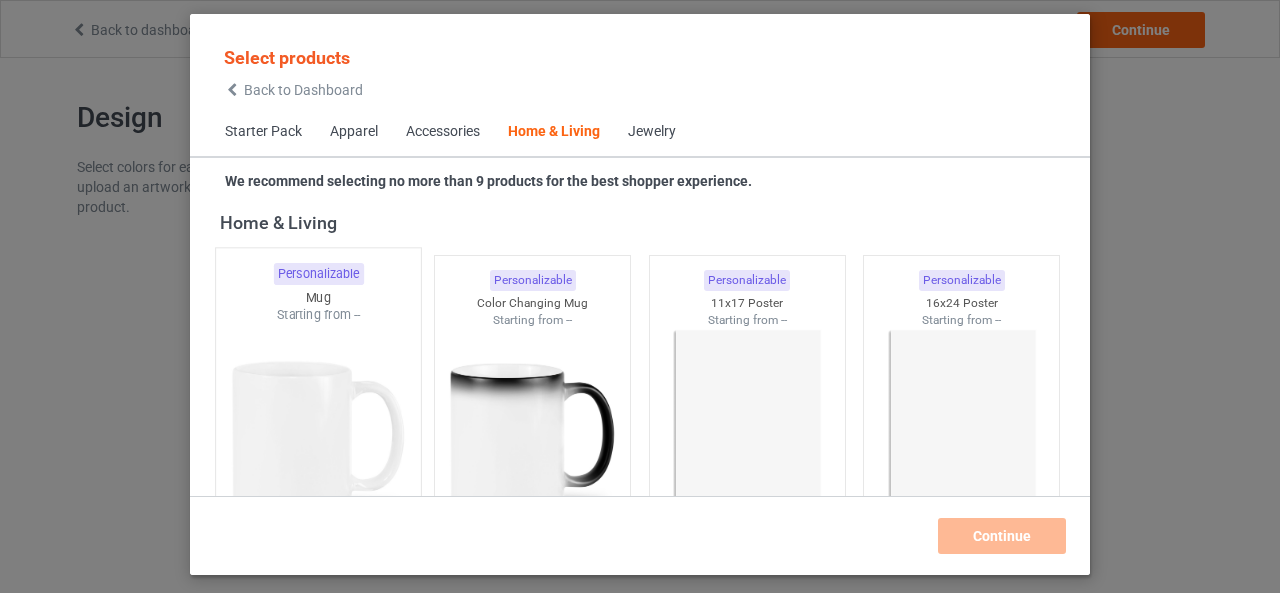 click at bounding box center [318, 441] 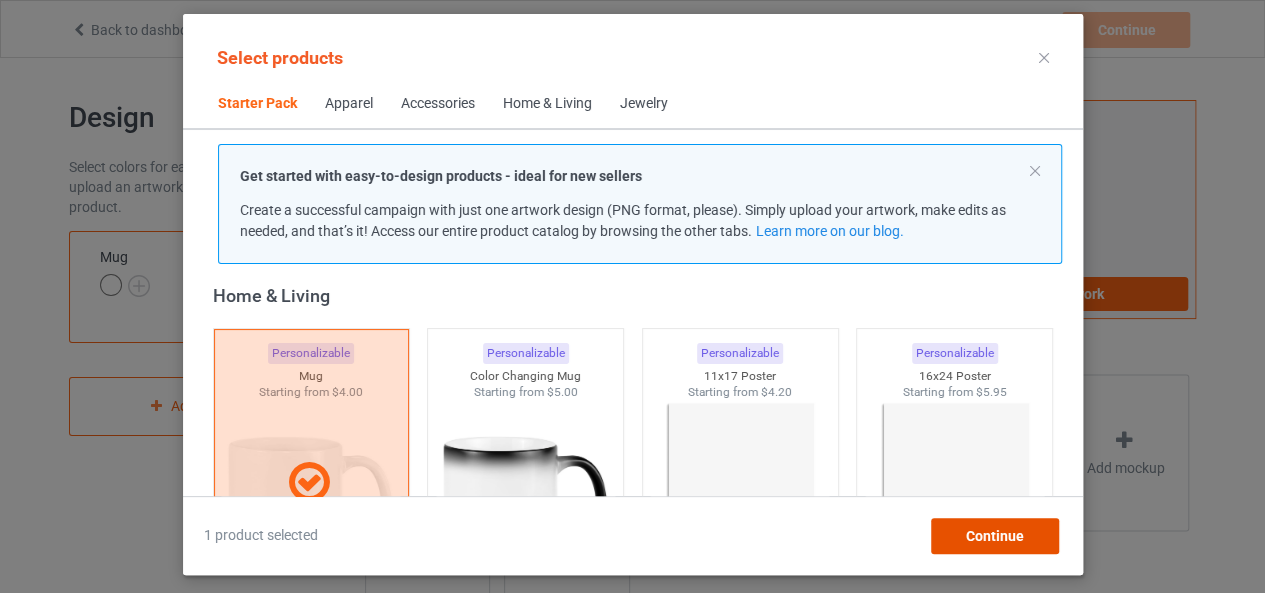 click on "Continue" at bounding box center (994, 536) 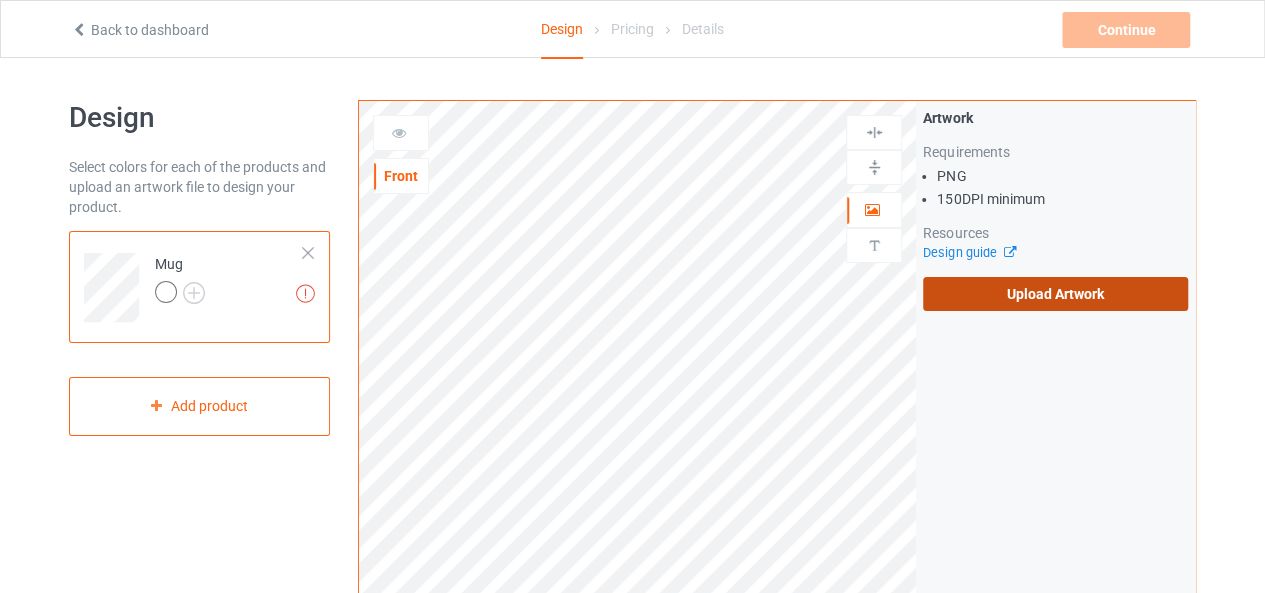 click on "Upload Artwork" at bounding box center (1055, 294) 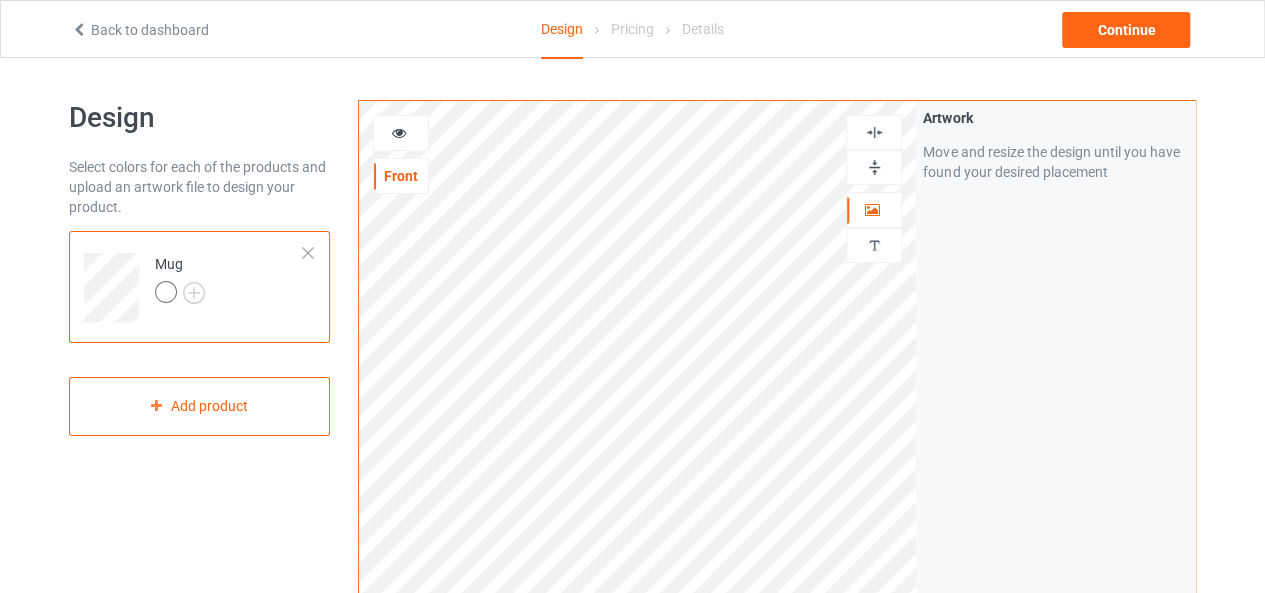 click at bounding box center [874, 167] 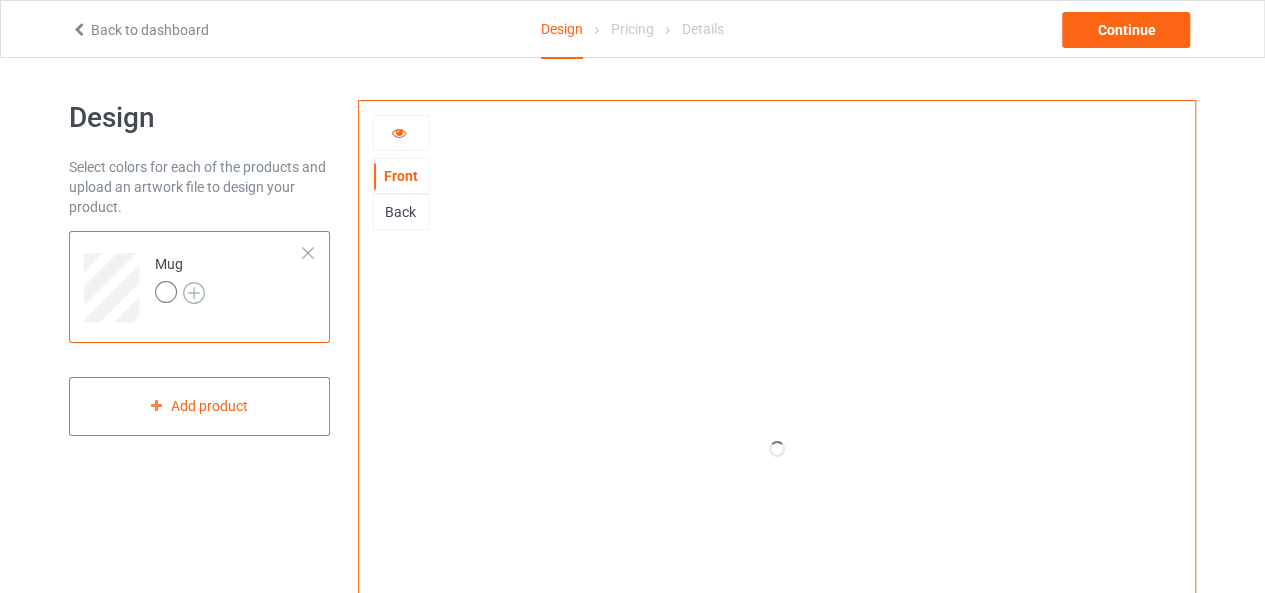 click at bounding box center [194, 293] 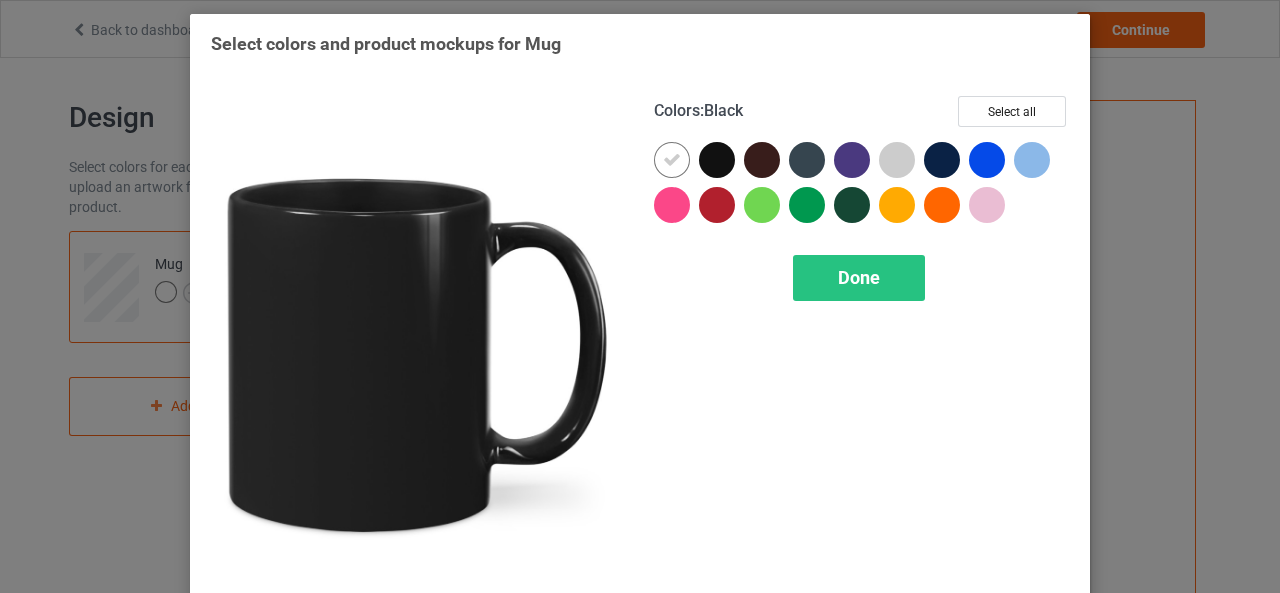 click at bounding box center [717, 160] 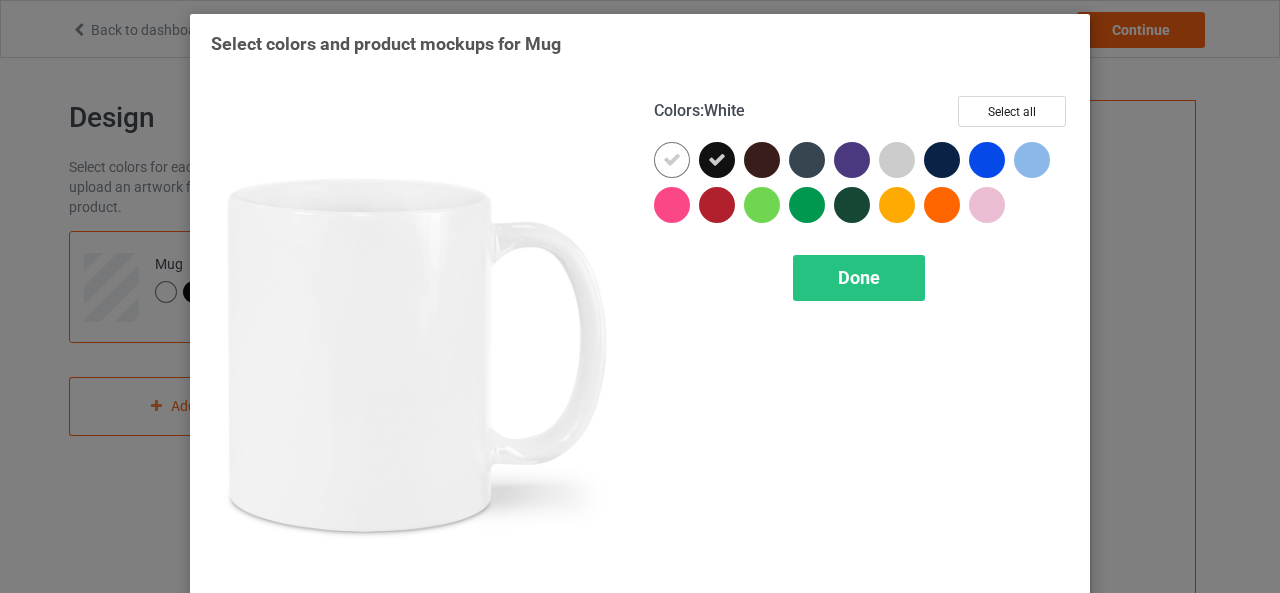 click at bounding box center [672, 160] 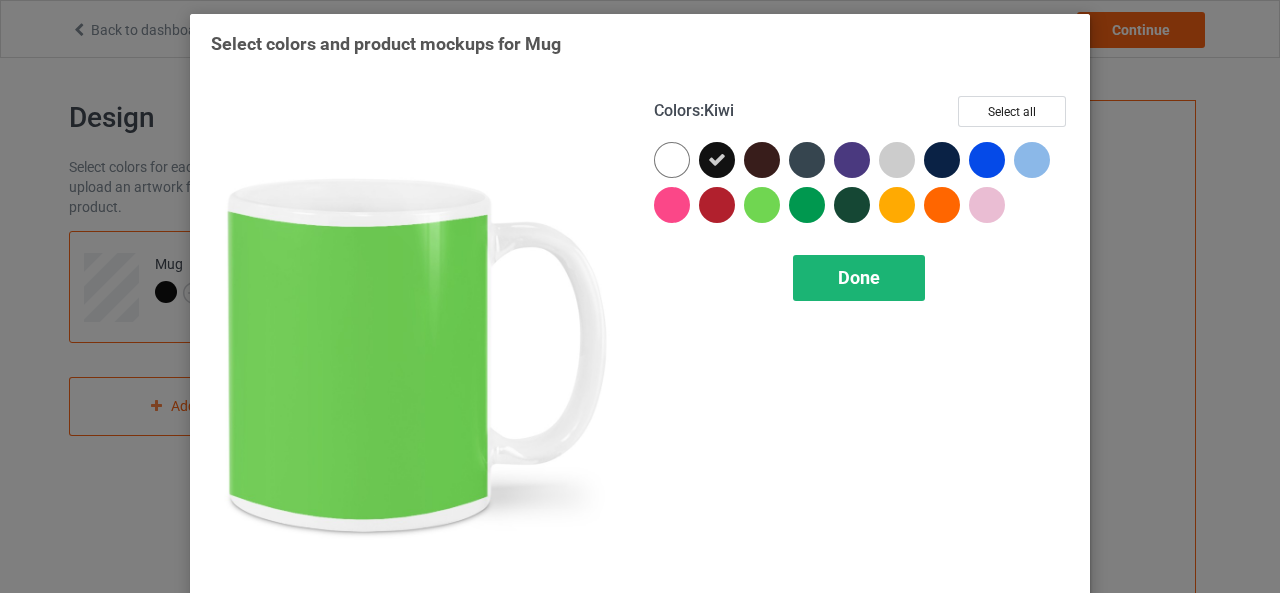 click on "Done" at bounding box center (859, 278) 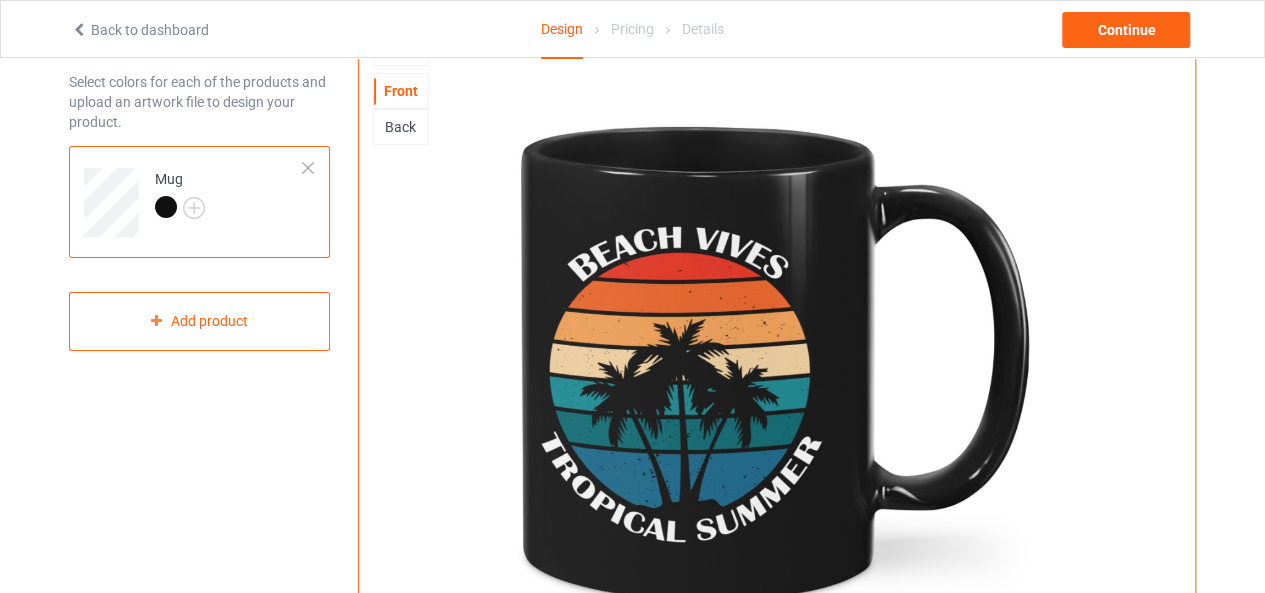 scroll, scrollTop: 0, scrollLeft: 0, axis: both 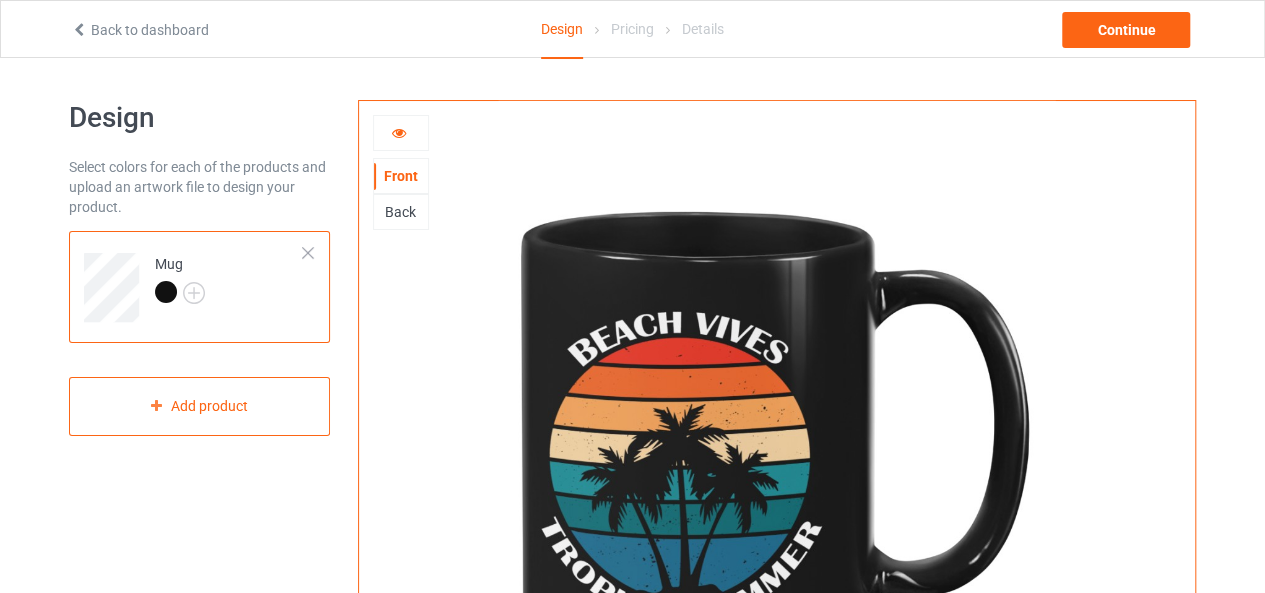 click at bounding box center [399, 130] 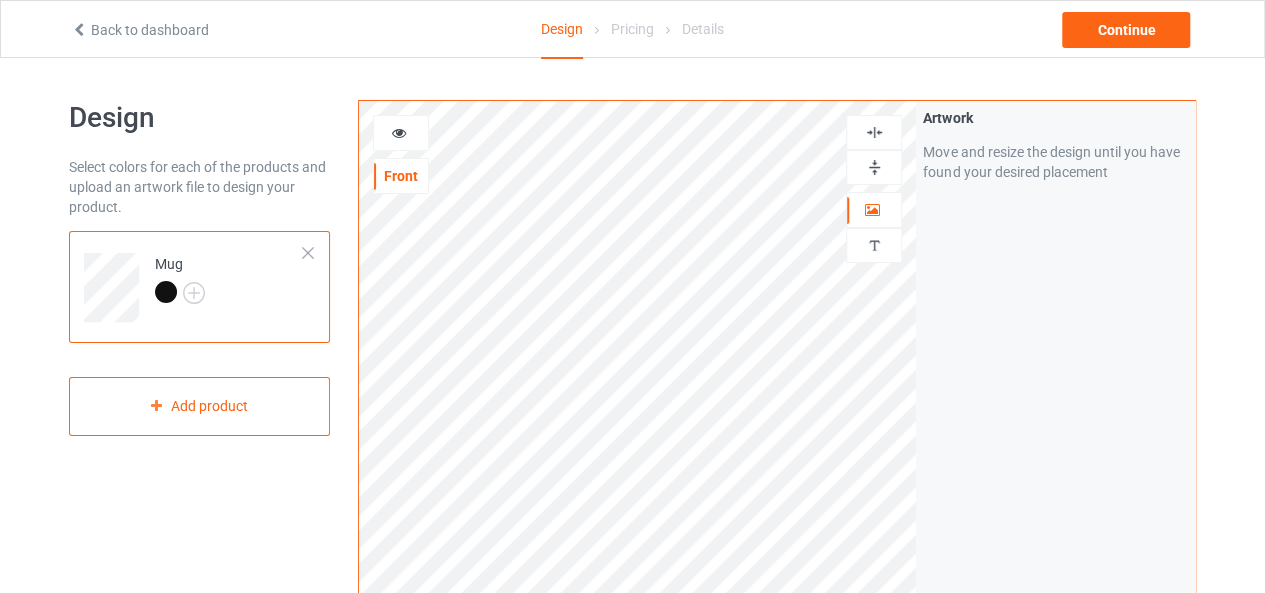click at bounding box center [874, 167] 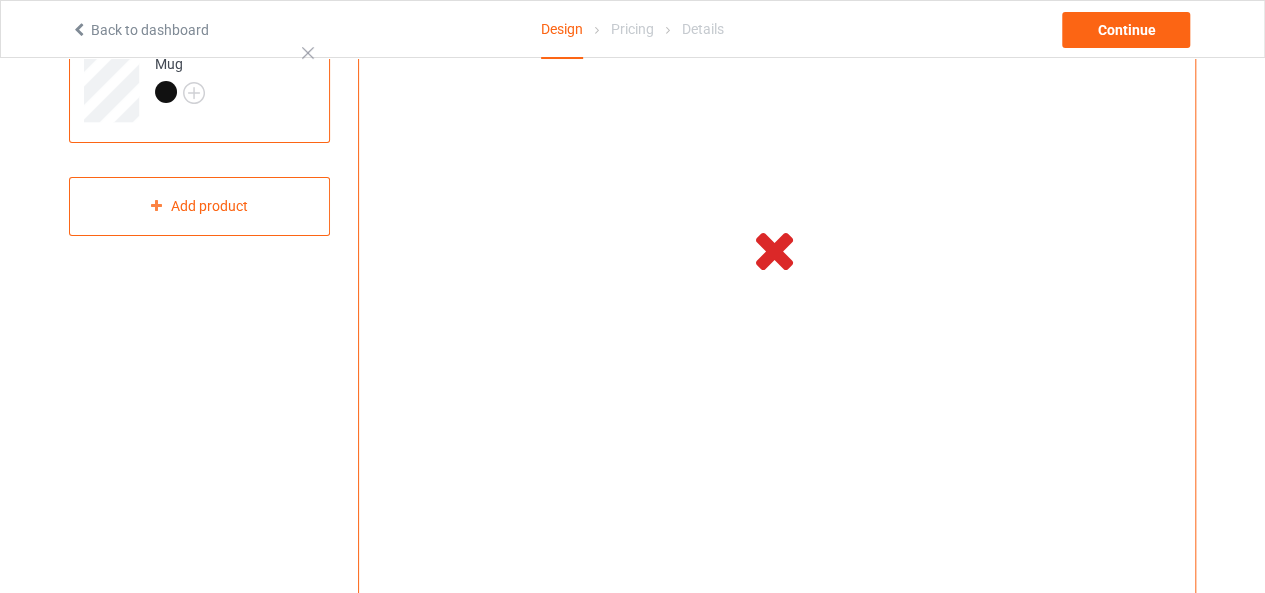 scroll, scrollTop: 0, scrollLeft: 0, axis: both 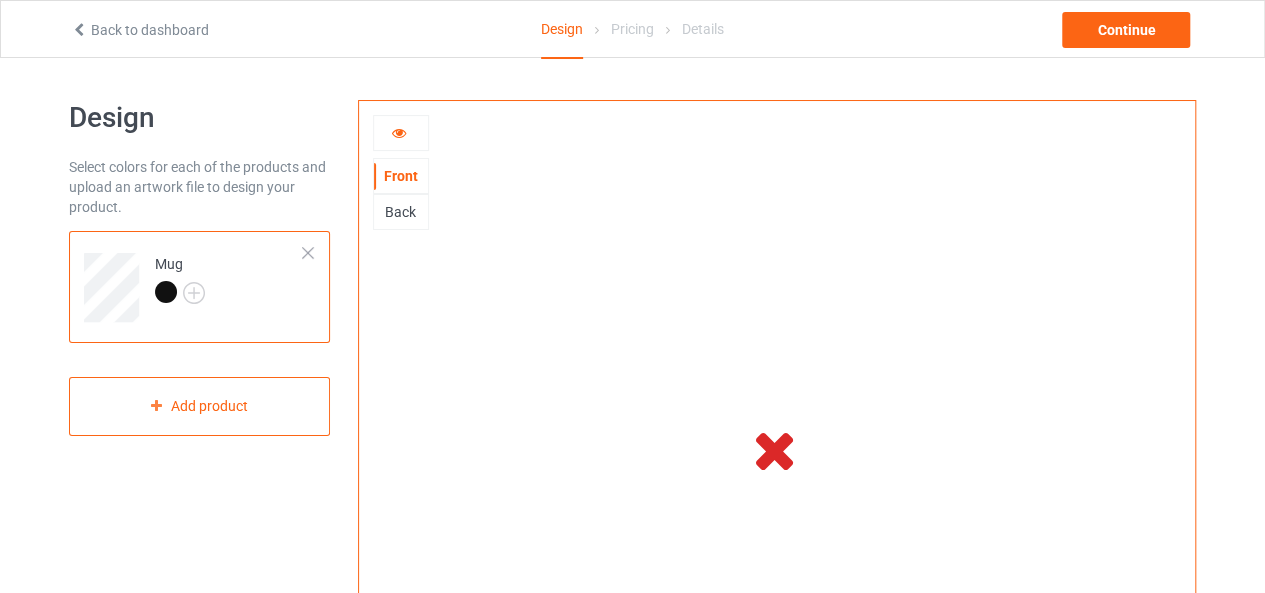 click at bounding box center (399, 130) 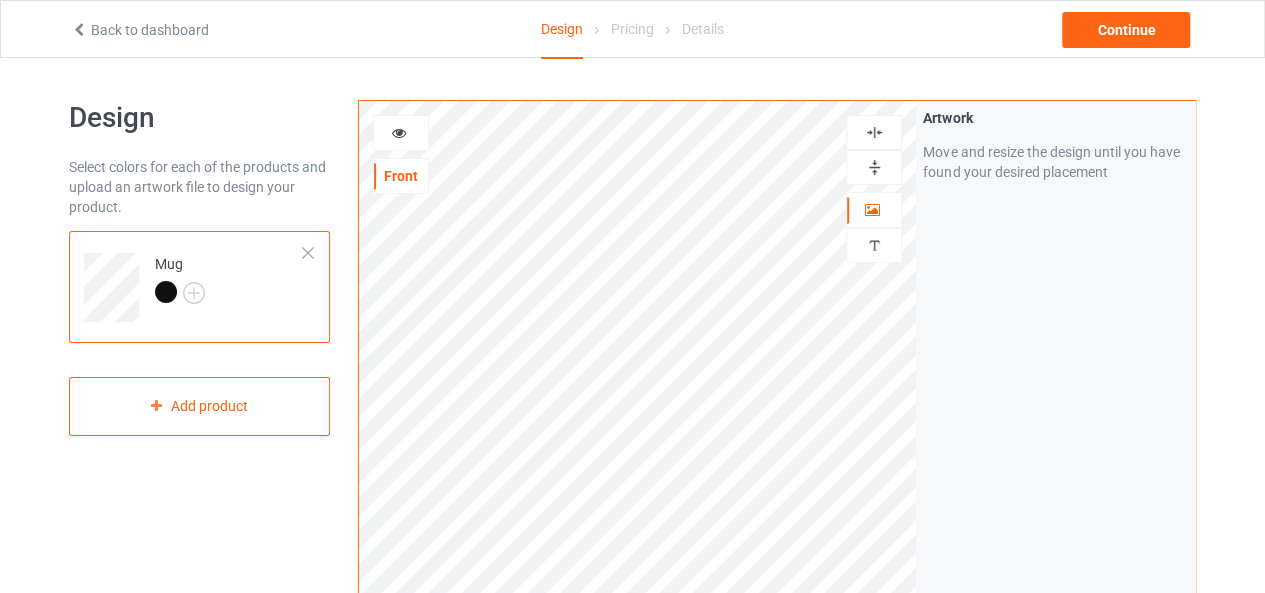 click at bounding box center (399, 130) 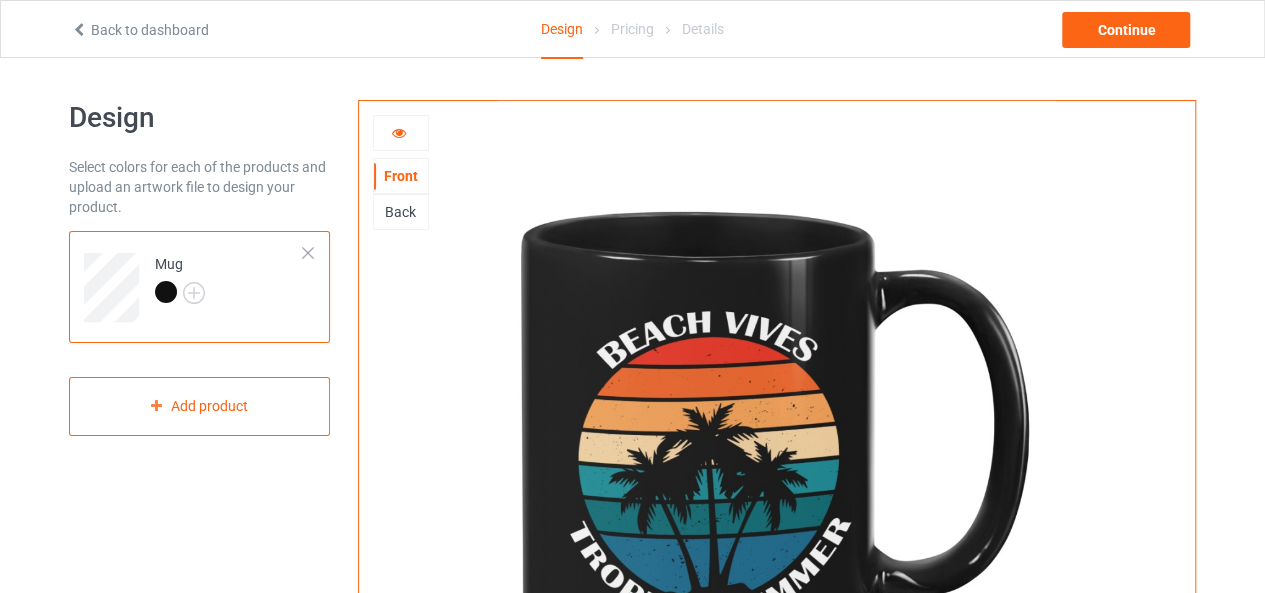 click at bounding box center (399, 130) 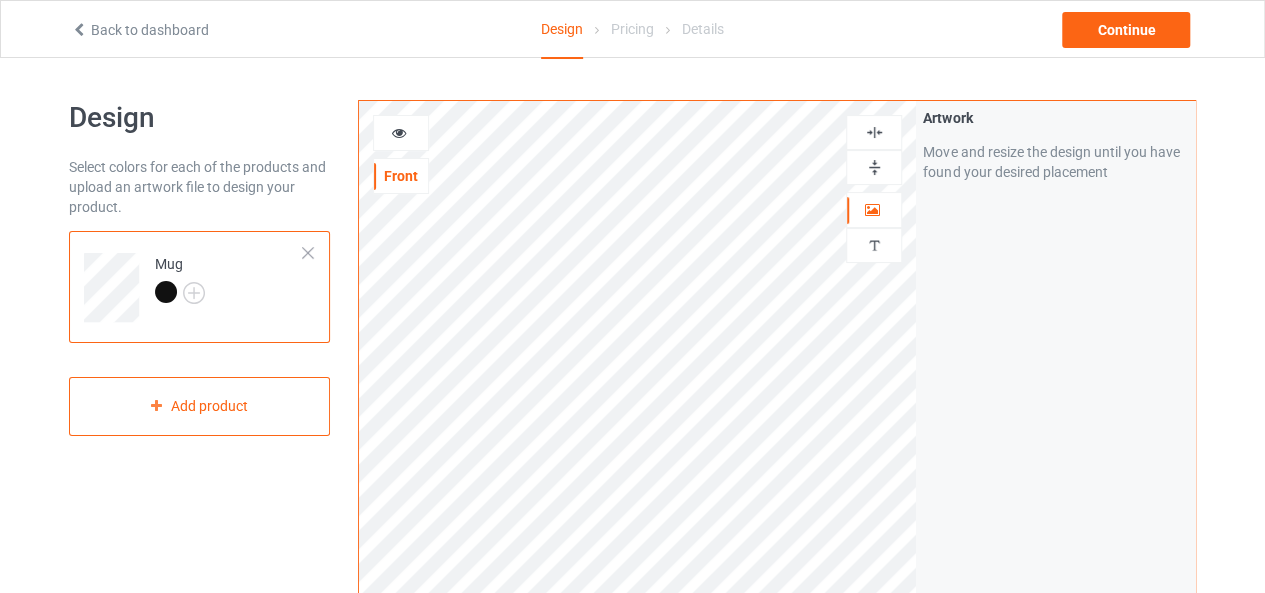 click at bounding box center [874, 167] 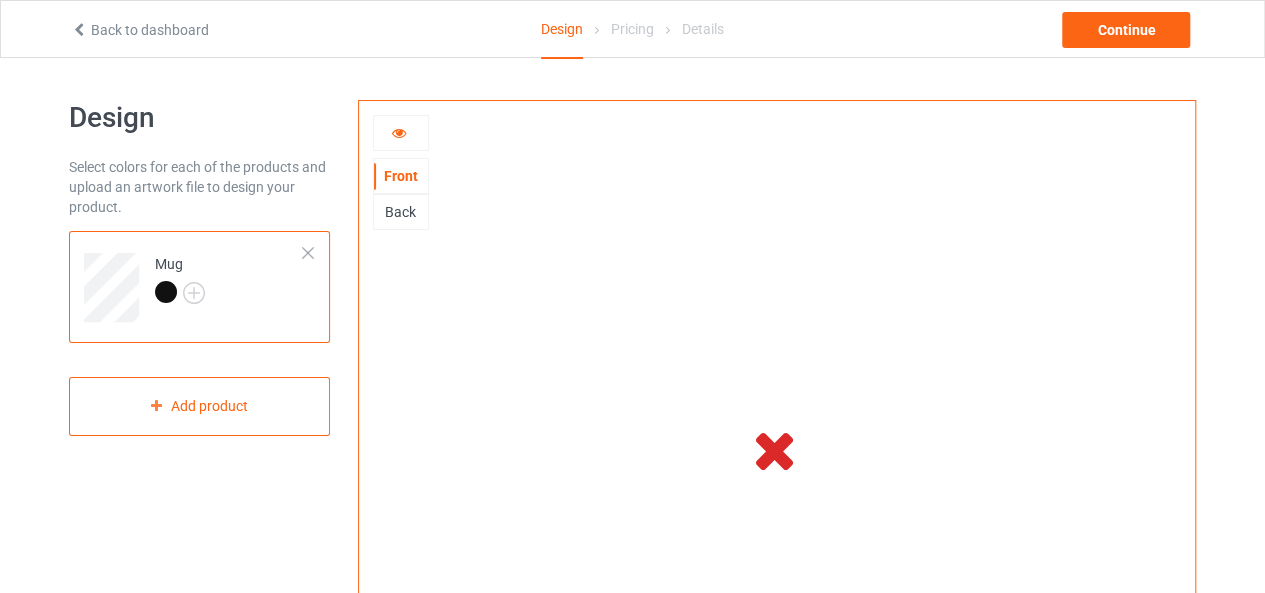 click at bounding box center [399, 130] 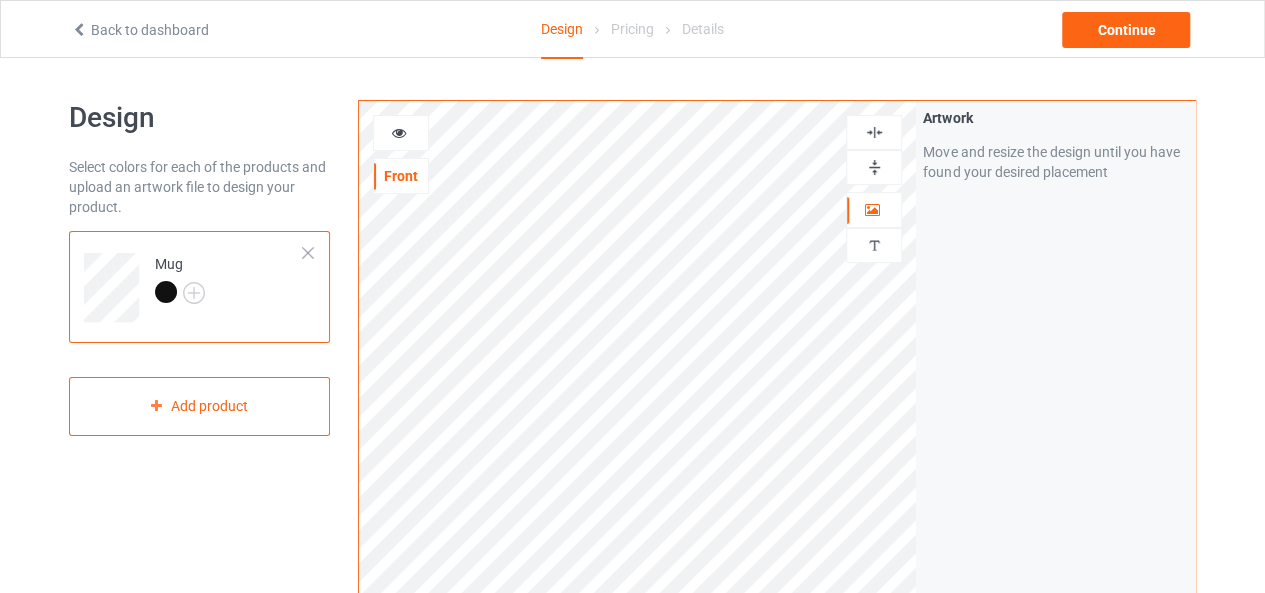 click at bounding box center [399, 130] 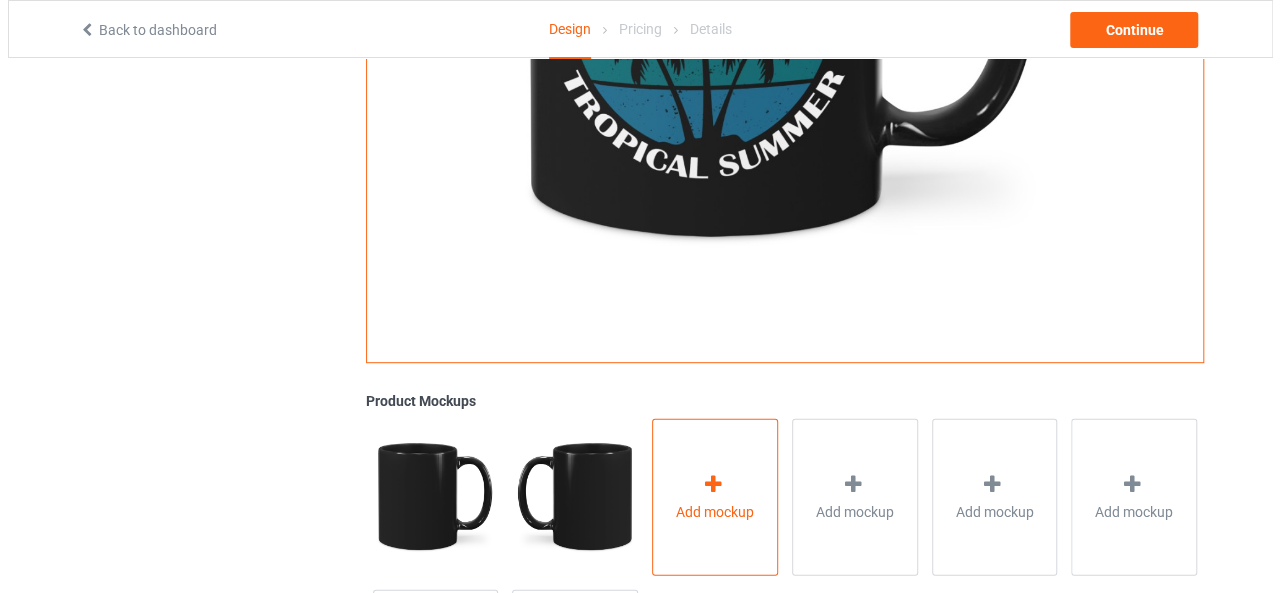 scroll, scrollTop: 600, scrollLeft: 0, axis: vertical 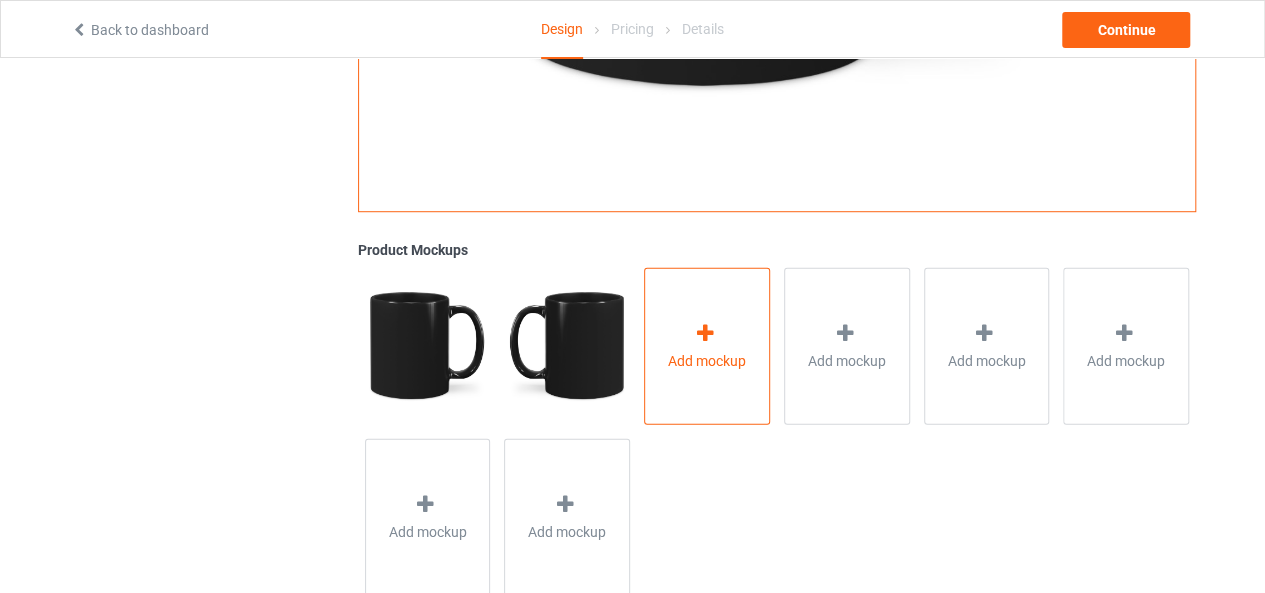 click on "Add mockup" at bounding box center [707, 345] 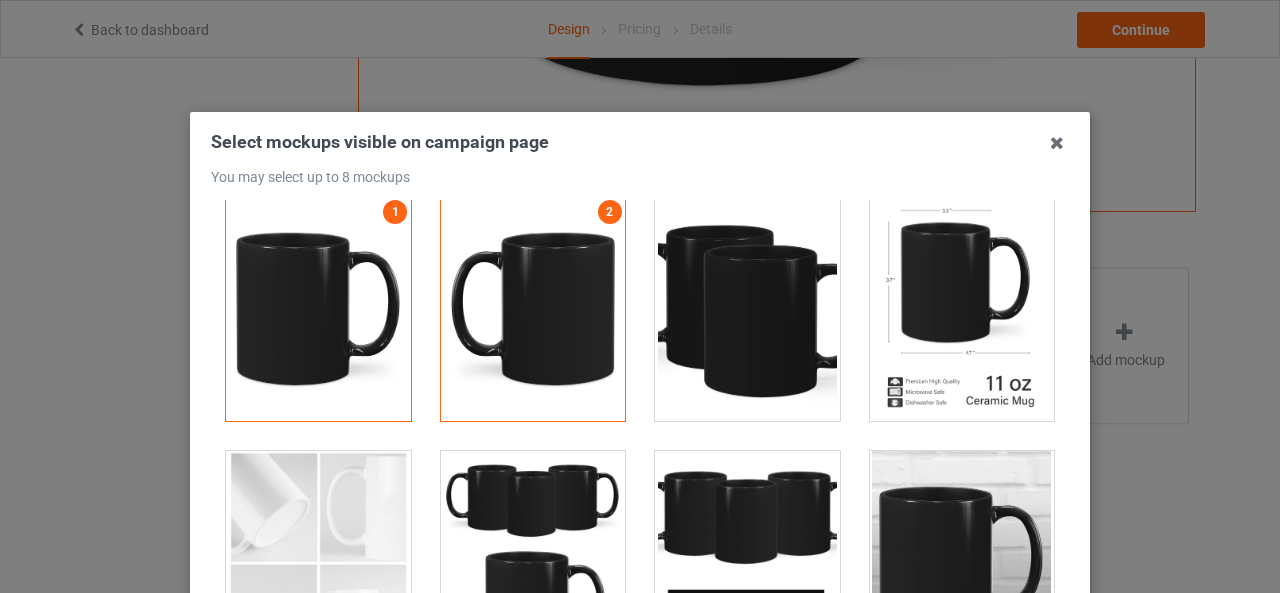 scroll, scrollTop: 0, scrollLeft: 0, axis: both 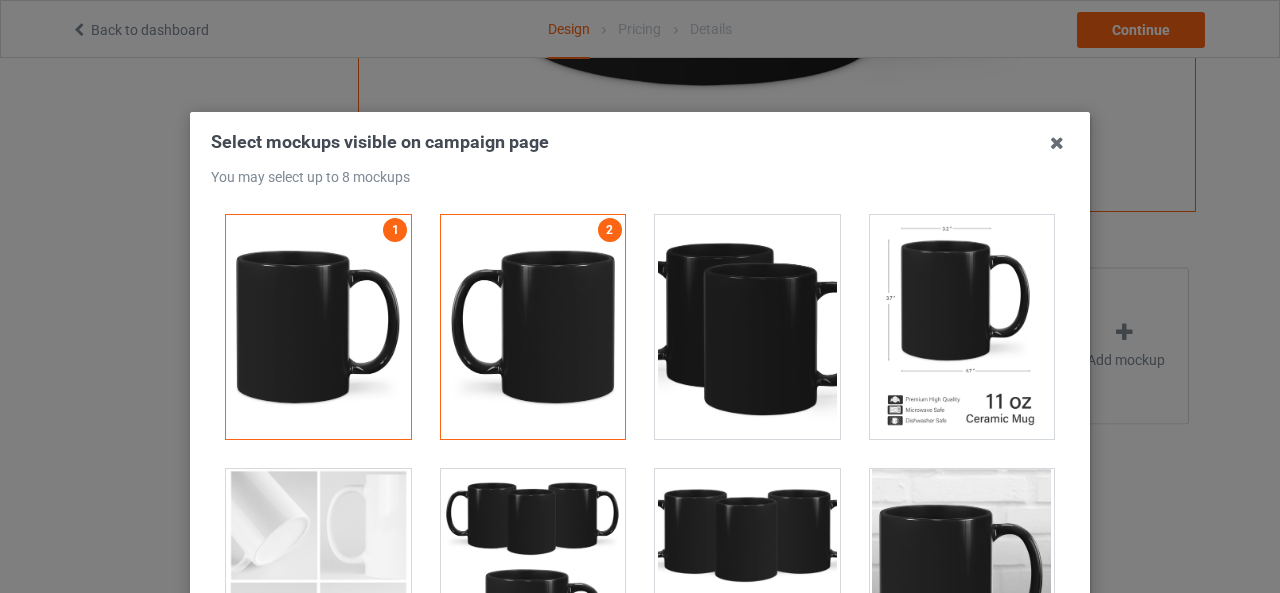 click at bounding box center [962, 327] 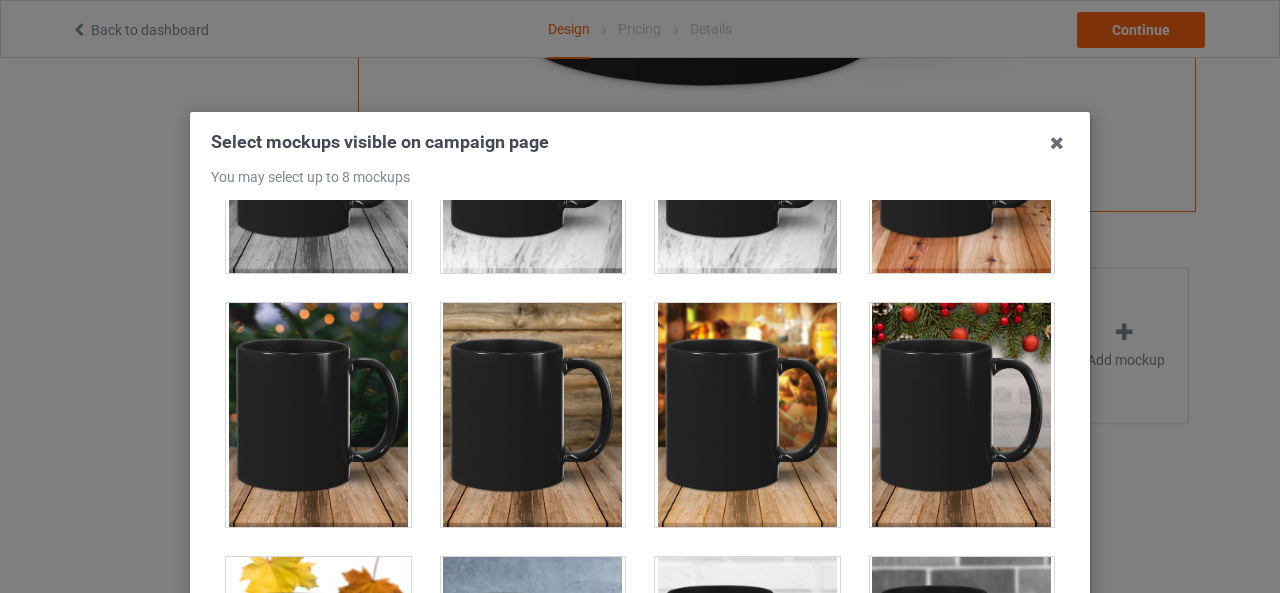 scroll, scrollTop: 700, scrollLeft: 0, axis: vertical 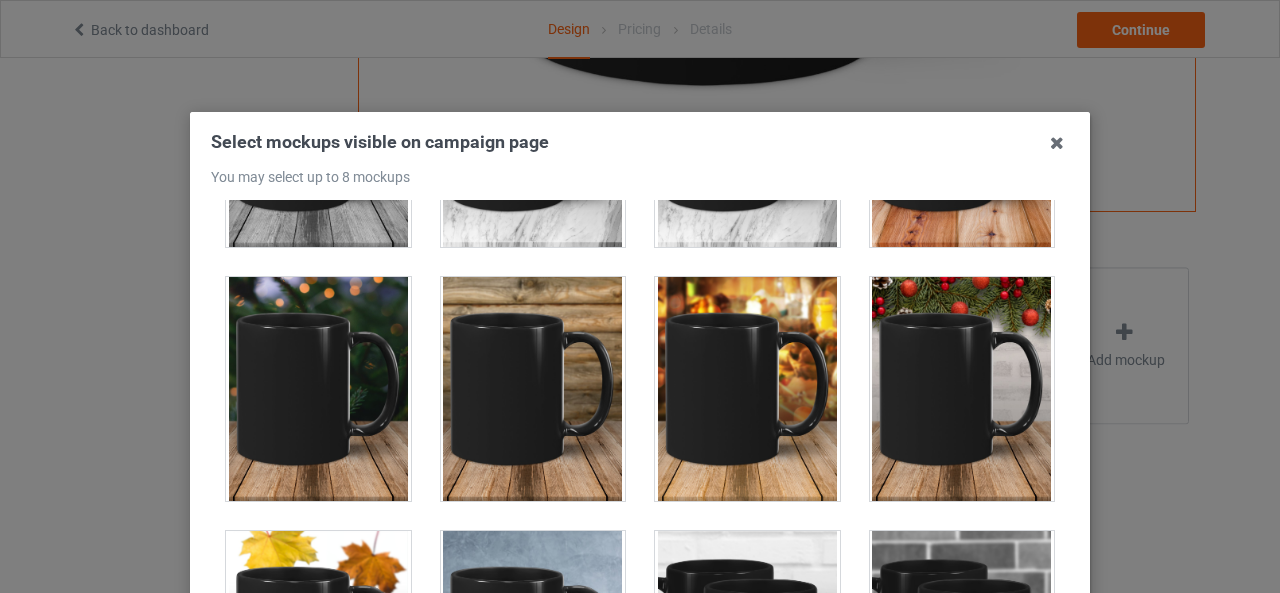 click at bounding box center (533, 389) 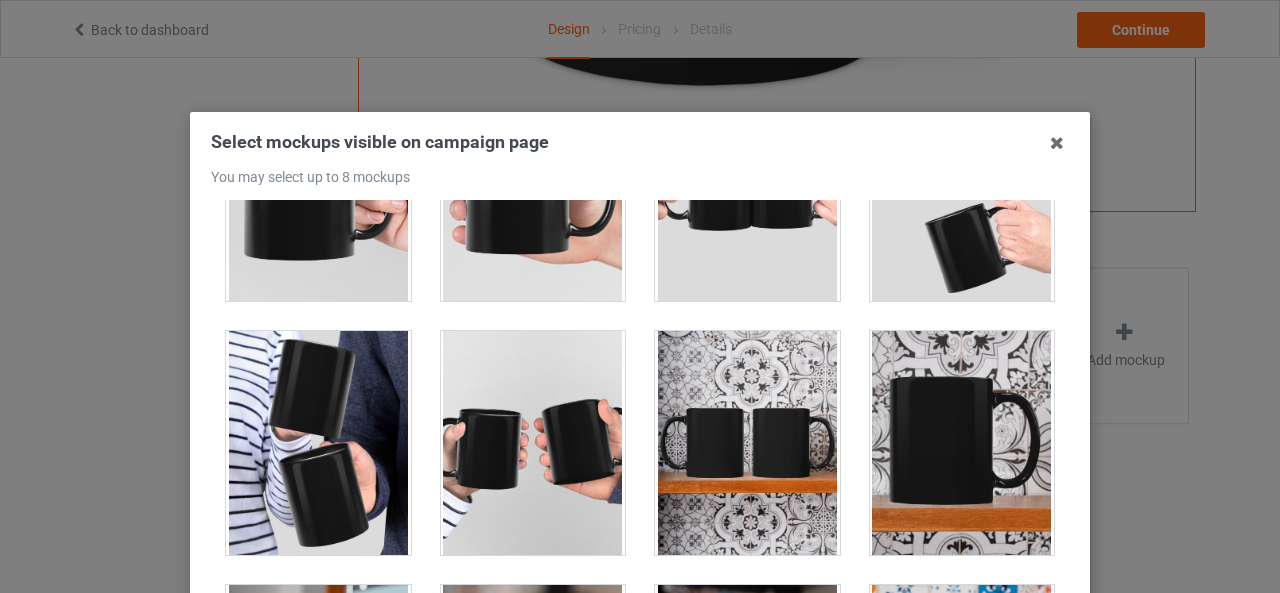 scroll, scrollTop: 3000, scrollLeft: 0, axis: vertical 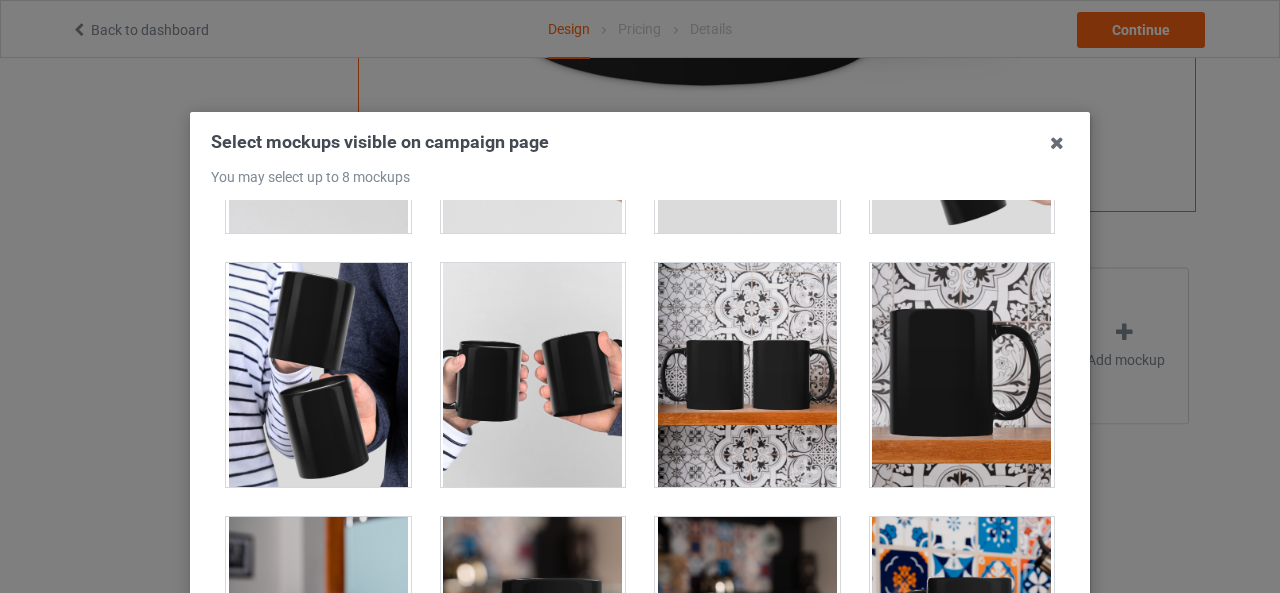 click at bounding box center [962, 375] 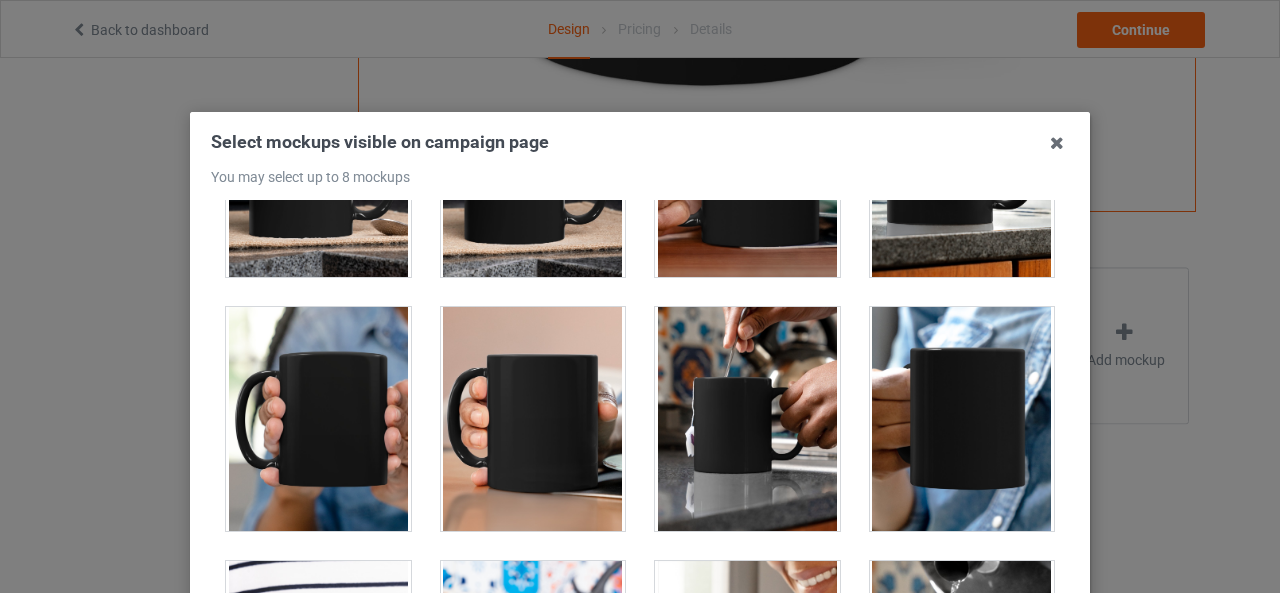 scroll, scrollTop: 3900, scrollLeft: 0, axis: vertical 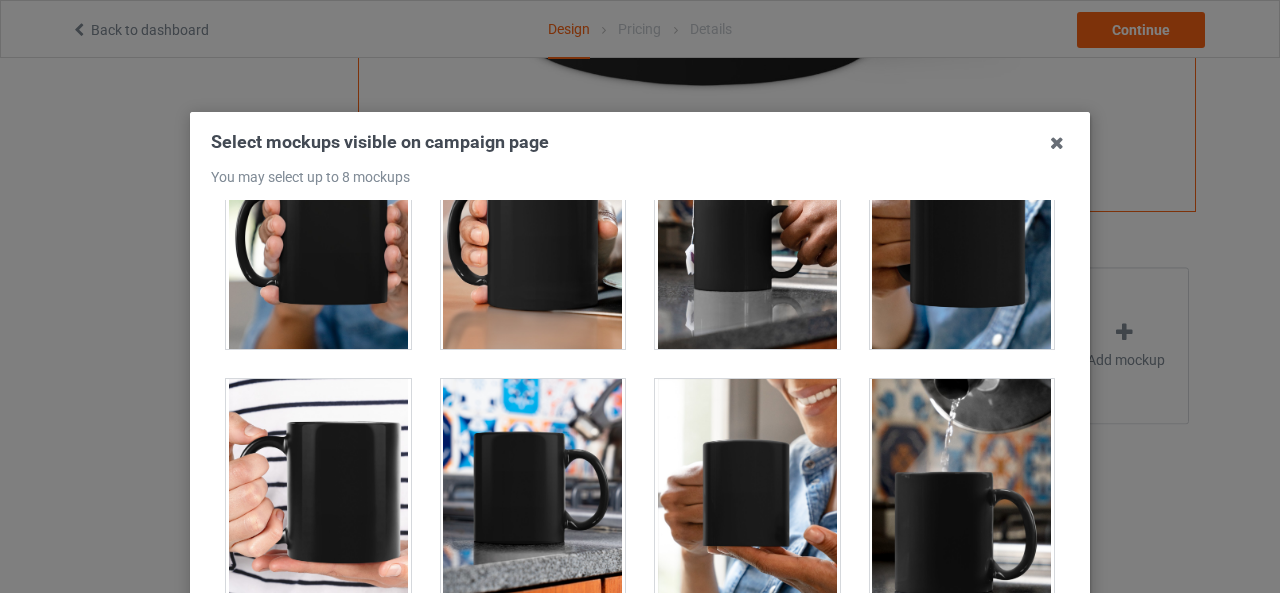 click at bounding box center [747, 237] 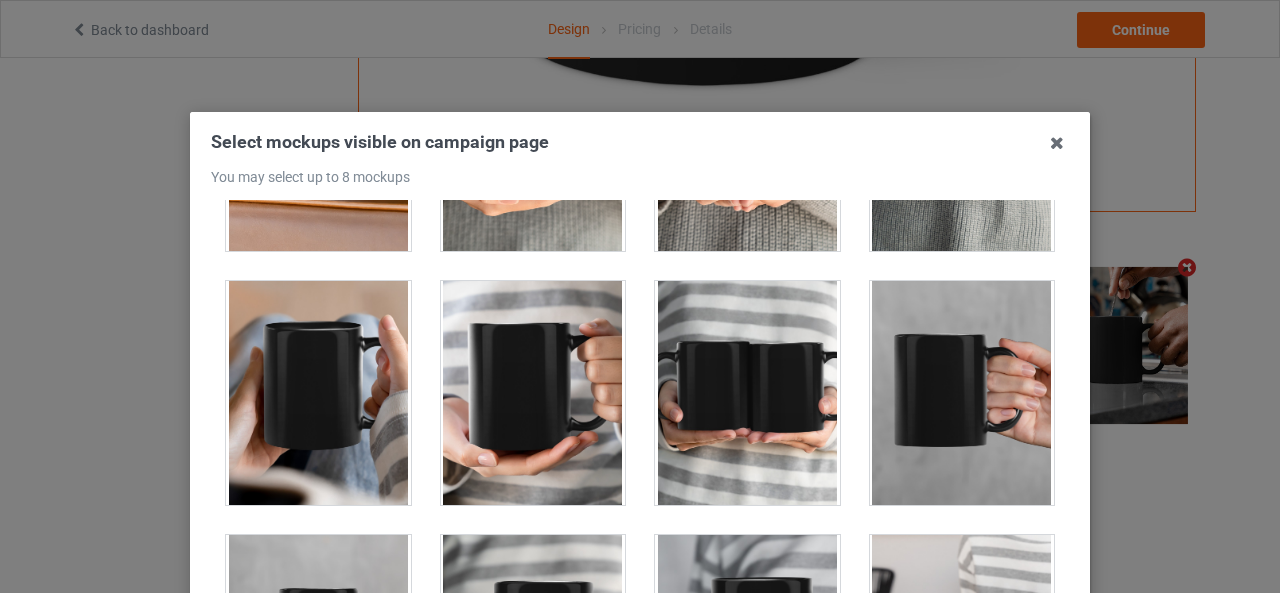 scroll, scrollTop: 5300, scrollLeft: 0, axis: vertical 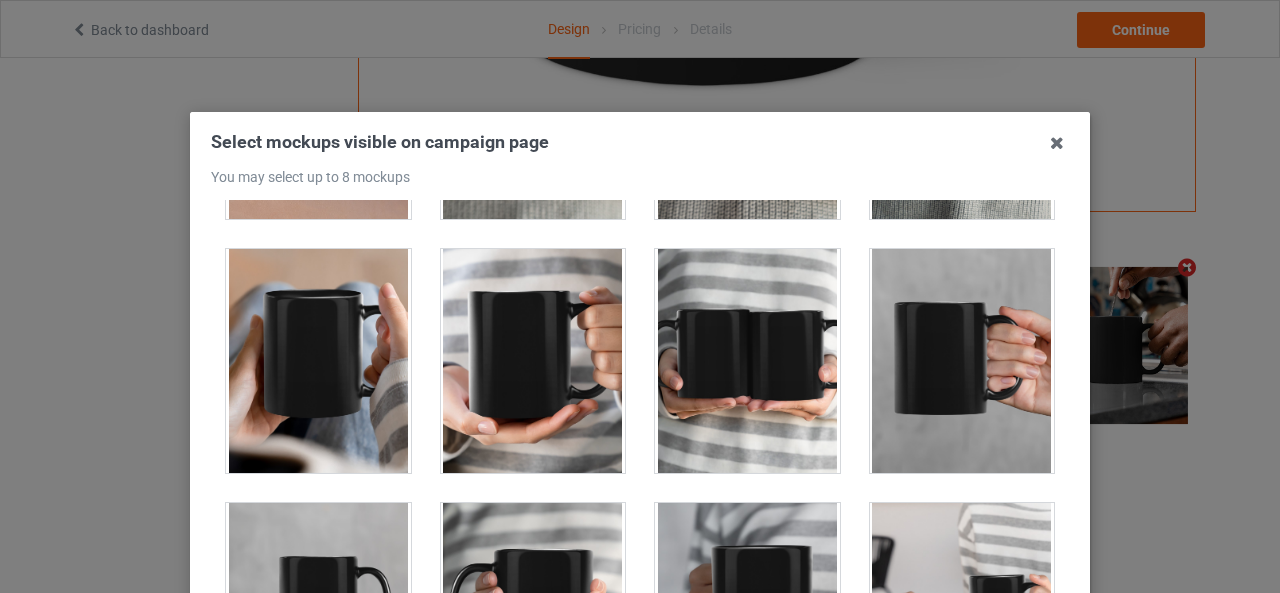 click at bounding box center (318, 361) 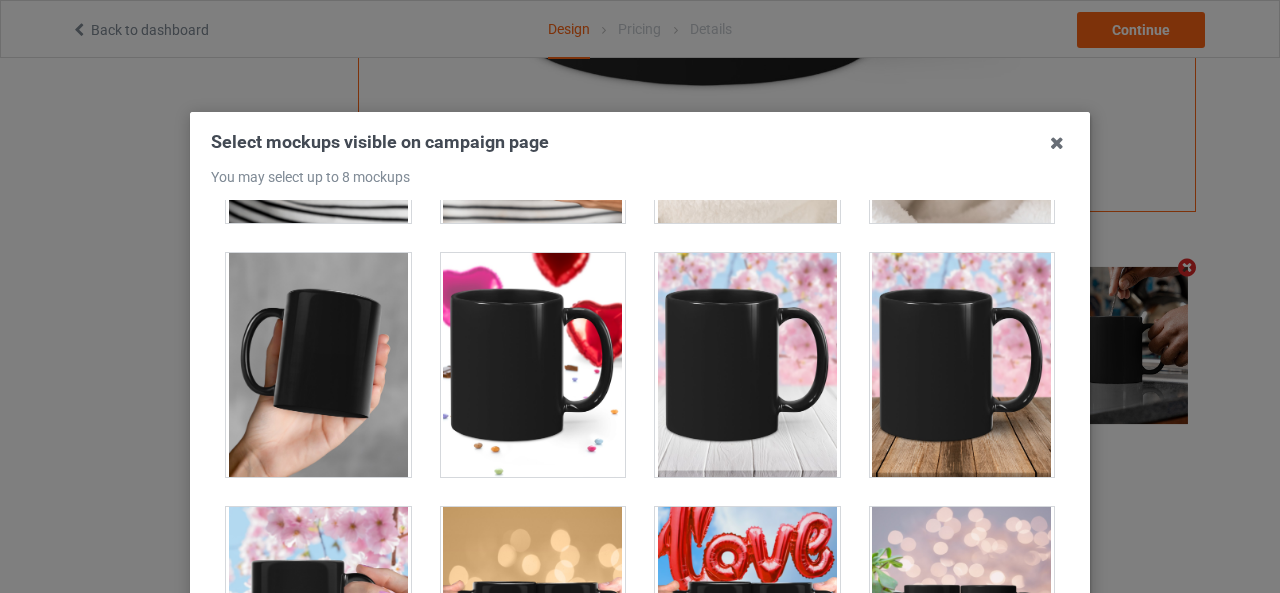scroll, scrollTop: 6365, scrollLeft: 0, axis: vertical 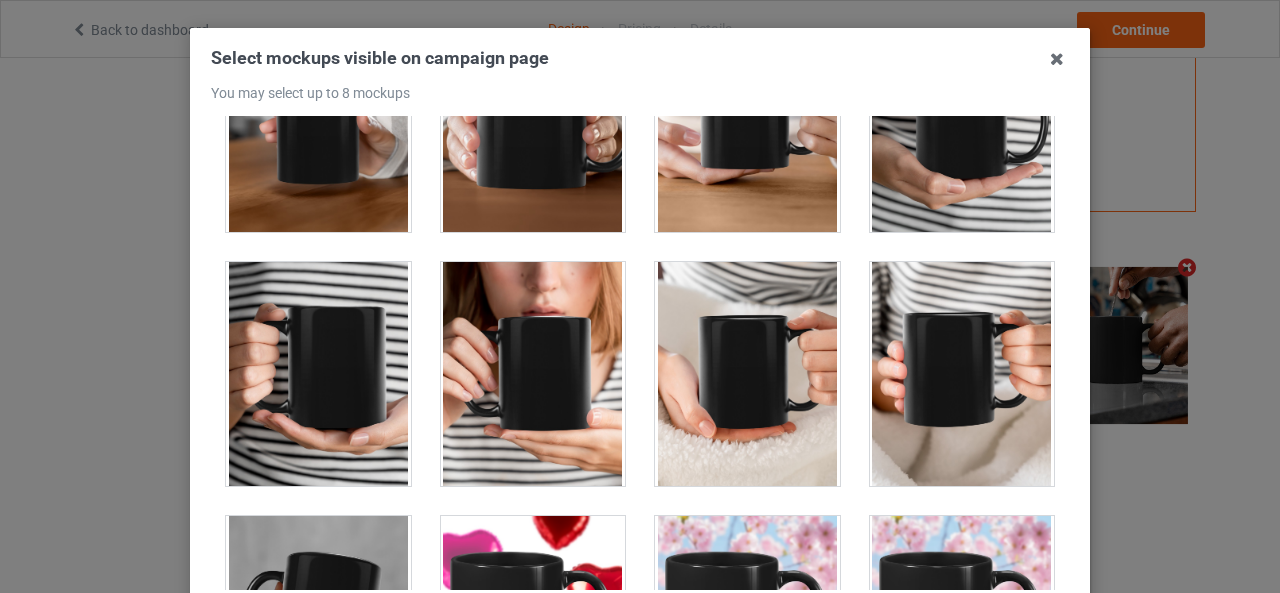 click at bounding box center (962, 374) 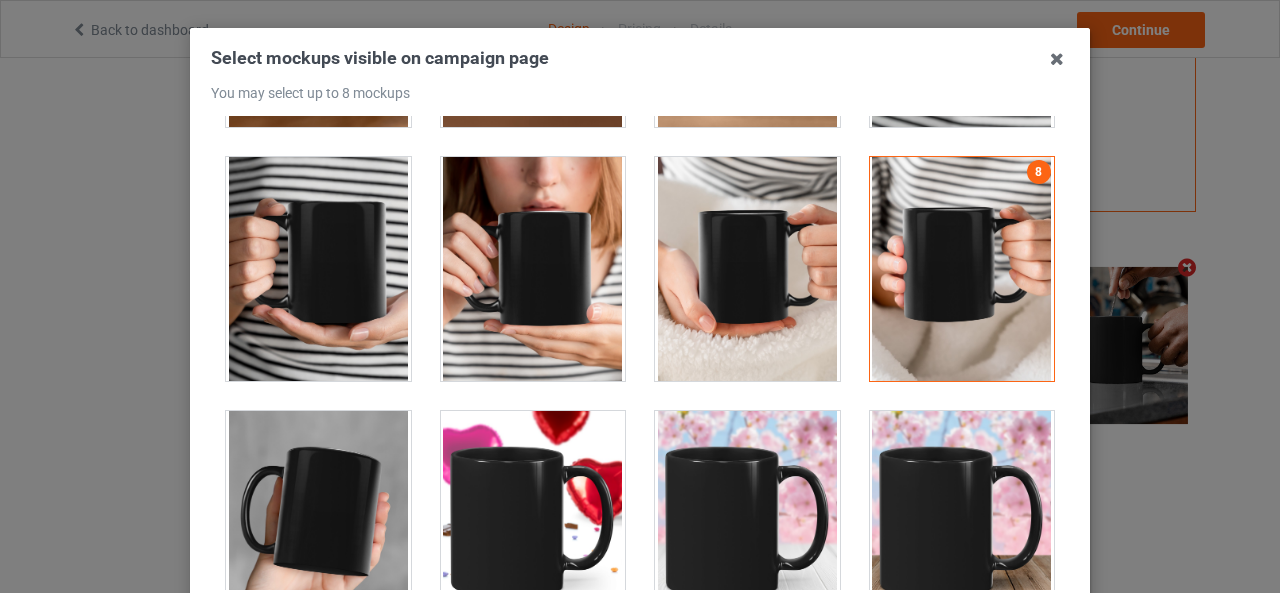 scroll, scrollTop: 6365, scrollLeft: 0, axis: vertical 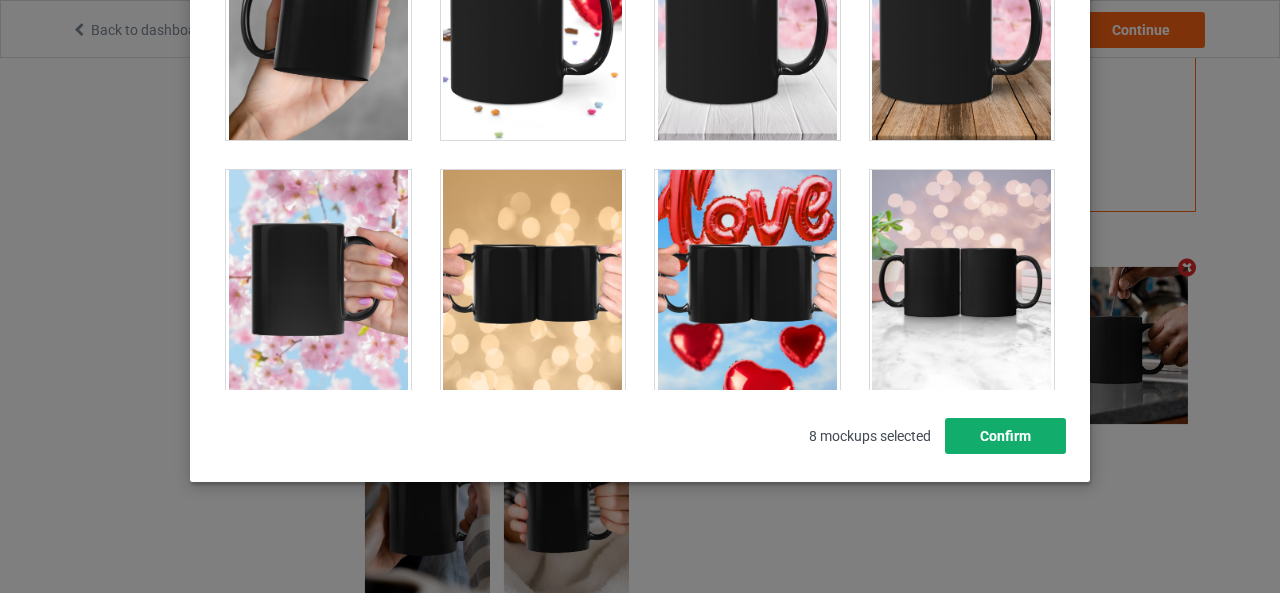 click on "Confirm" at bounding box center (1005, 436) 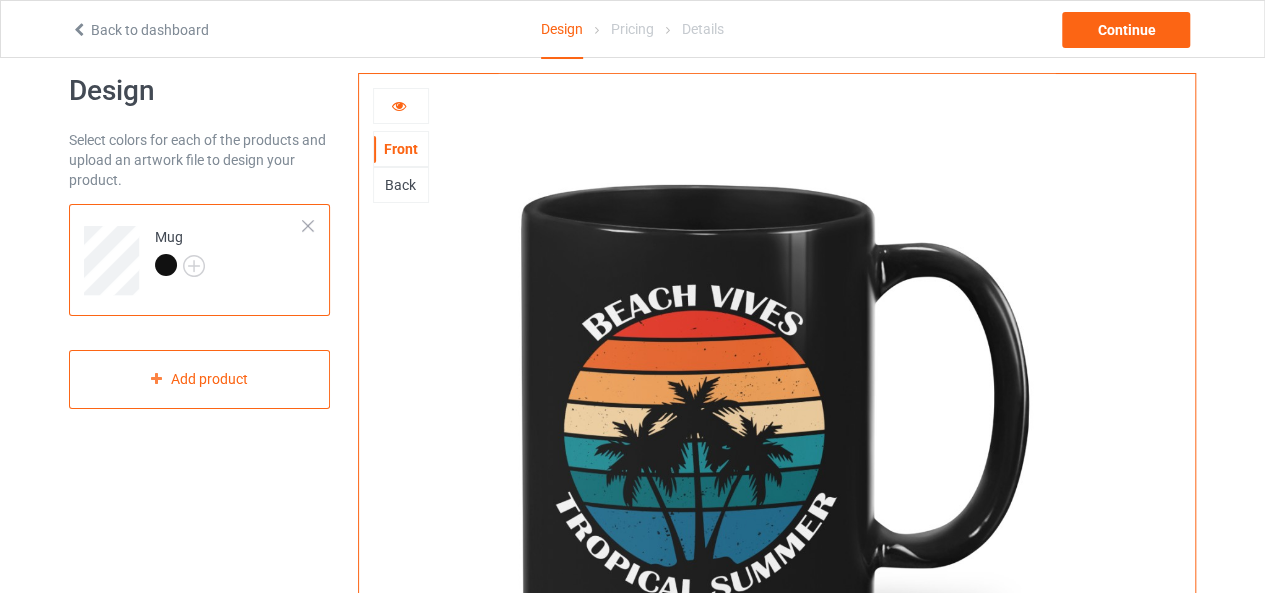 scroll, scrollTop: 0, scrollLeft: 0, axis: both 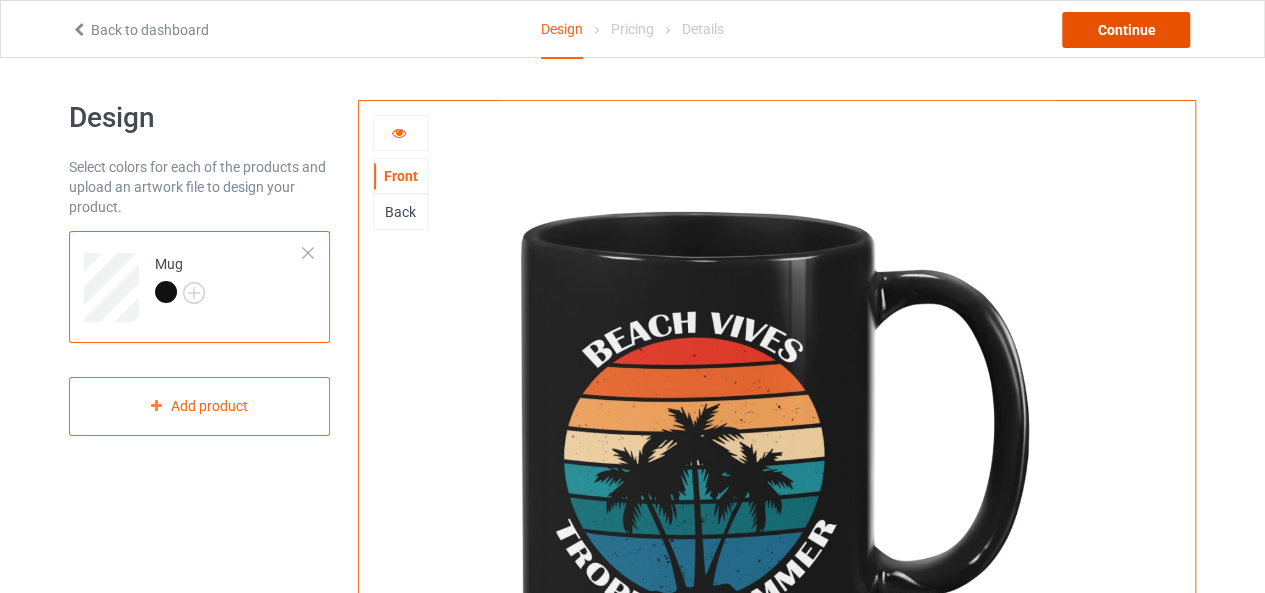 click on "Continue" at bounding box center [1126, 30] 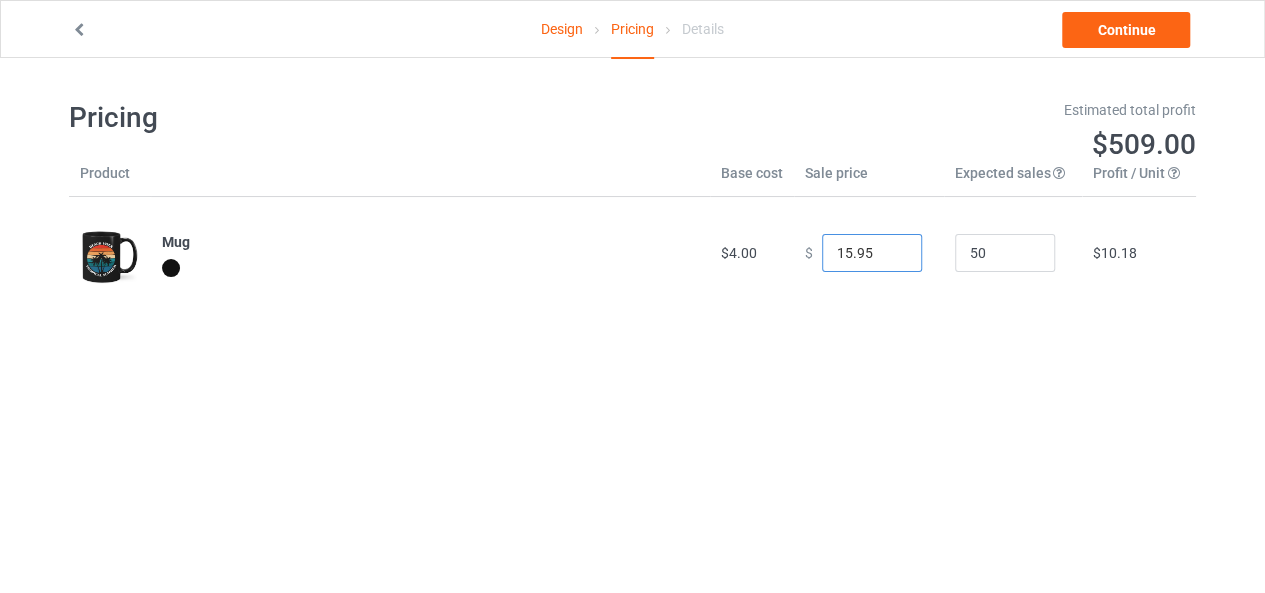 click on "15.95" at bounding box center (872, 253) 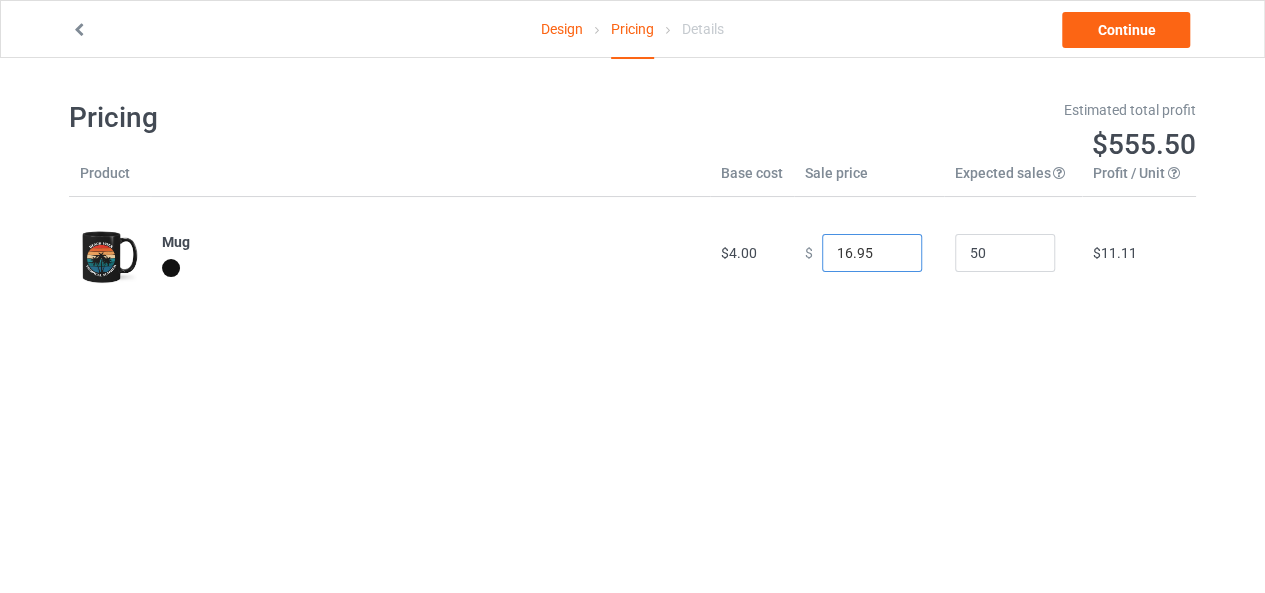 click on "16.95" at bounding box center [872, 253] 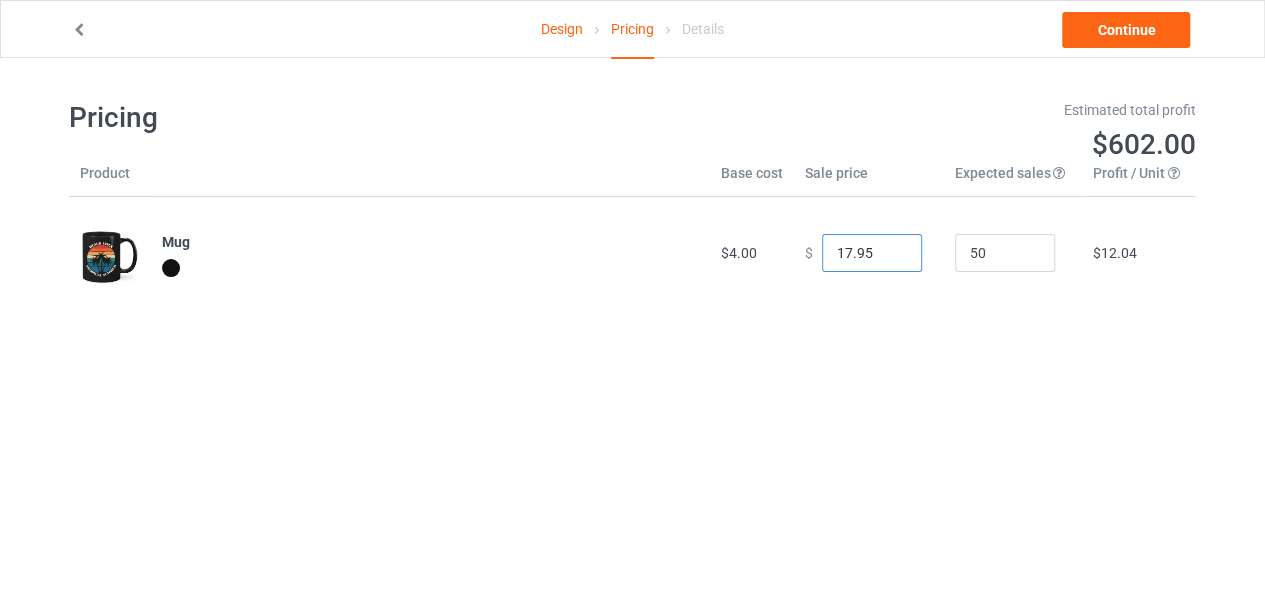 click on "17.95" at bounding box center [872, 253] 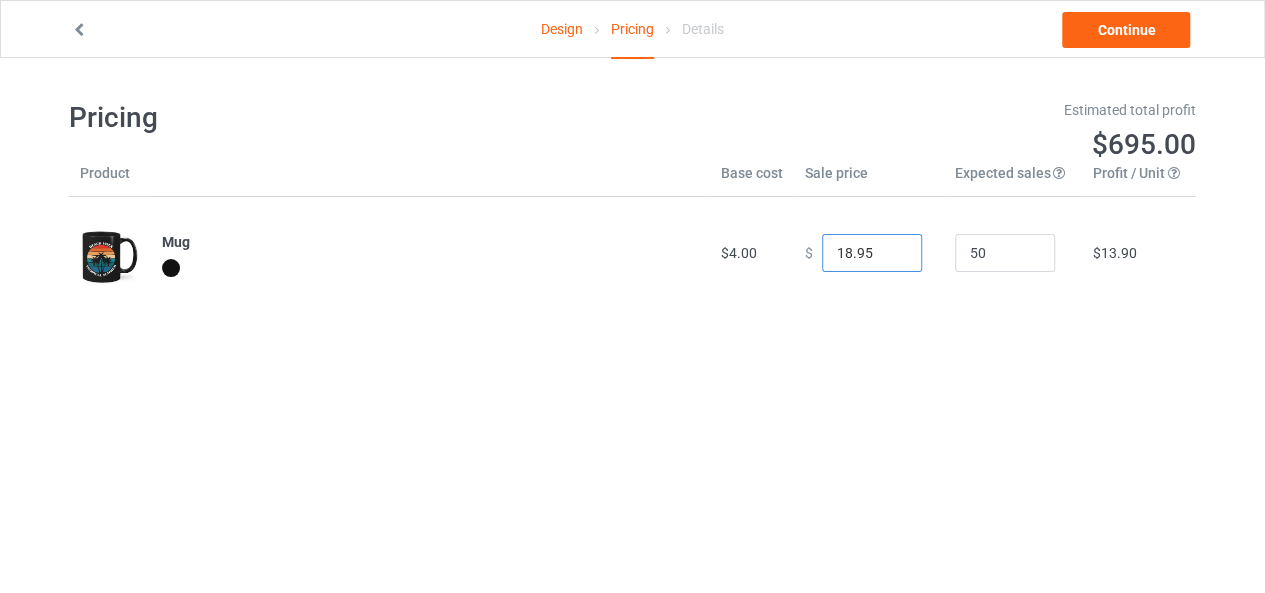 type on "18.95" 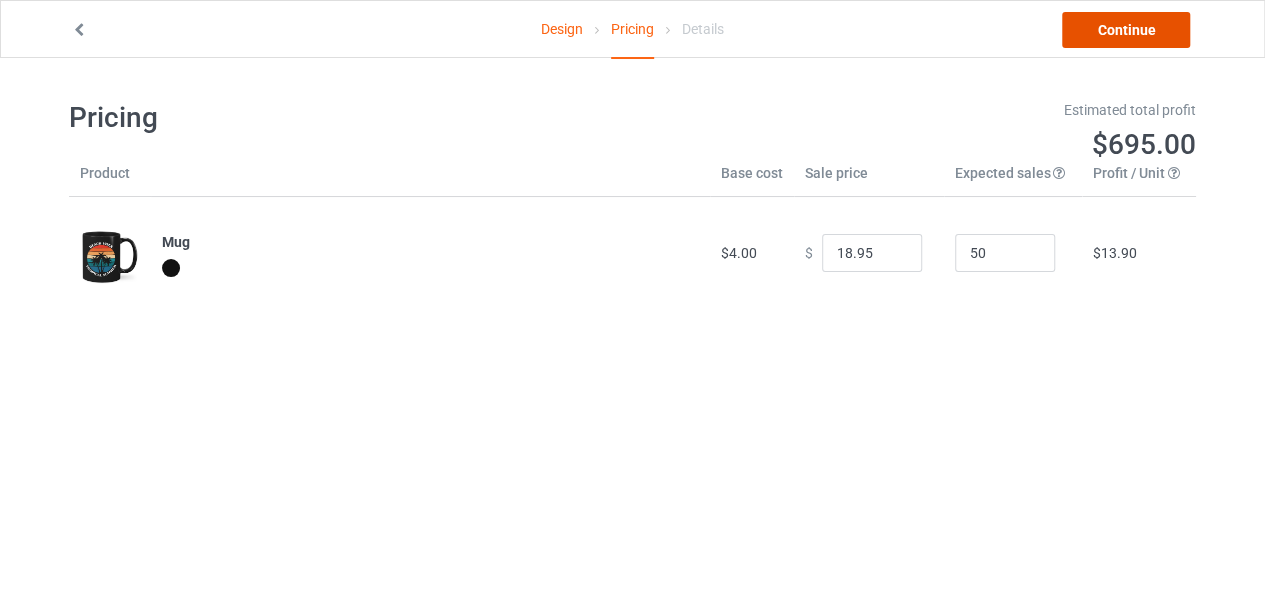 click on "Continue" at bounding box center (1126, 30) 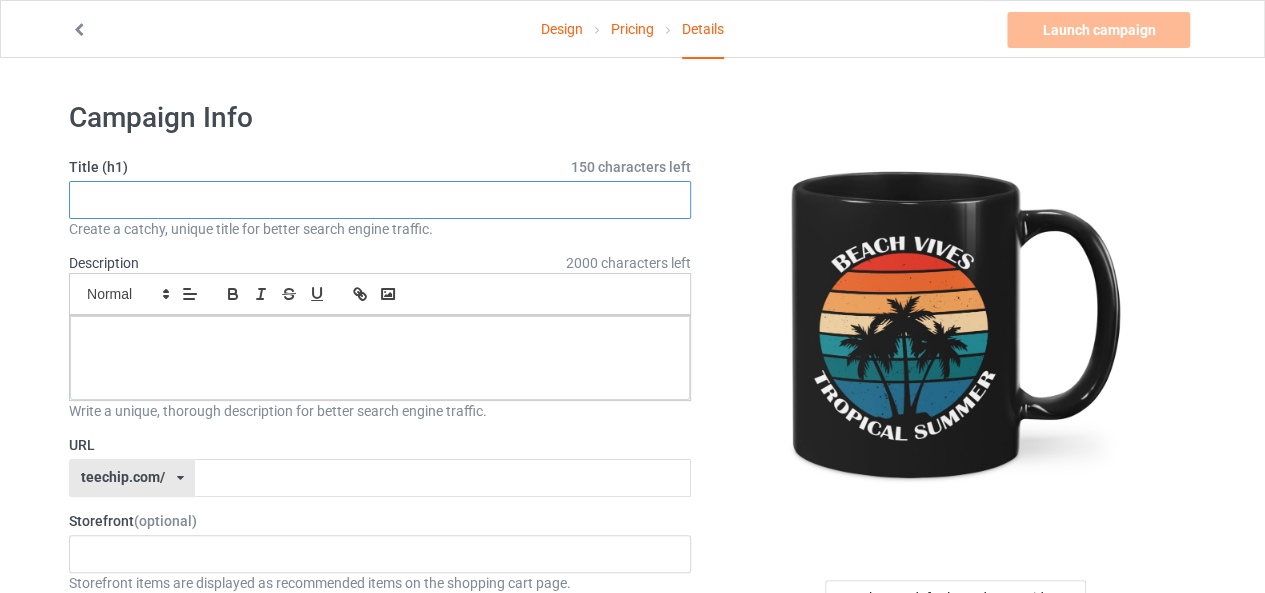 click at bounding box center [380, 200] 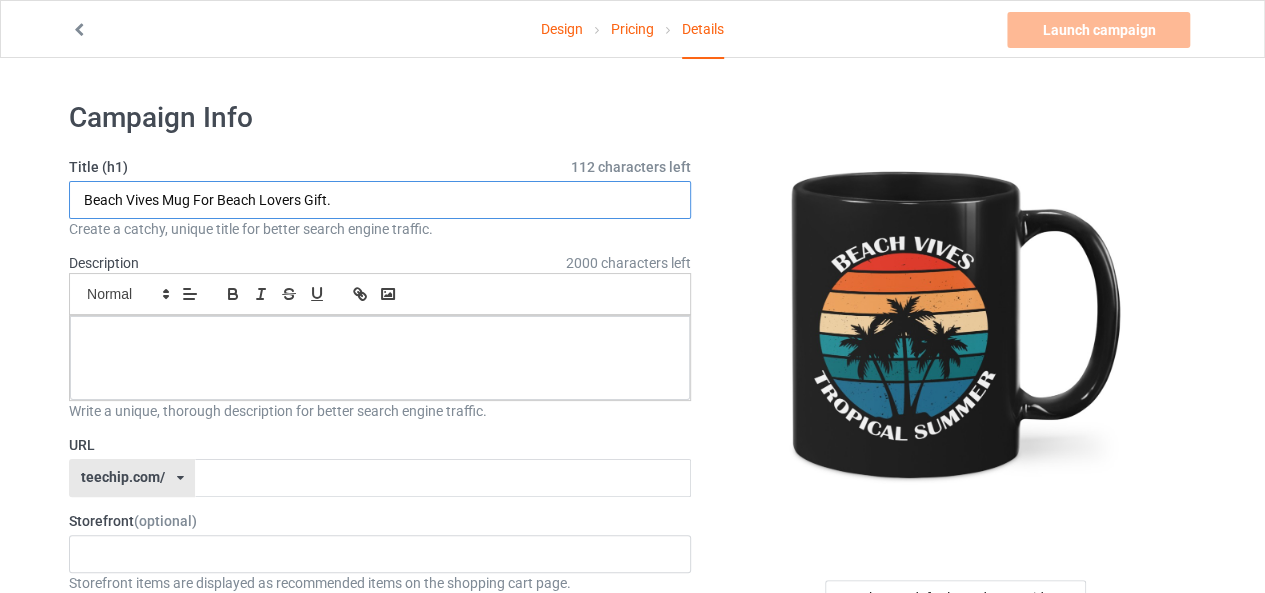 type on "Beach Vives Mug For Beach Lovers Gift." 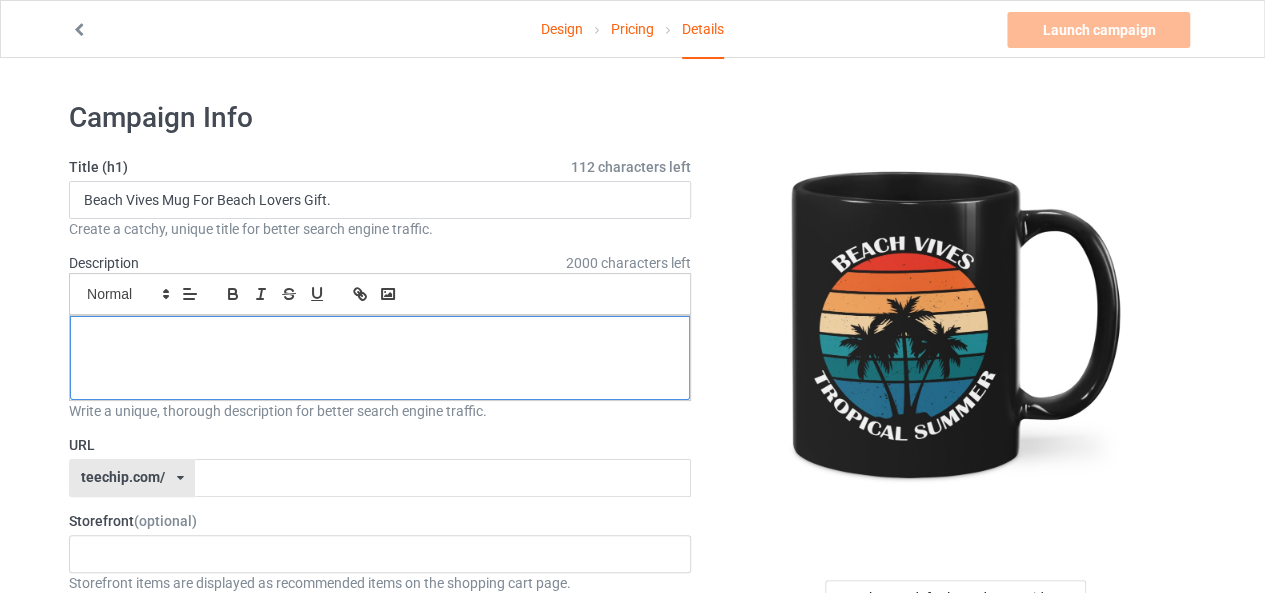 click at bounding box center (380, 358) 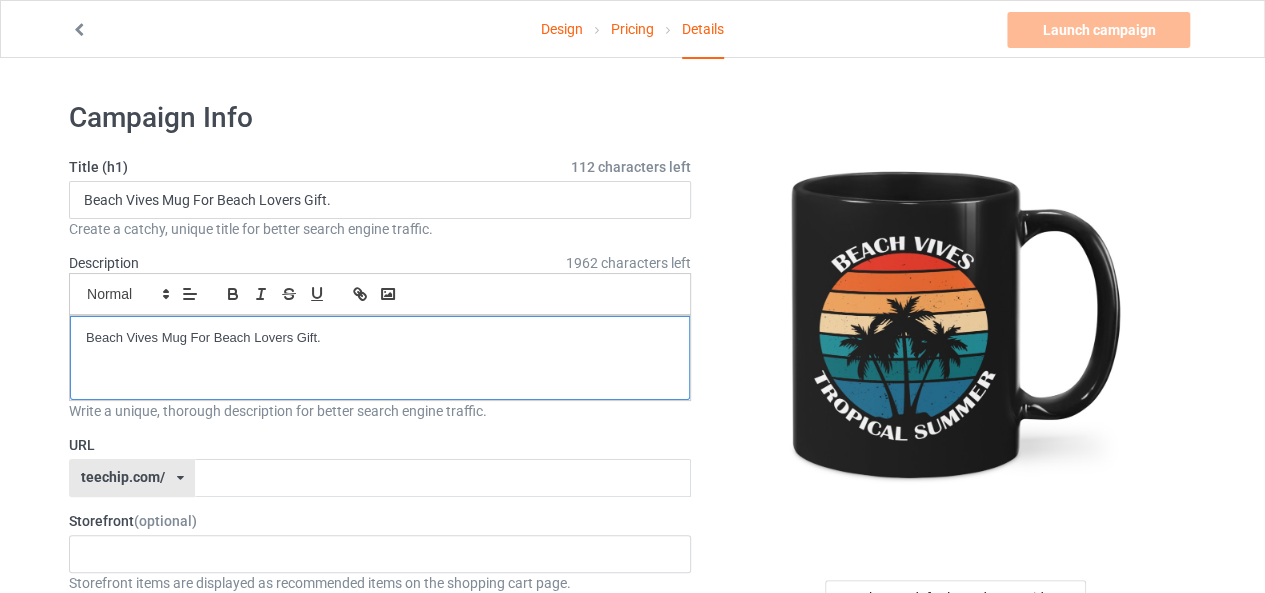 scroll, scrollTop: 0, scrollLeft: 0, axis: both 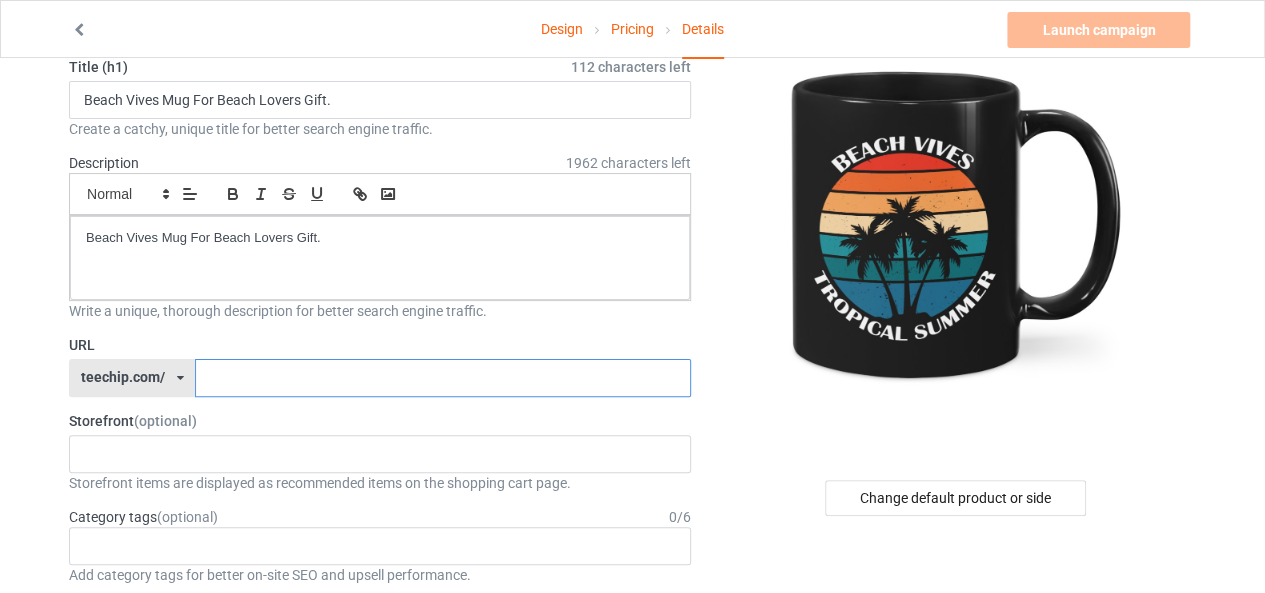click at bounding box center [442, 378] 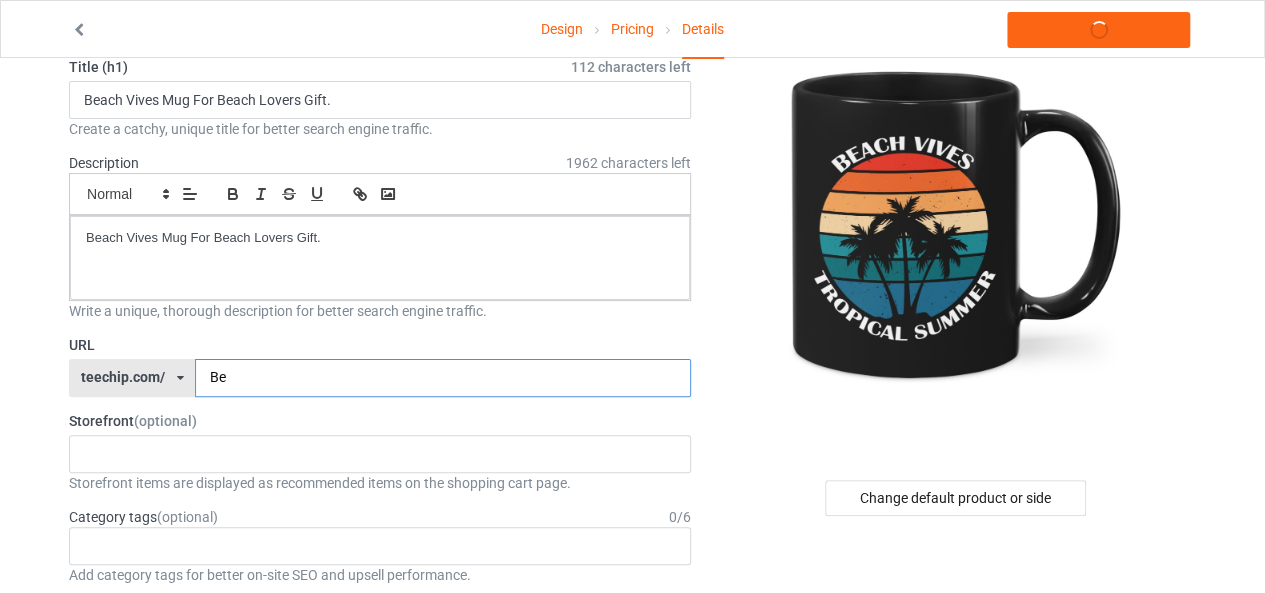 type on "B" 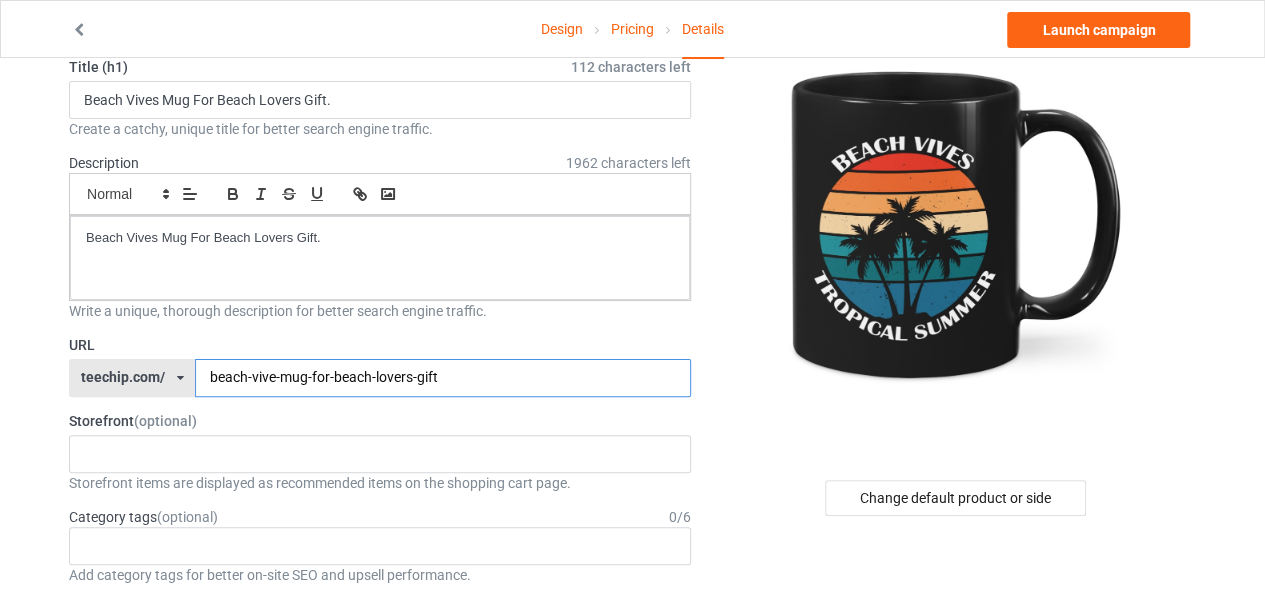 scroll, scrollTop: 200, scrollLeft: 0, axis: vertical 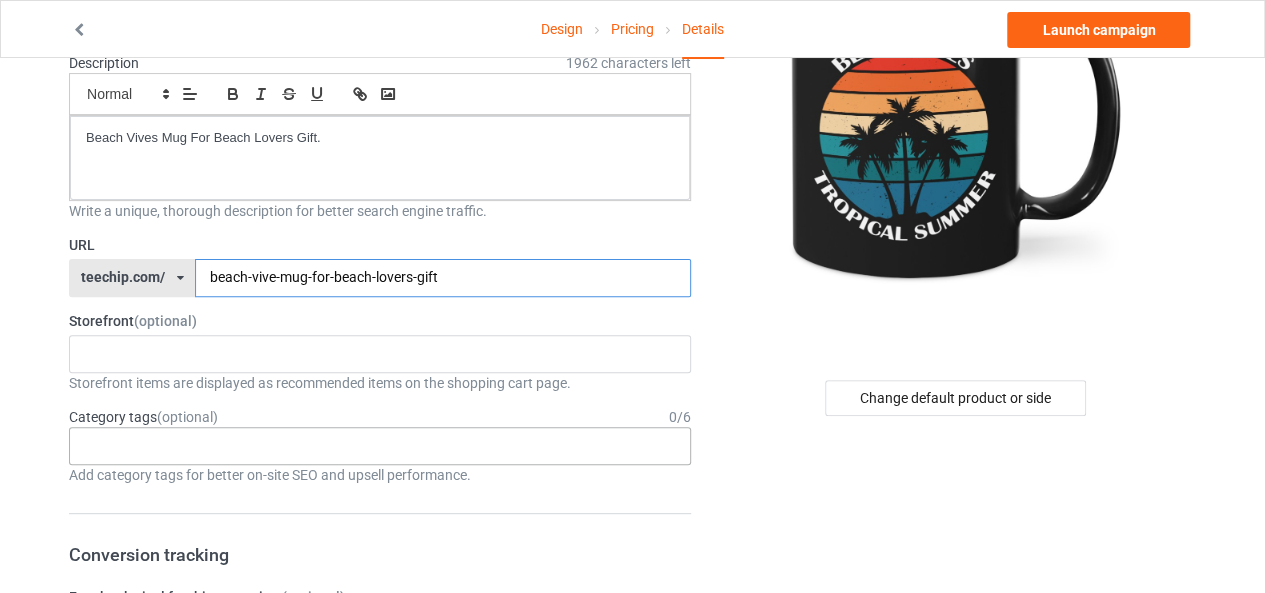 type on "beach-vive-mug-for-beach-lovers-gift" 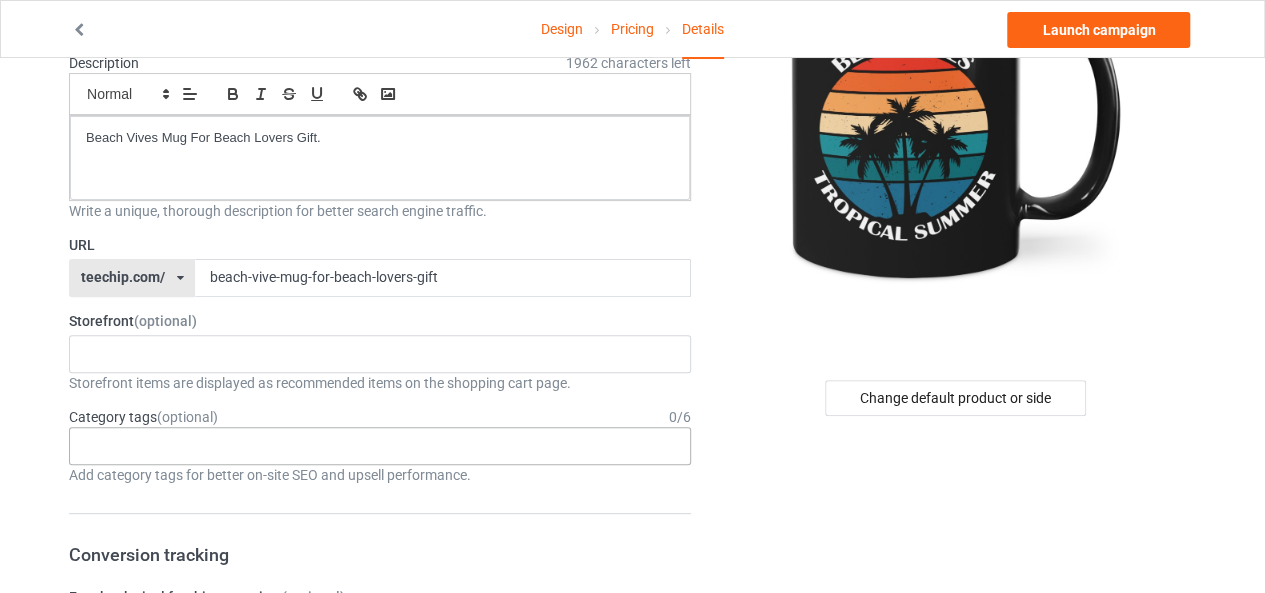 click on "Age > 1-19 > 1 Age > 1-12 Months > 1 Month Age > 1-12 Months Age > 1-19 Age > 1-19 > 10 Age > 1-12 Months > 10 Month Age > 80-100 > 100 Sports > Running > 10K Run Age > 1-19 > 11 Age > 1-12 Months > 11 Month Age > 1-19 > 12 Age > 1-12 Months > 12 Month Age > 1-19 > 13 Age > 1-19 > 14 Age > 1-19 > 15 Sports > Running > 15K Run Age > 1-19 > 16 Age > 1-19 > 17 Age > 1-19 > 18 Age > 1-19 > 19 Age > Decades > 1920s Age > Decades > 1930s Age > Decades > 1940s Age > Decades > 1950s Age > Decades > 1960s Age > Decades > 1970s Age > Decades > 1980s Age > Decades > 1990s Age > 1-19 > 2 Age > 1-12 Months > 2 Month Age > 20-39 > 20 Age > 20-39 Age > Decades > 2000s Age > Decades > 2010s Age > 20-39 > 21 Age > 20-39 > 22 Age > 20-39 > 23 Age > 20-39 > 24 Age > 20-39 > 25 Age > 20-39 > 26 Age > 20-39 > 27 Age > 20-39 > 28 Age > 20-39 > 29 Age > 1-19 > 3 Age > 1-12 Months > 3 Month Sports > Basketball > 3-Pointer Age > 20-39 > 30 Age > 20-39 > 31 Age > 20-39 > 32 Age > 20-39 > 33 Age > 20-39 > 34 Age > 20-39 > 35 Age Jobs 1" at bounding box center [380, 446] 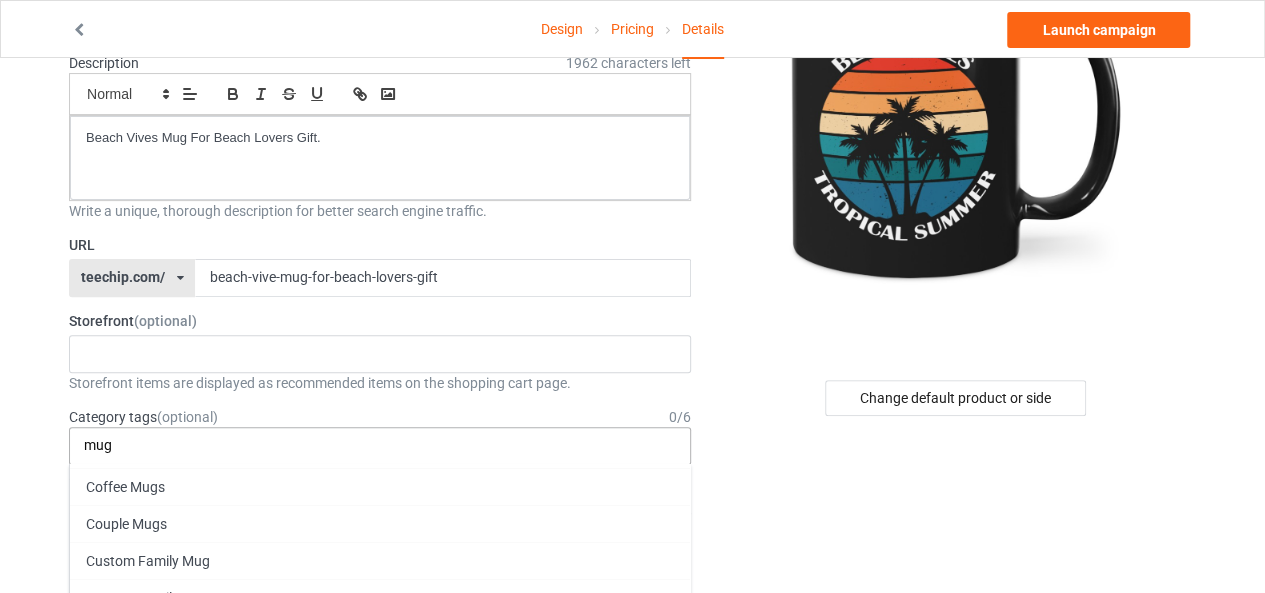 scroll, scrollTop: 0, scrollLeft: 0, axis: both 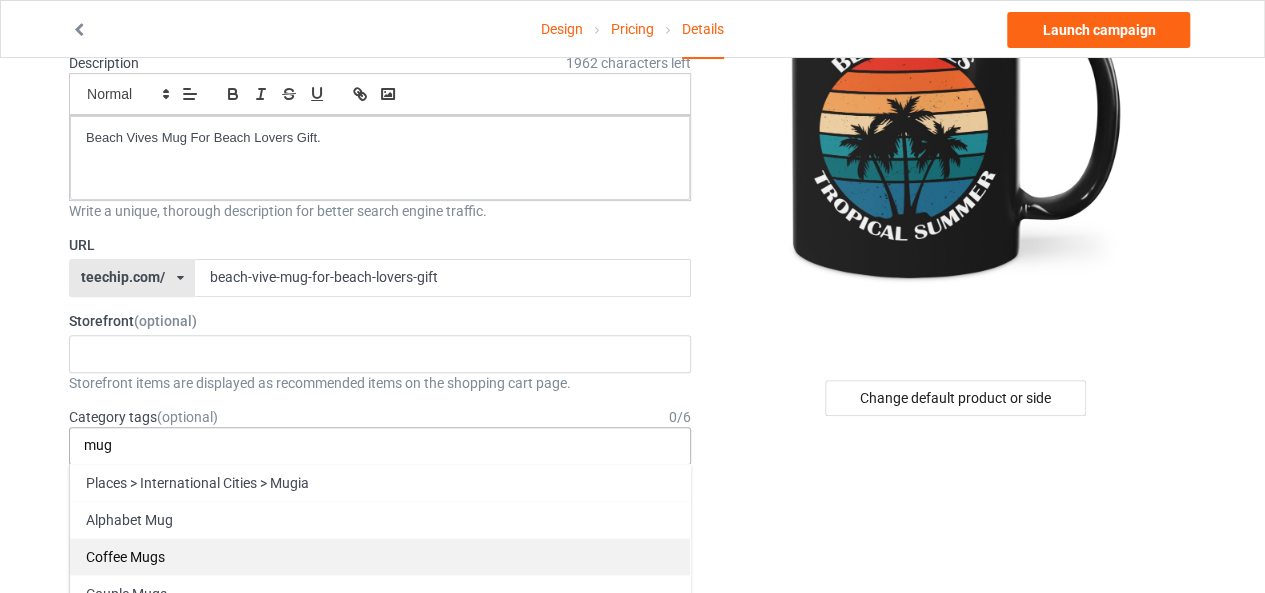 type on "mug" 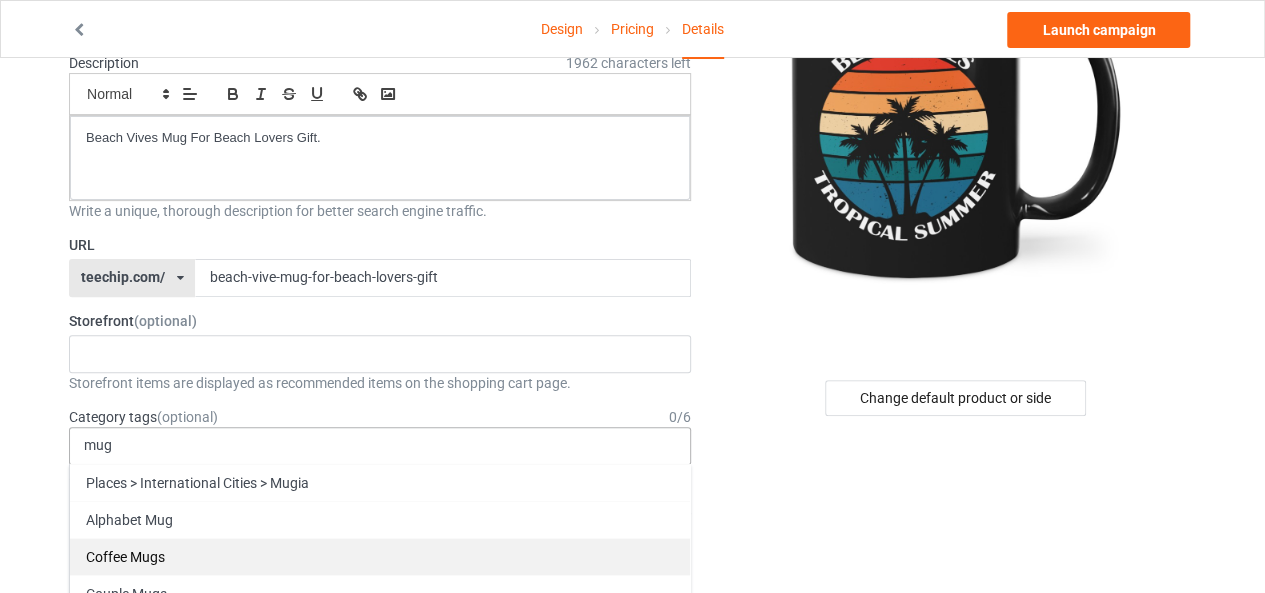 click on "Coffee Mugs" at bounding box center (380, 556) 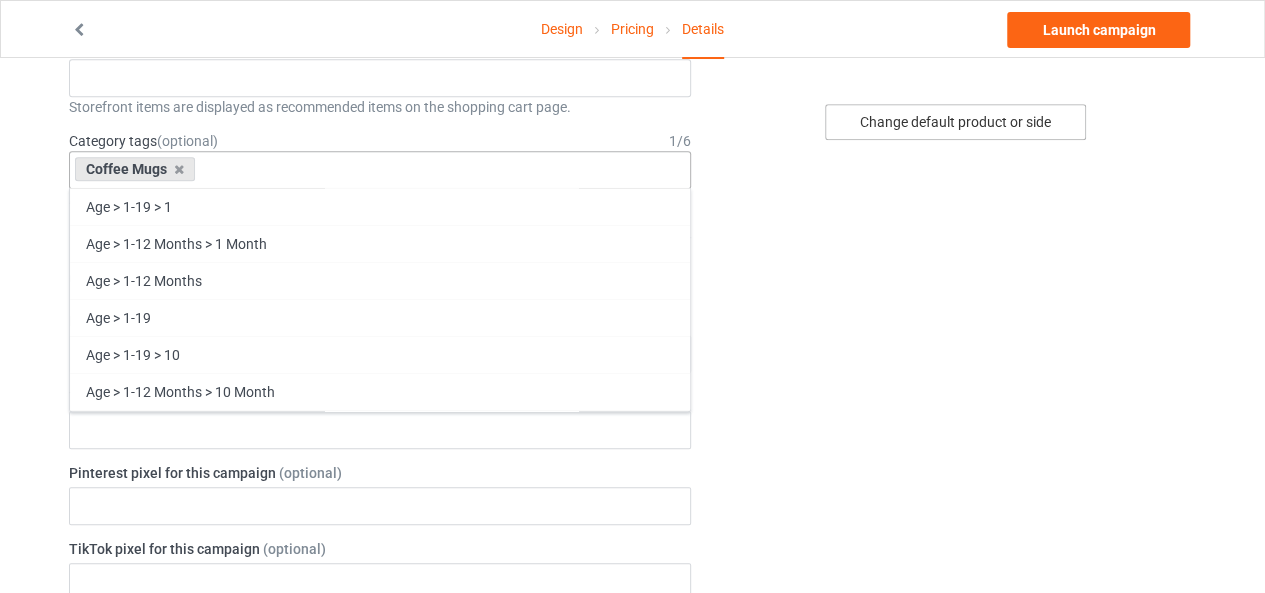 scroll, scrollTop: 500, scrollLeft: 0, axis: vertical 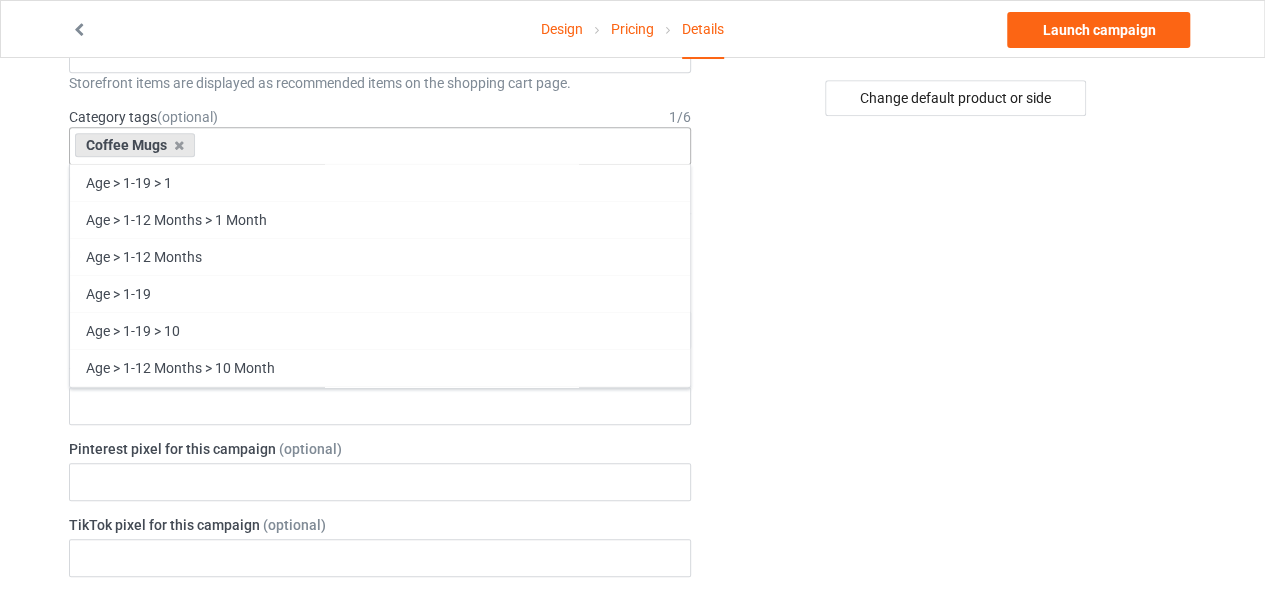 click on "Coffee Mugs Age > 1-19 > 1 Age > 1-12 Months > 1 Month Age > 1-12 Months Age > 1-19 Age > 1-19 > 10 Age > 1-12 Months > 10 Month Age > 80-100 > 100 Sports > Running > 10K Run Age > 1-19 > 11 Age > 1-12 Months > 11 Month Age > 1-19 > 12 Age > 1-12 Months > 12 Month Age > 1-19 > 13 Age > 1-19 > 14 Age > 1-19 > 15 Sports > Running > 15K Run Age > 1-19 > 16 Age > 1-19 > 17 Age > 1-19 > 18 Age > 1-19 > 19 Age > Decades > 1920s Age > Decades > 1930s Age > Decades > 1940s Age > Decades > 1950s Age > Decades > 1960s Age > Decades > 1970s Age > Decades > 1980s Age > Decades > 1990s Age > 1-19 > 2 Age > 1-12 Months > 2 Month Age > 20-39 > 20 Age > 20-39 Age > Decades > 2000s Age > Decades > 2010s Age > 20-39 > 21 Age > 20-39 > 22 Age > 20-39 > 23 Age > 20-39 > 24 Age > 20-39 > 25 Age > 20-39 > 26 Age > 20-39 > 27 Age > 20-39 > 28 Age > 20-39 > 29 Age > 1-19 > 3 Age > 1-12 Months > 3 Month Sports > Basketball > 3-Pointer Age > 20-39 > 30 Age > 20-39 > 31 Age > 20-39 > 32 Age > 20-39 > 33 Age > 20-39 > 34 Age > 1-19 > 4" at bounding box center [380, 146] 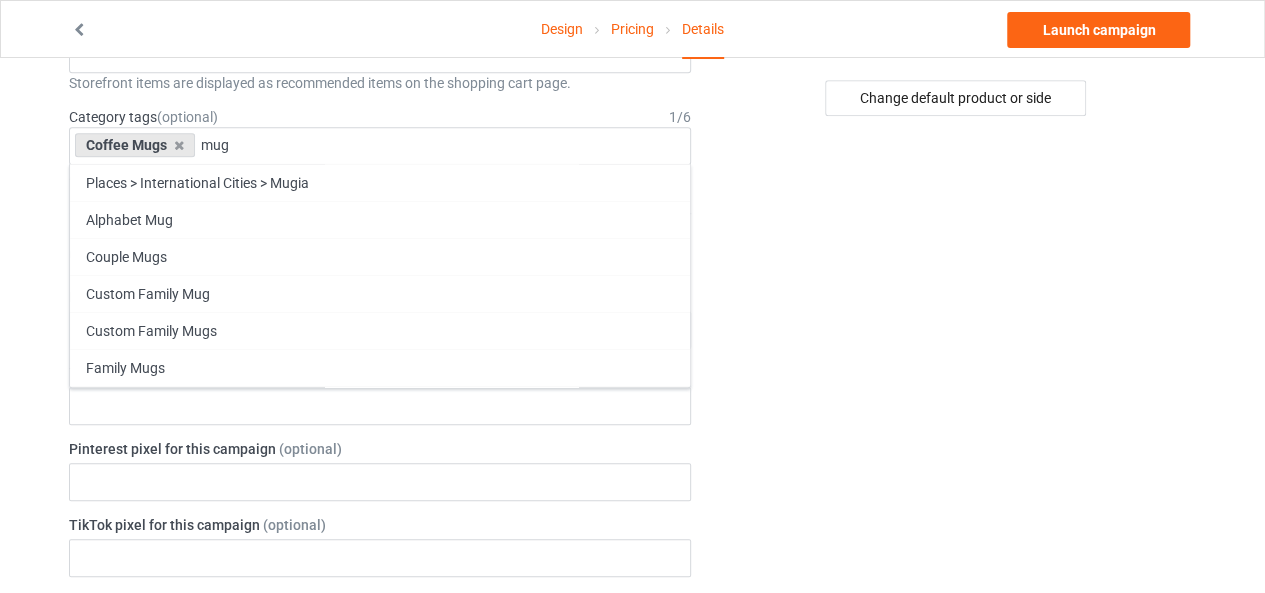click on "Design Pricing Details Launch campaign Campaign Info Title (h1) 112   characters left Beach Vives Mug For Beach Lovers Gift. Create a catchy, unique title for better search engine traffic. Description 1962   characters left       Small Normal Large Big Huge                                                                                     Beach Vives Mug For Beach Lovers Gift. Write a unique, thorough description for better search engine traffic. URL teechip.com/ teechip.com/ 587d0d41cee36fd012c64a69 beach-vive-mug-for-beach-lovers-gift Storefront (optional) No result found Storefront items are displayed as recommended items on the shopping cart page. Category tags (optional) 1 / 6 Coffee Mugs mug Places > International Cities > Mugia Alphabet Mug Couple Mugs Custom Family Mug Custom Family Mugs Family Mugs Family Name Mugs Hunting Coffee Mugs Letter A Mug Letter B Mug Letter C Mug Letter D Mug Letter E Mug Letter F Mug Letter G Mug Letter H Mug Letter I Mug Letter J Mug Letter K Mug Letter L Mug Name Mugs 1" at bounding box center [632, 594] 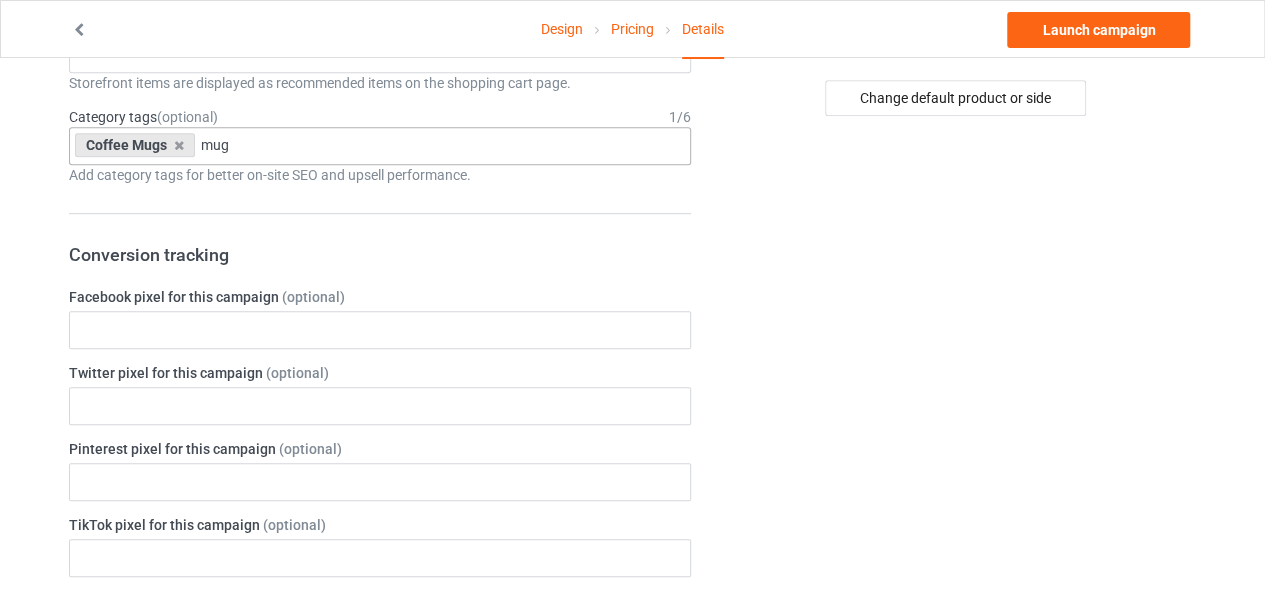 click on "Coffee Mugs mug Places > International Cities > Mugia Alphabet Mug Couple Mugs Custom Family Mug Custom Family Mugs Family Mugs Family Name Mugs Hunting Coffee Mugs Letter A Mug Letter B Mug Letter C Mug Letter D Mug Letter E Mug Letter F Mug Letter G Mug Letter H Mug Letter I Mug Letter J Mug Letter K Mug Letter L Mug Letter M Mug Letter N Mug Letter O Mug Letter P Mug Letter Q Mug Letter R Mug Letter S Mug Letter T Mug Letter U Mug Letter V Mug Letter W Mug Letter X Mug Letter Y Mug Letter Z Mug Matching Mugs Monogram Mug Name Mugs Personalized mugs 1 1 Month 1-12 Months 1-19 10 10 Month 100 10K Run 11 11 Month 12 12 Month 13 14 15 15K Run 16 17 18 19 1920s 1930s 1940s 1950s 1960s 1970s 1980s 1990s 2 2 Month 20 20-39 2000s 2010s 21 22 23 24 25 26 27 28 29 3 3 Month 3-Pointer 30 31 32 33 34 35 36 37 38 39 4 4 Month 40 40-59 41 42 43 44 45 46 47 48 49 5 5 Month 50 51 52 53 54 55 56 57 58 59 5K Run 6 6 Month 60 60-79 61 62 63 64 65 66 67 68 69 7 7 Month 70 71 72 73 74 75 76 77 78 79 8 8 Month 80 80-100 81 82 9" at bounding box center (380, 146) 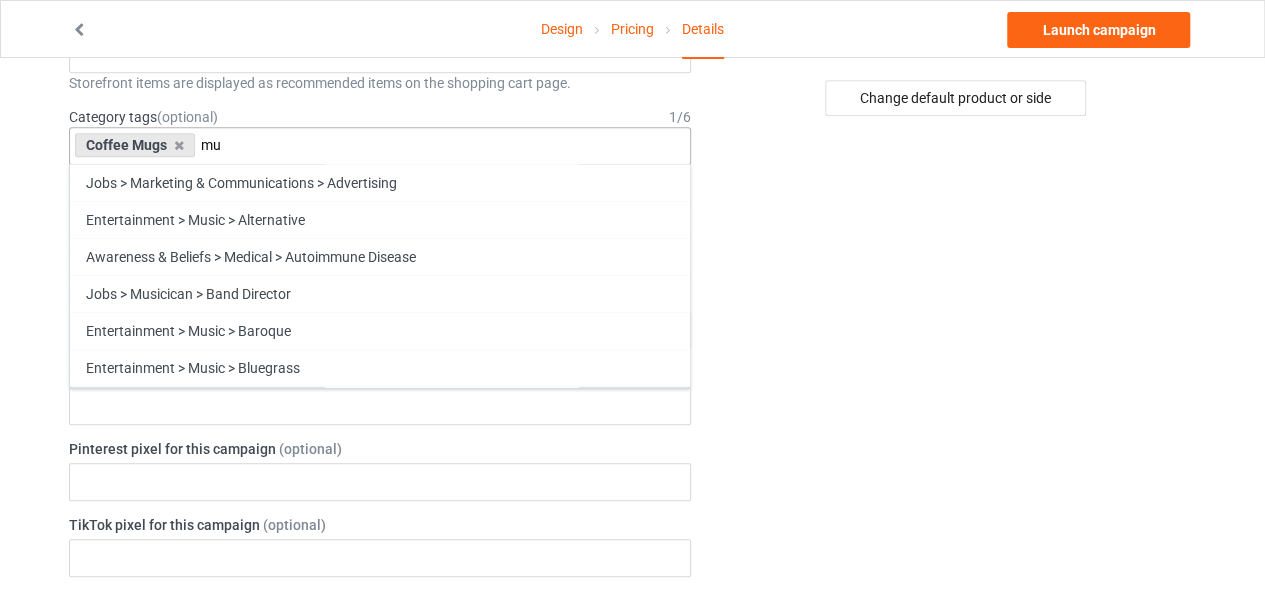 type on "m" 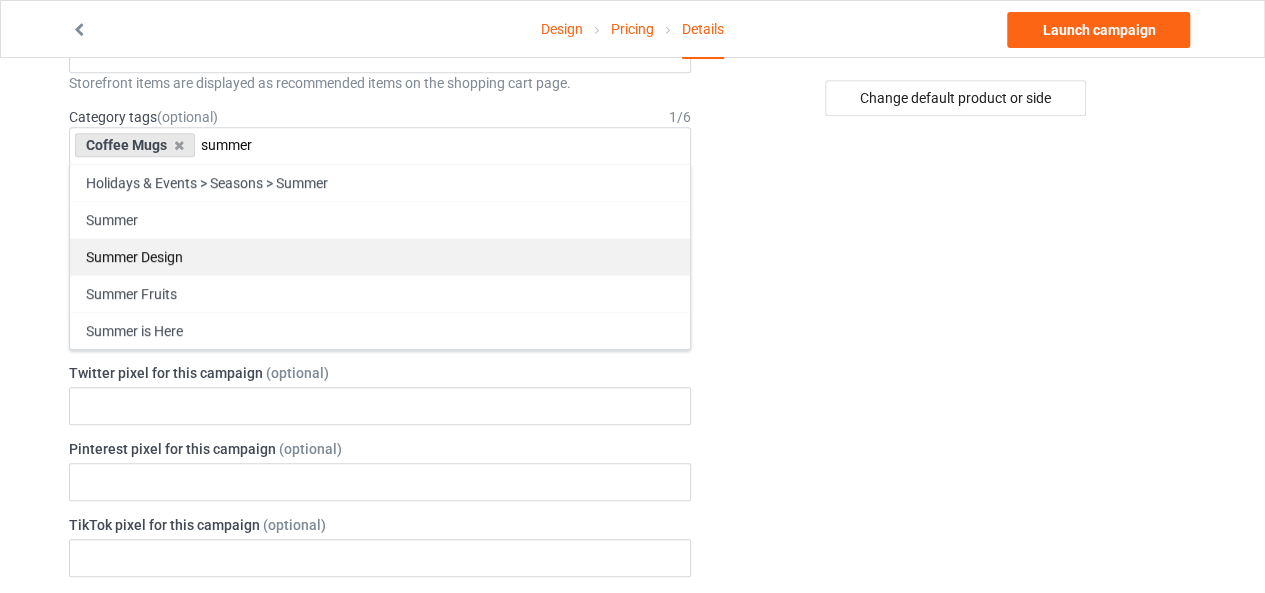 type on "summer" 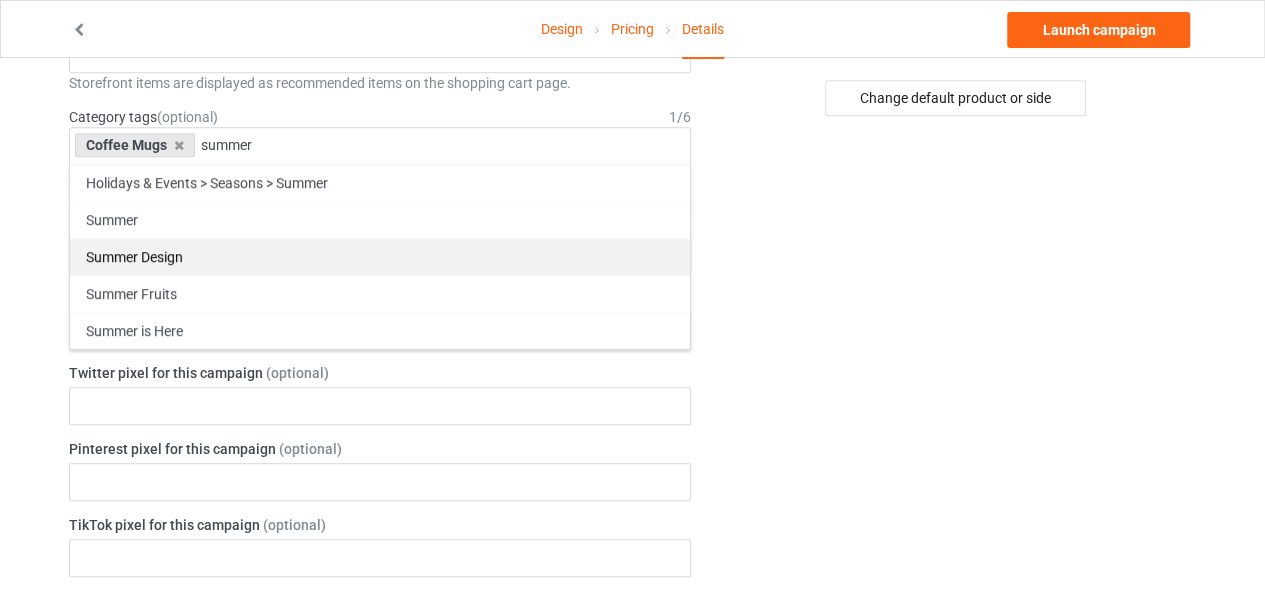 click on "Summer Design" at bounding box center (380, 256) 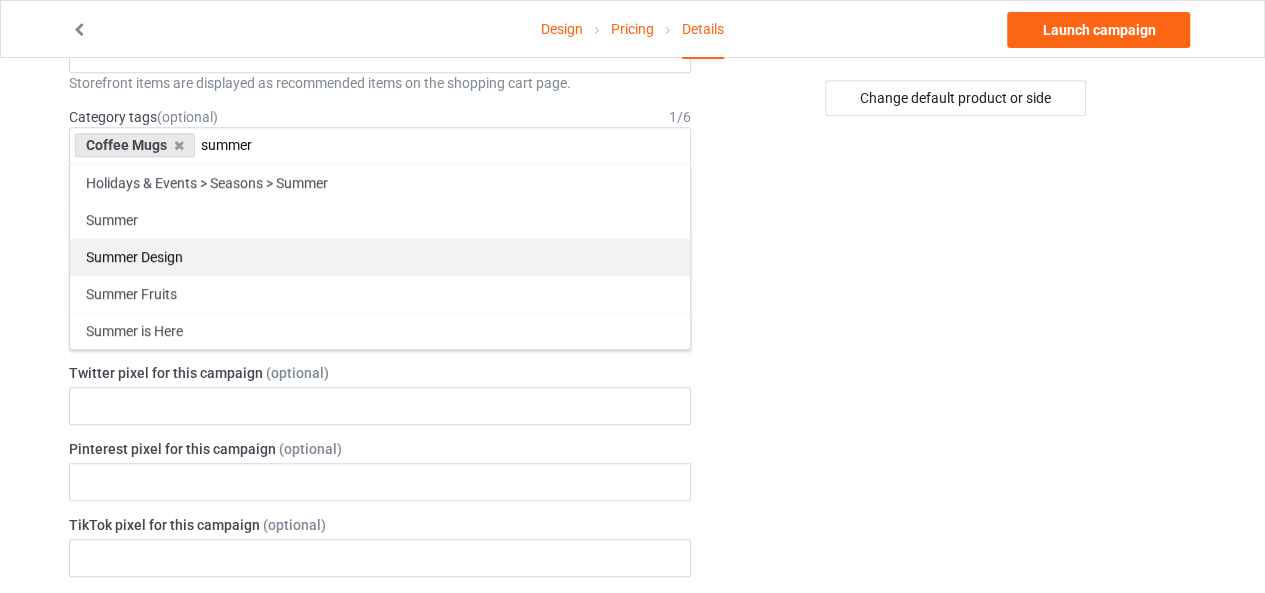 type 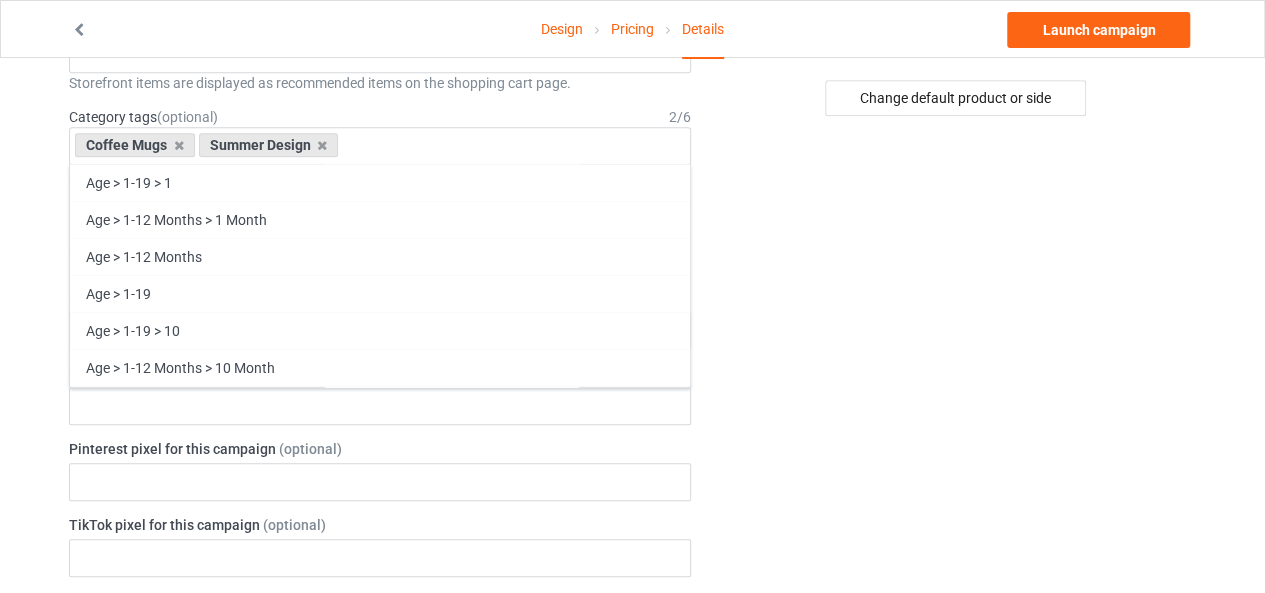 click on "Change default product or side" at bounding box center (957, 594) 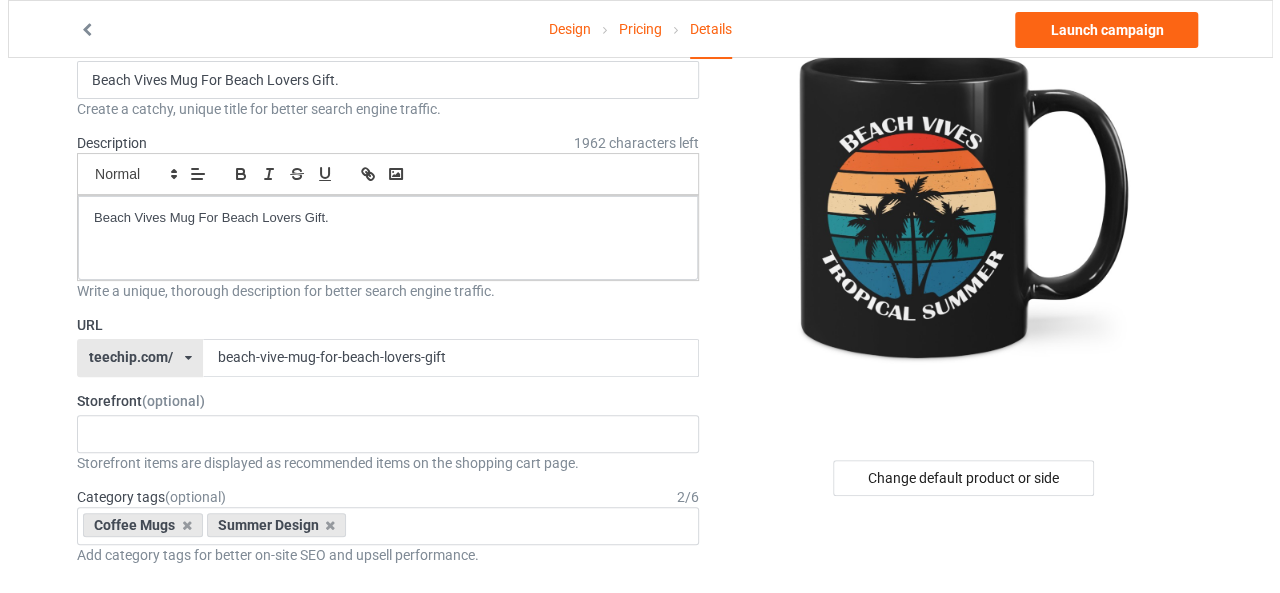scroll, scrollTop: 0, scrollLeft: 0, axis: both 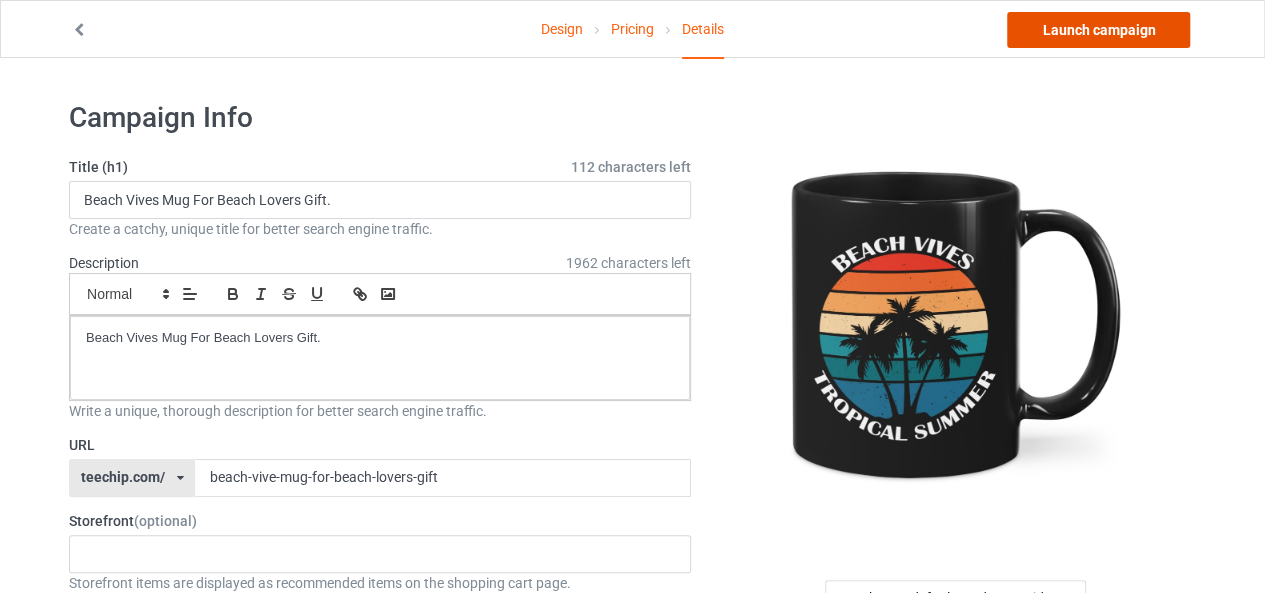 click on "Launch campaign" at bounding box center (1098, 30) 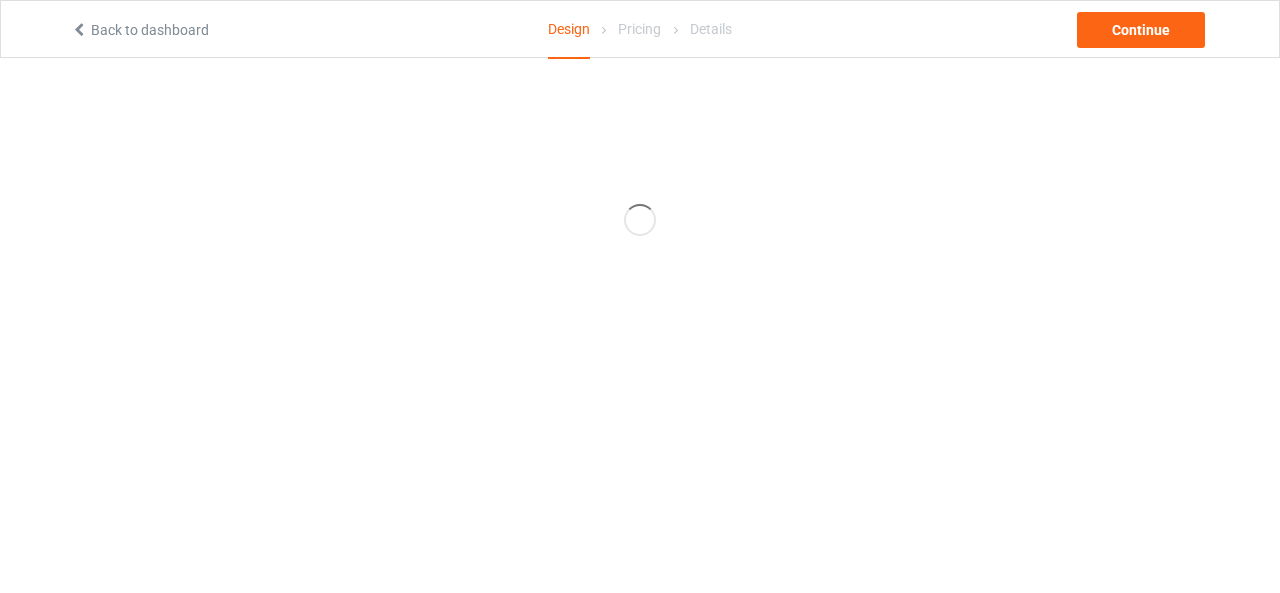 scroll, scrollTop: 0, scrollLeft: 0, axis: both 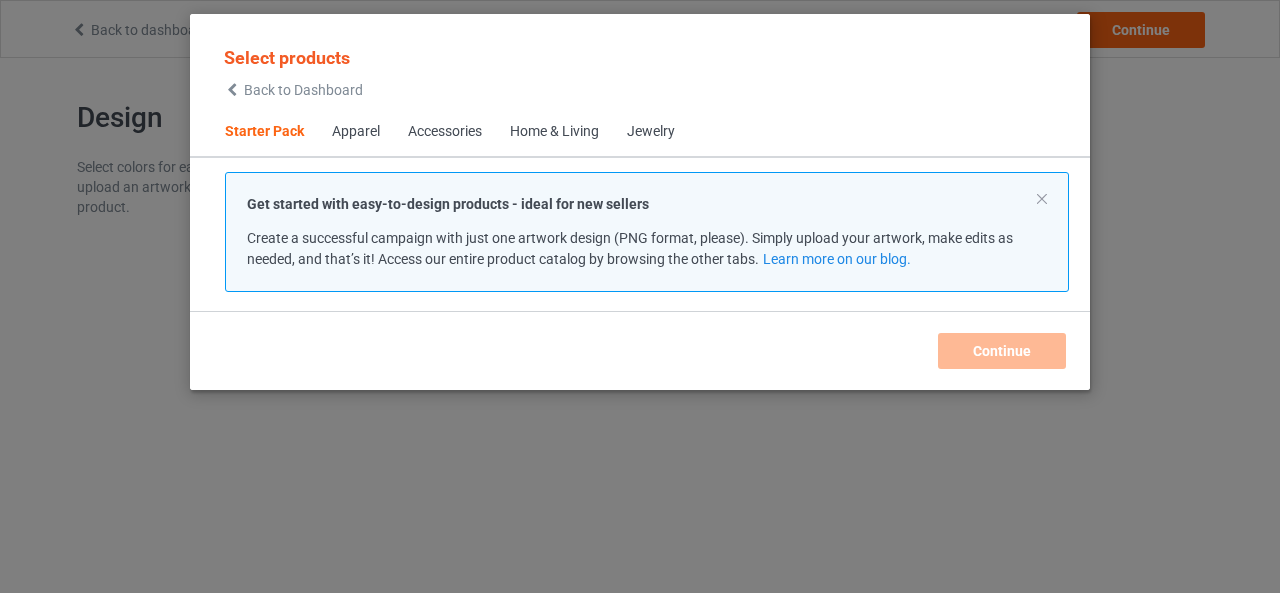 click on "Back to Dashboard" at bounding box center (293, 90) 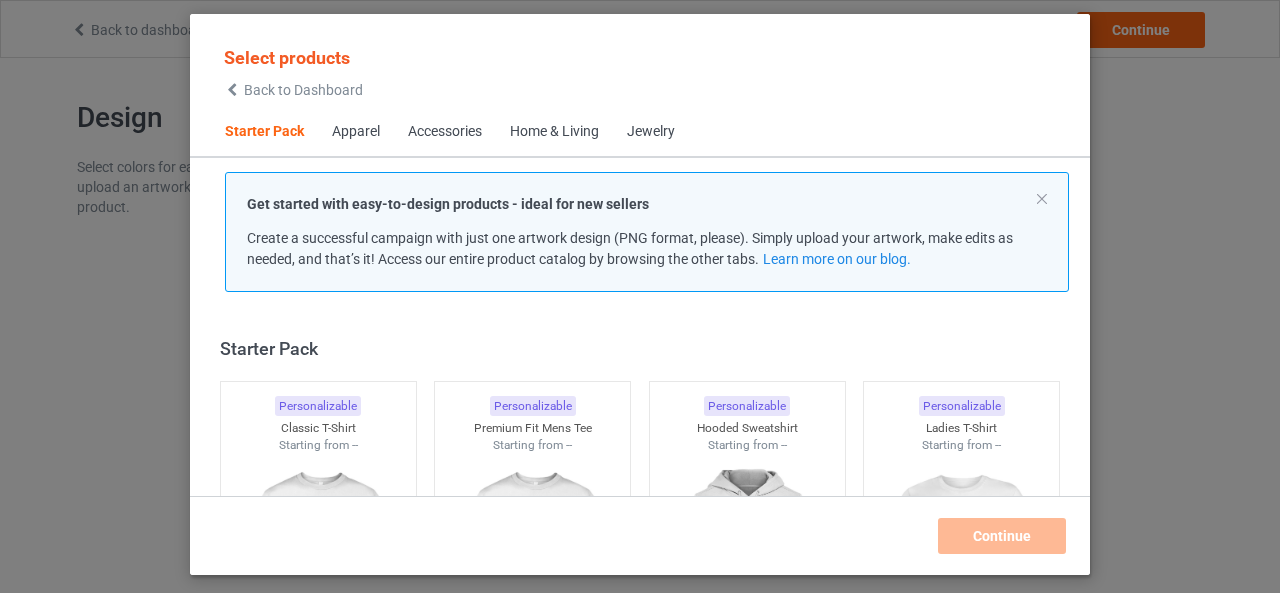 scroll, scrollTop: 25, scrollLeft: 0, axis: vertical 